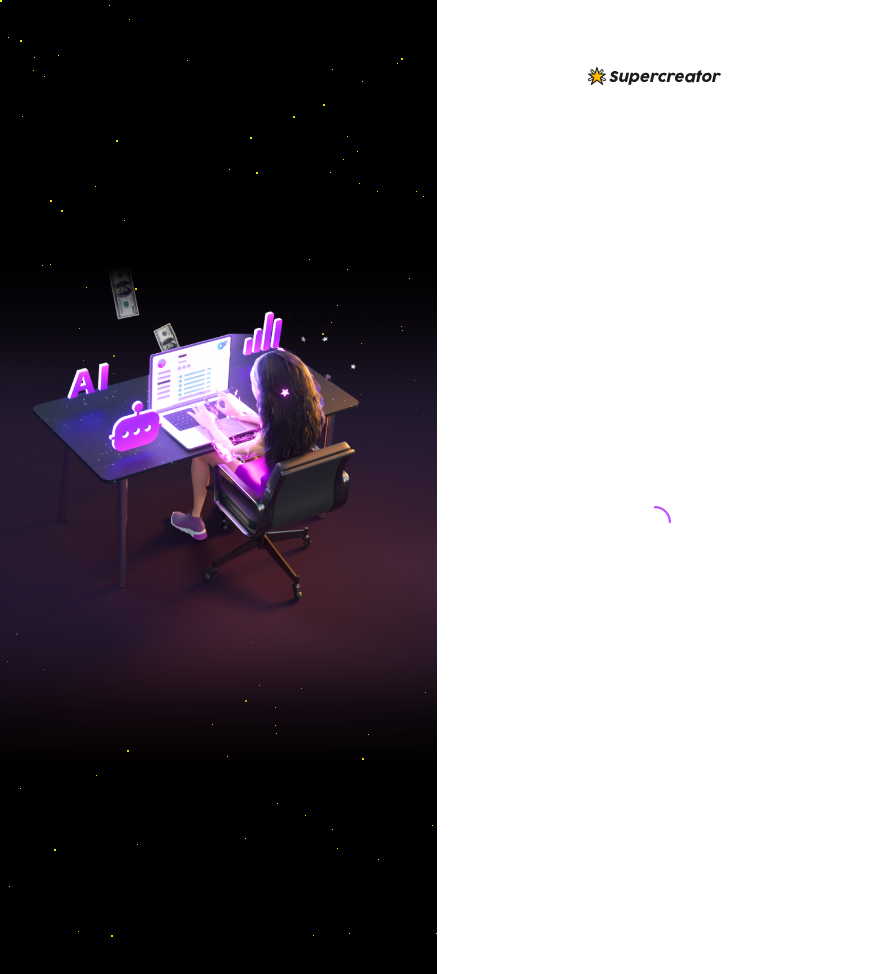 scroll, scrollTop: 0, scrollLeft: 0, axis: both 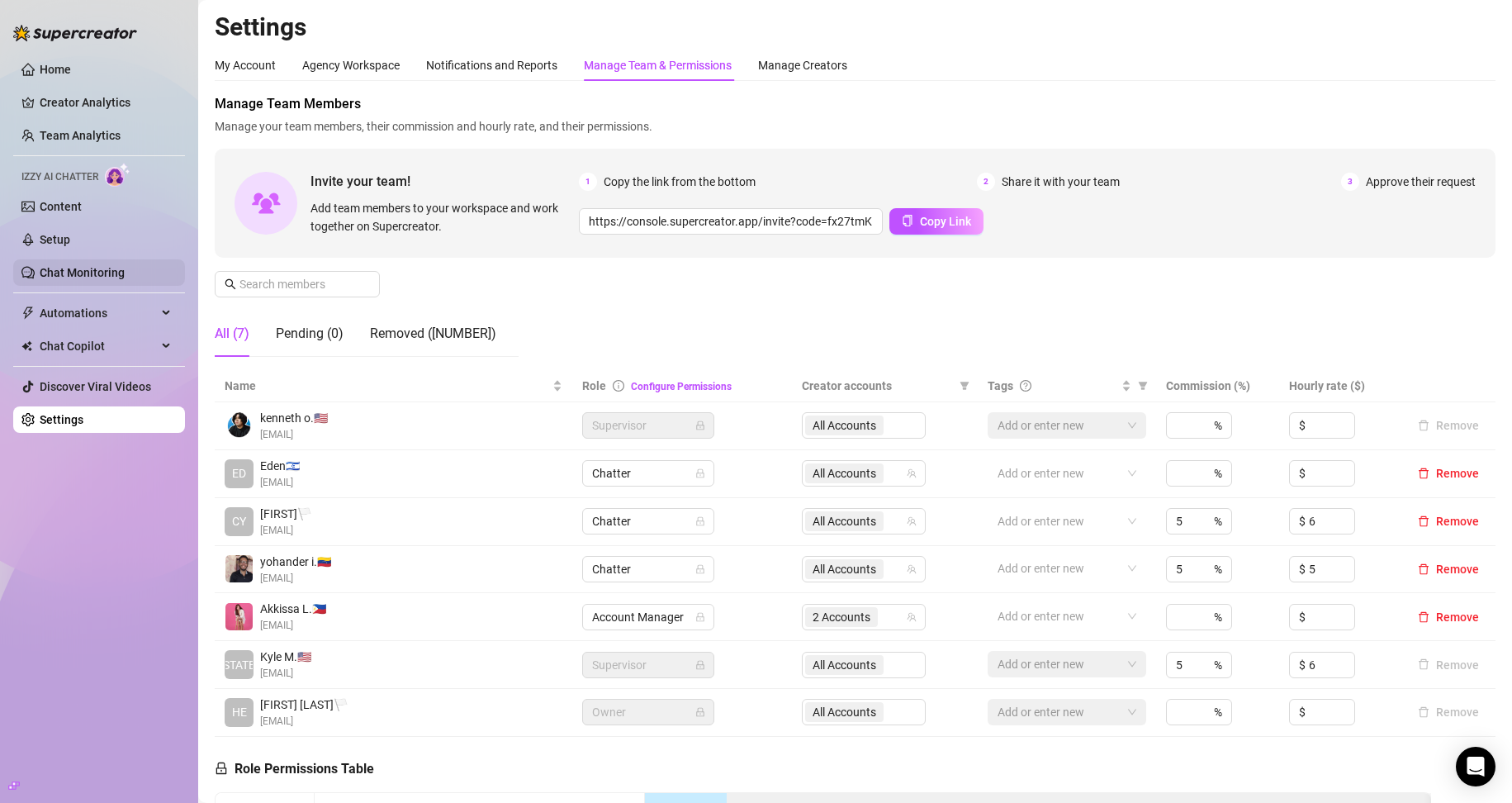 click on "Chat Monitoring" at bounding box center [82, 273] 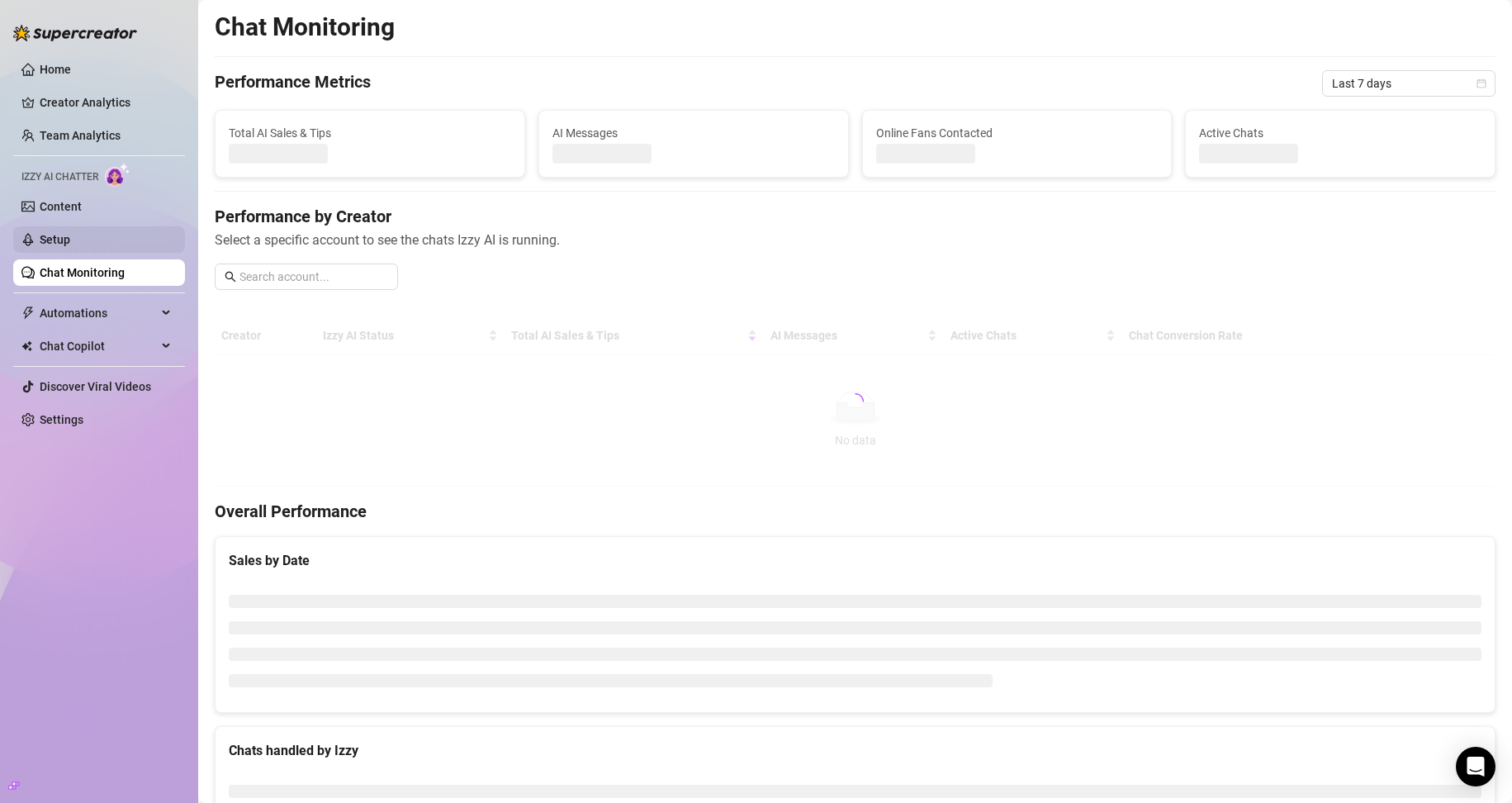 click on "Setup" at bounding box center [55, 240] 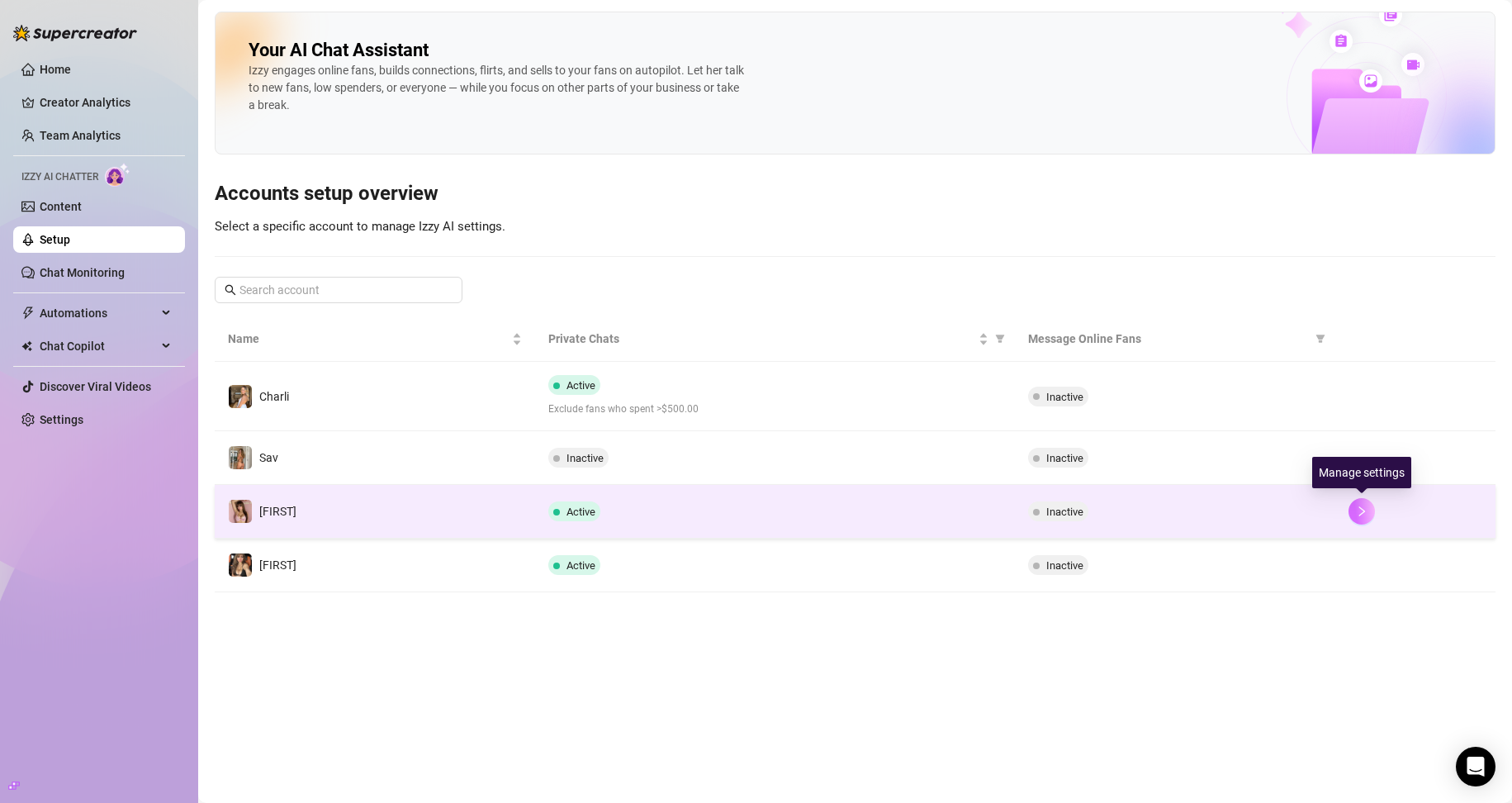click at bounding box center [1362, 511] 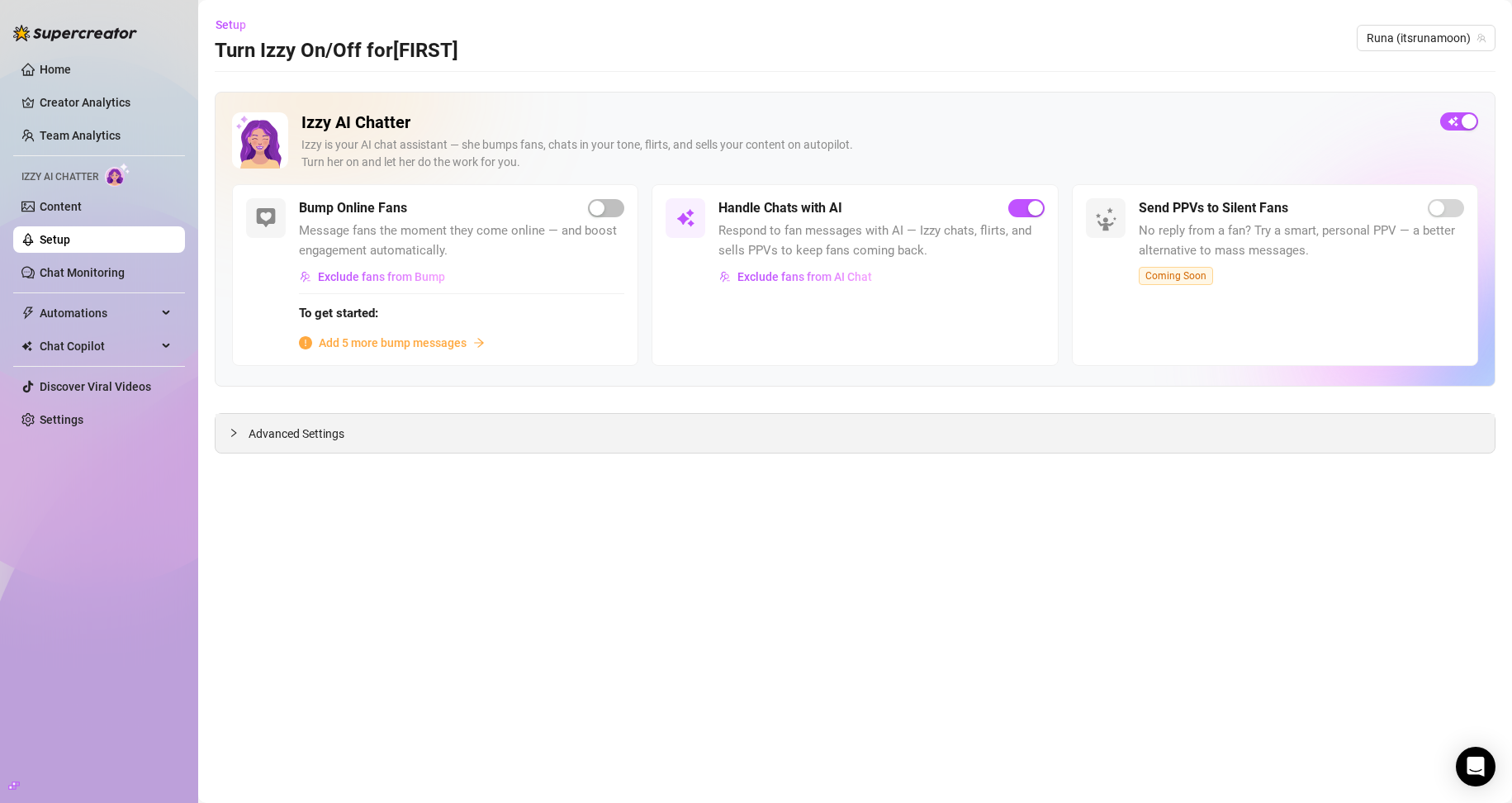 click on "Advanced Settings" at bounding box center [855, 433] 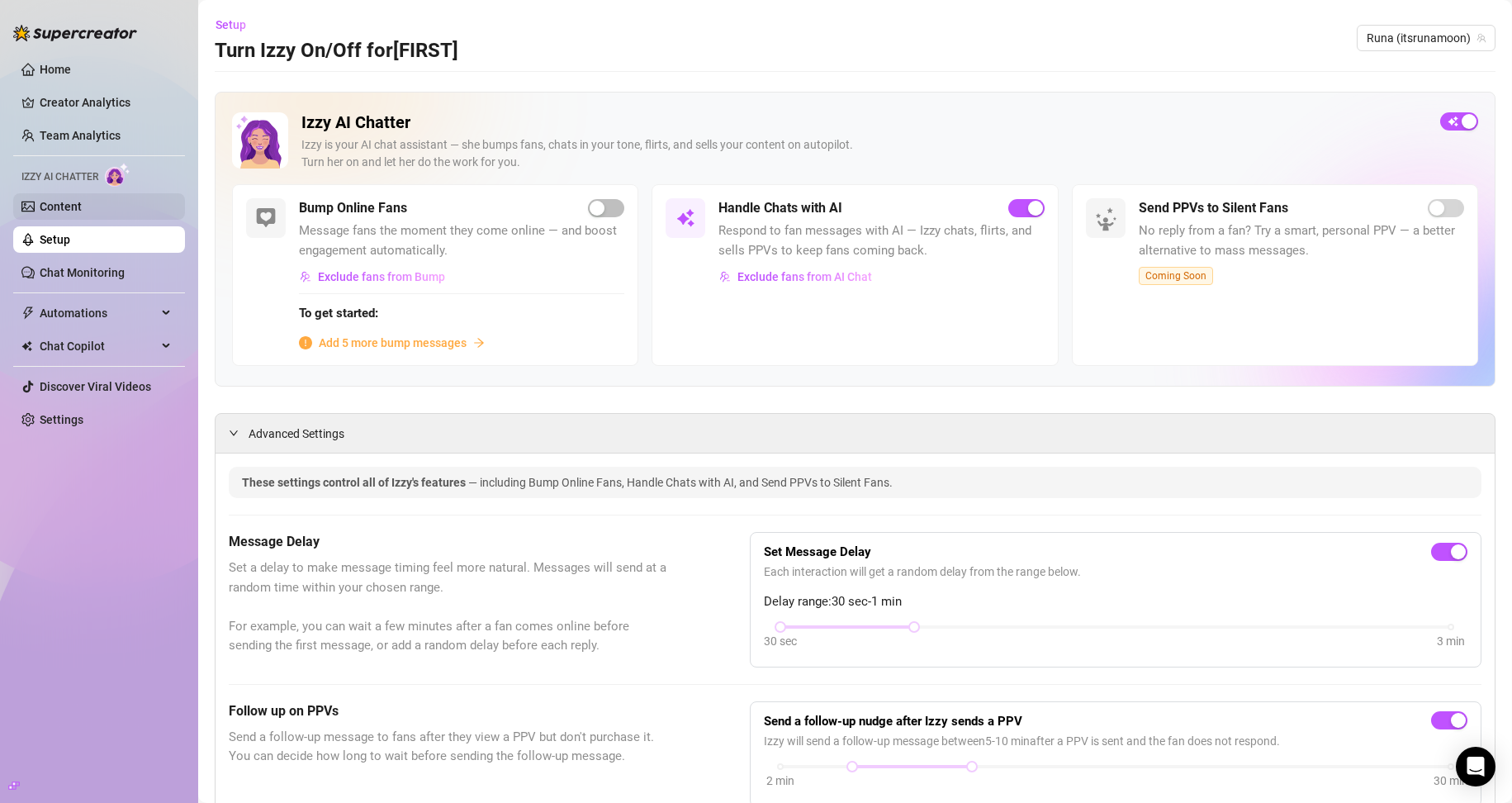 click on "Content" at bounding box center [60, 207] 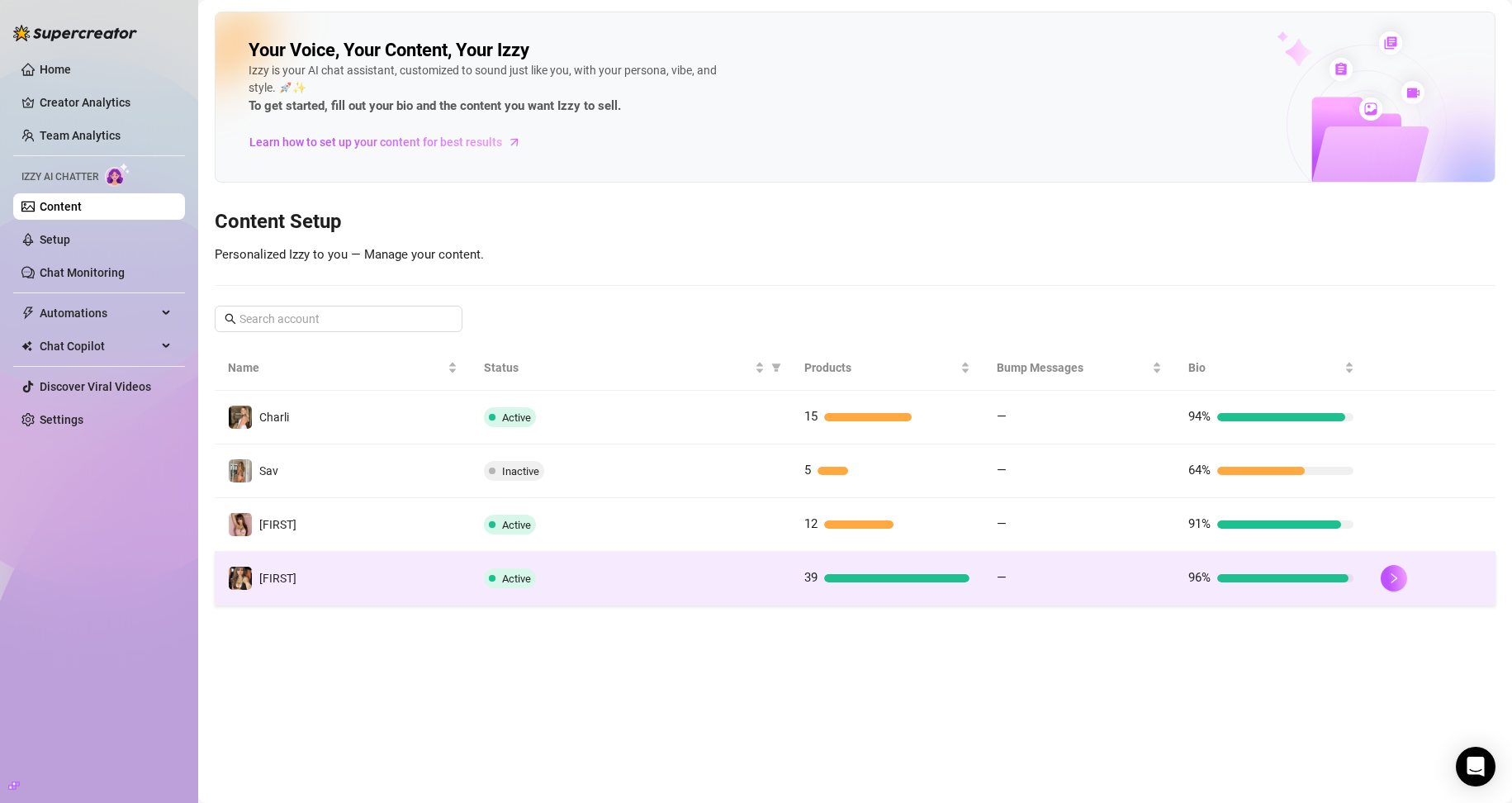 click on "[FIRST]" at bounding box center (343, 578) 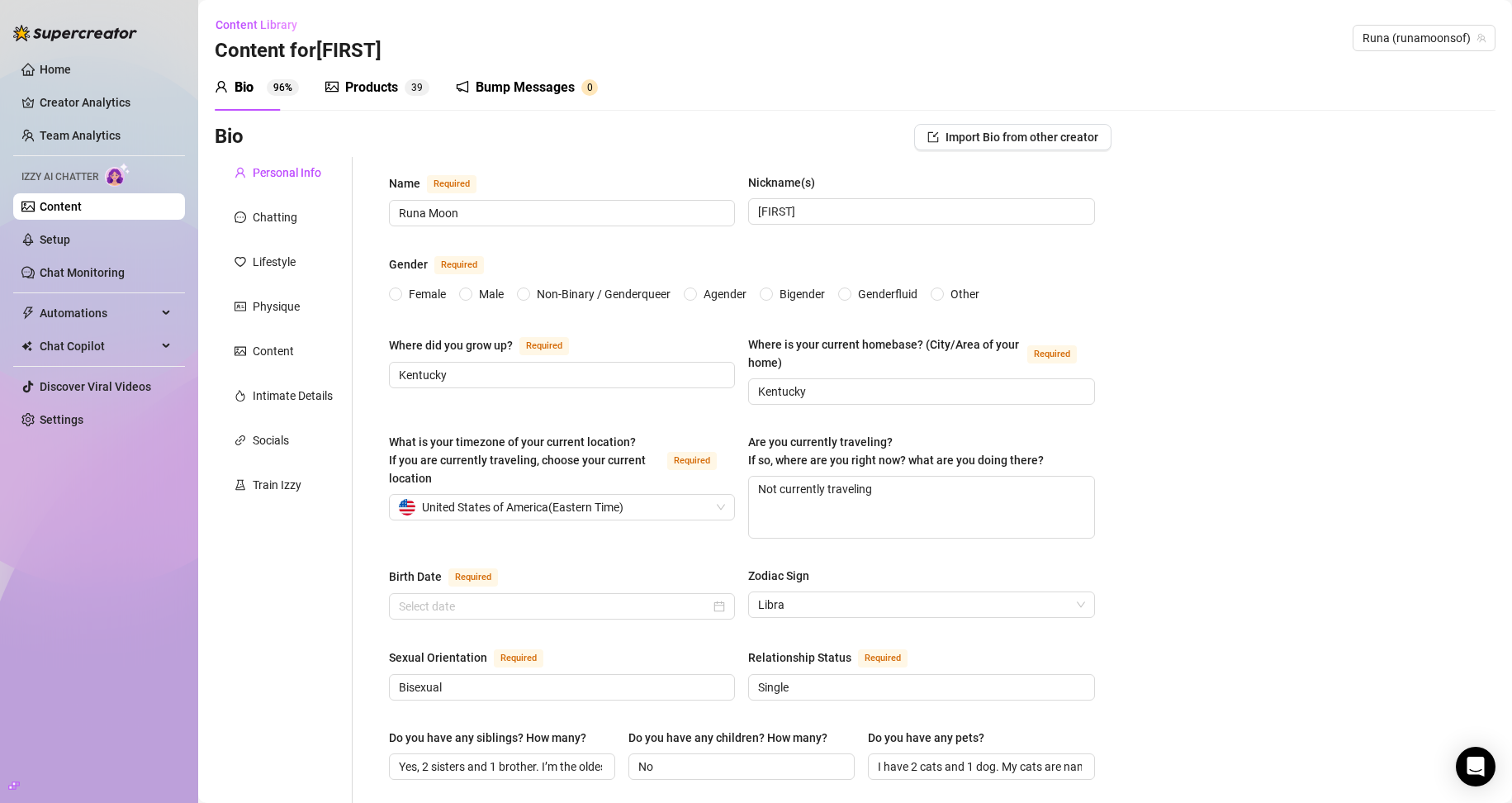 type 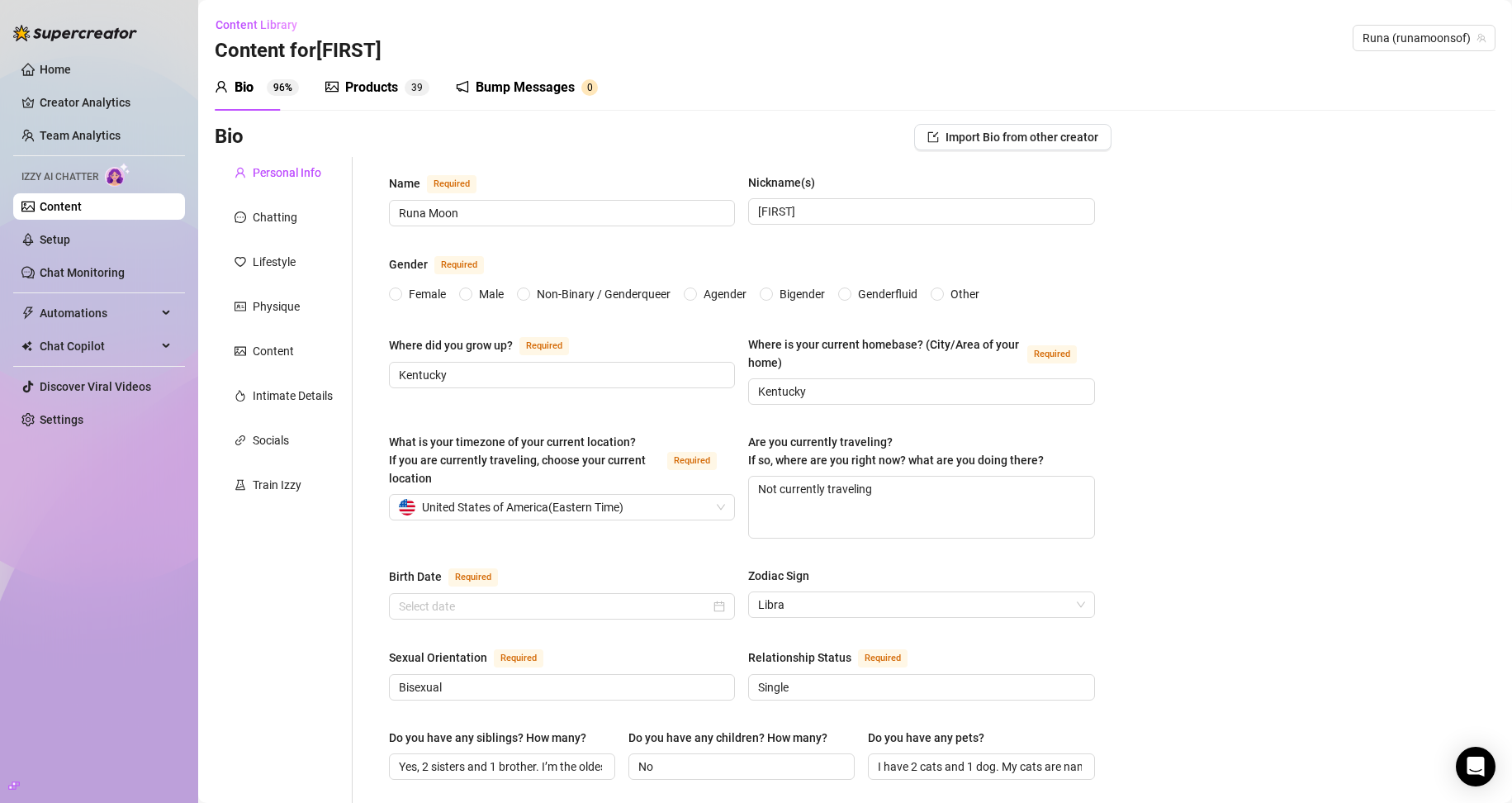 radio on "true" 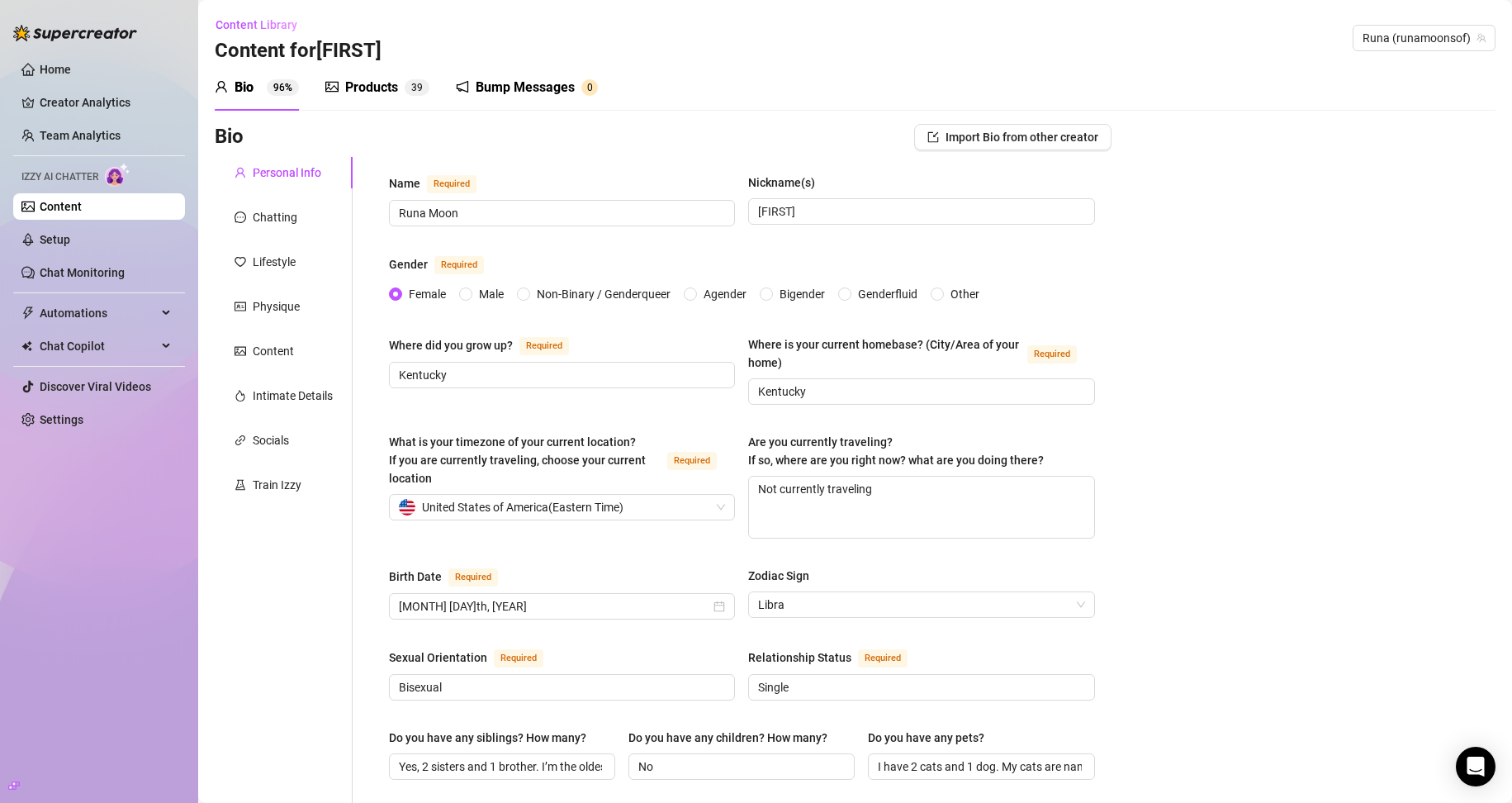 type on "[MONTH] [DAY]th, [YEAR]" 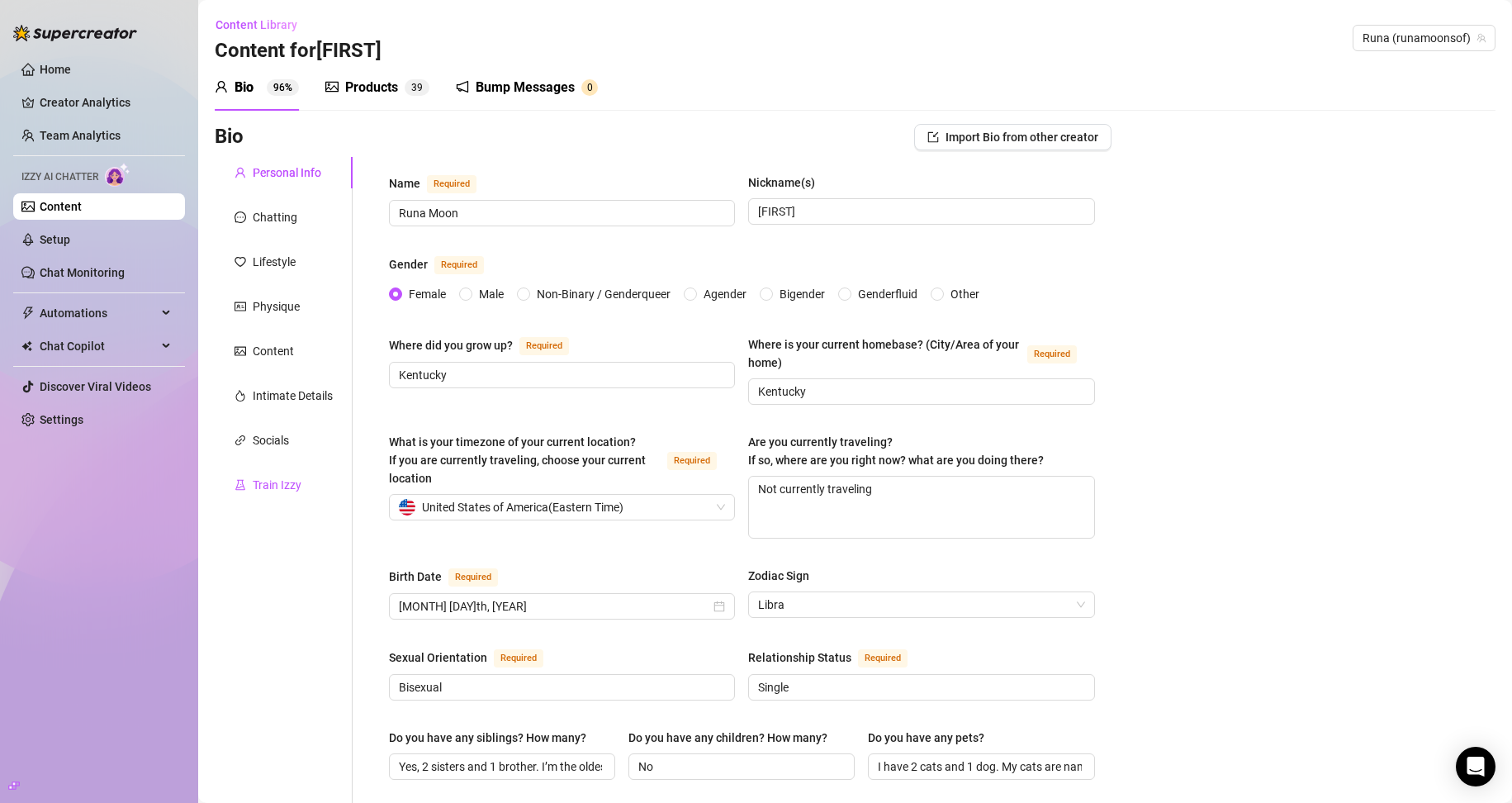 click on "Train Izzy" at bounding box center [277, 485] 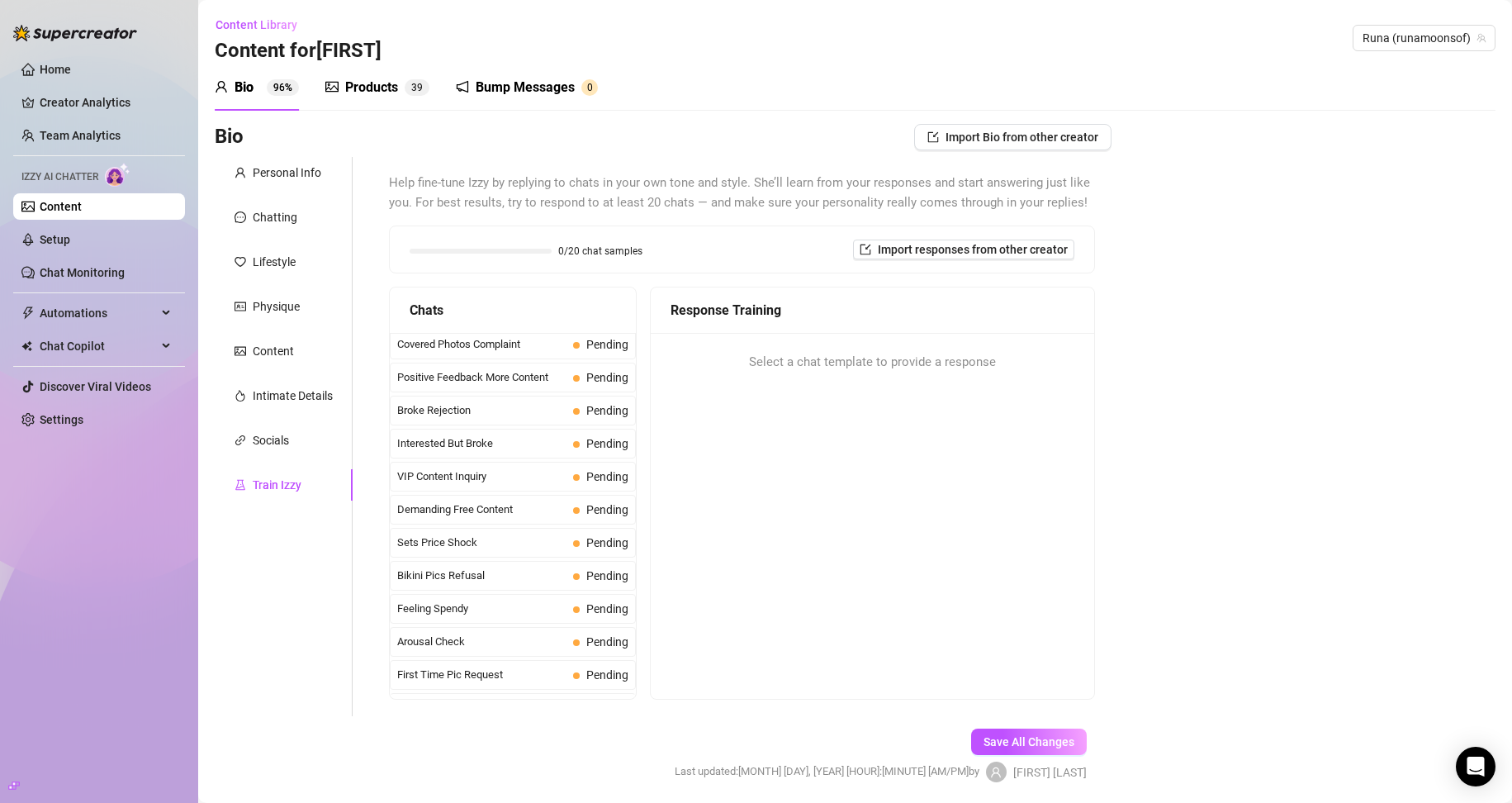 scroll, scrollTop: 273, scrollLeft: 0, axis: vertical 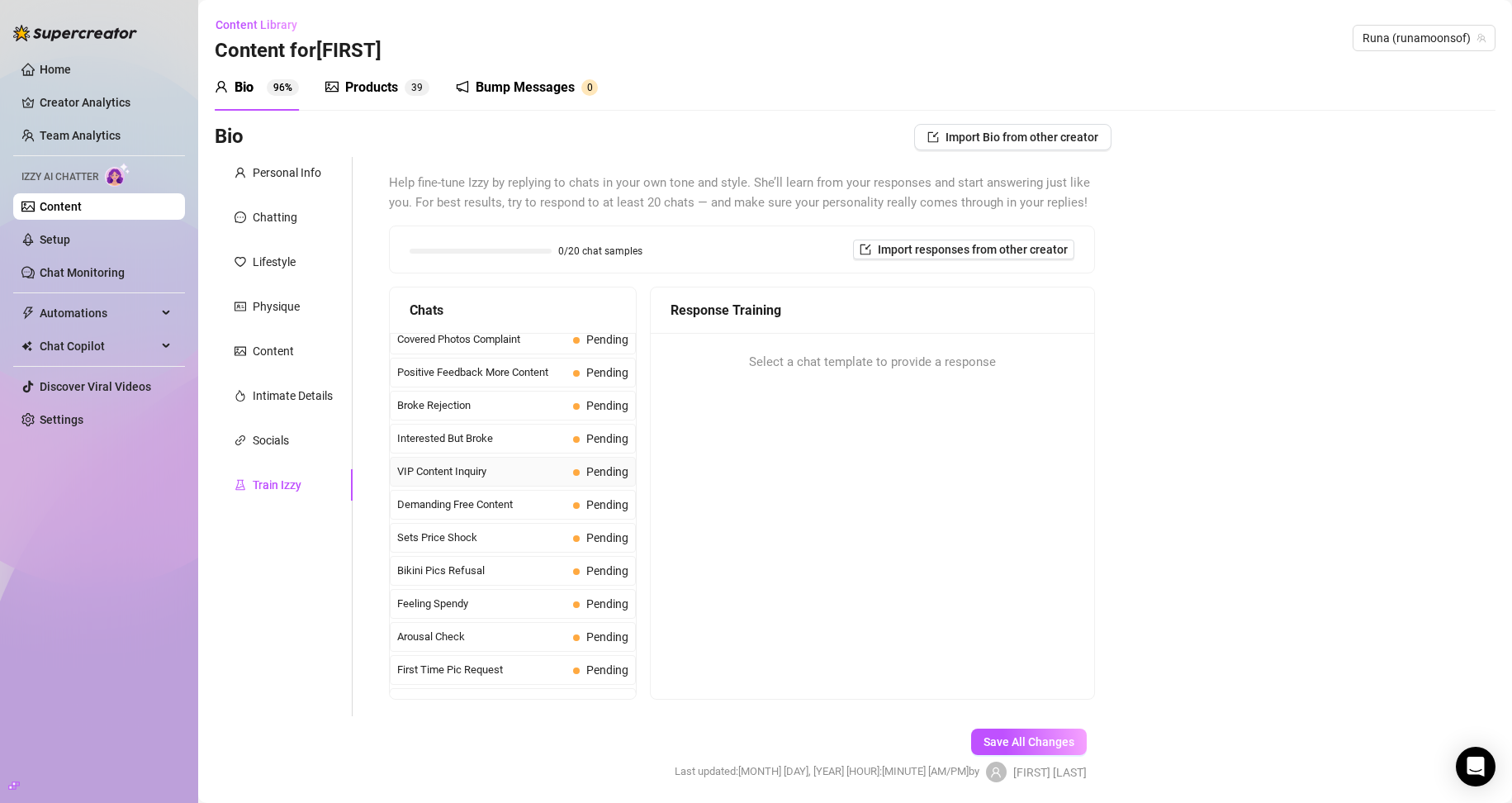 click on "VIP Content Inquiry" at bounding box center (481, 472) 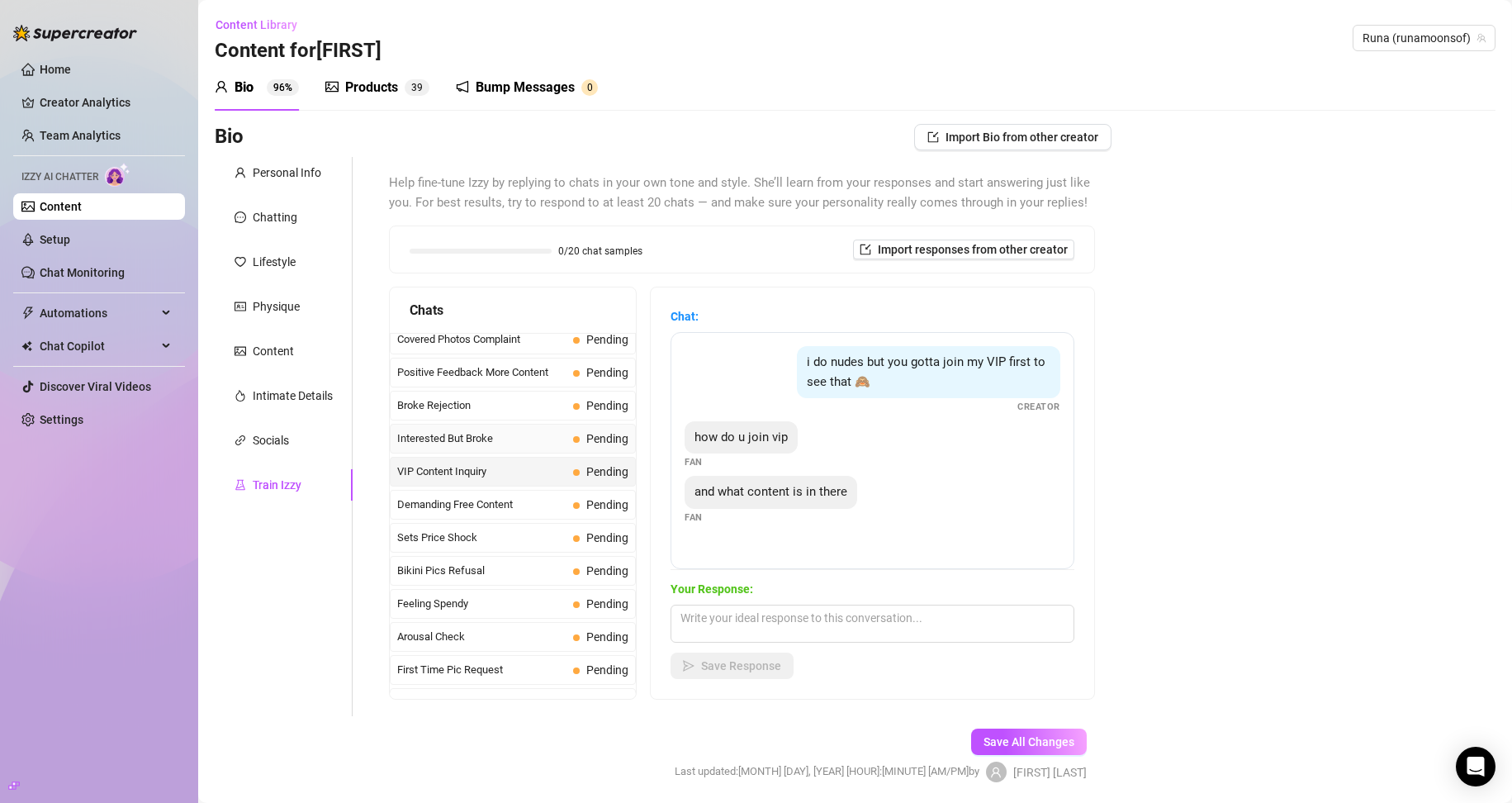 click on "Interested But Broke" at bounding box center [481, 439] 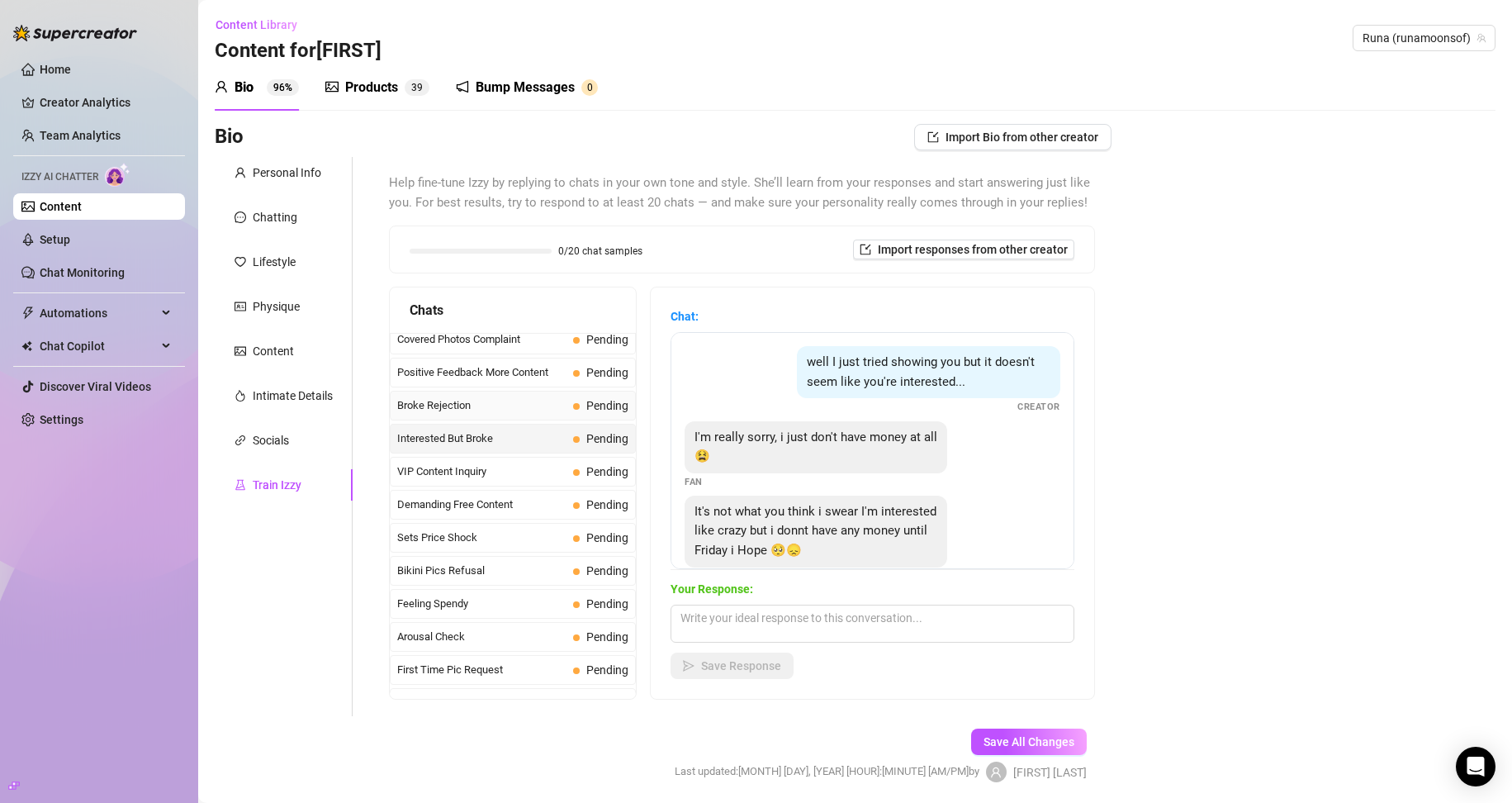 click on "Broke Rejection" at bounding box center (481, 406) 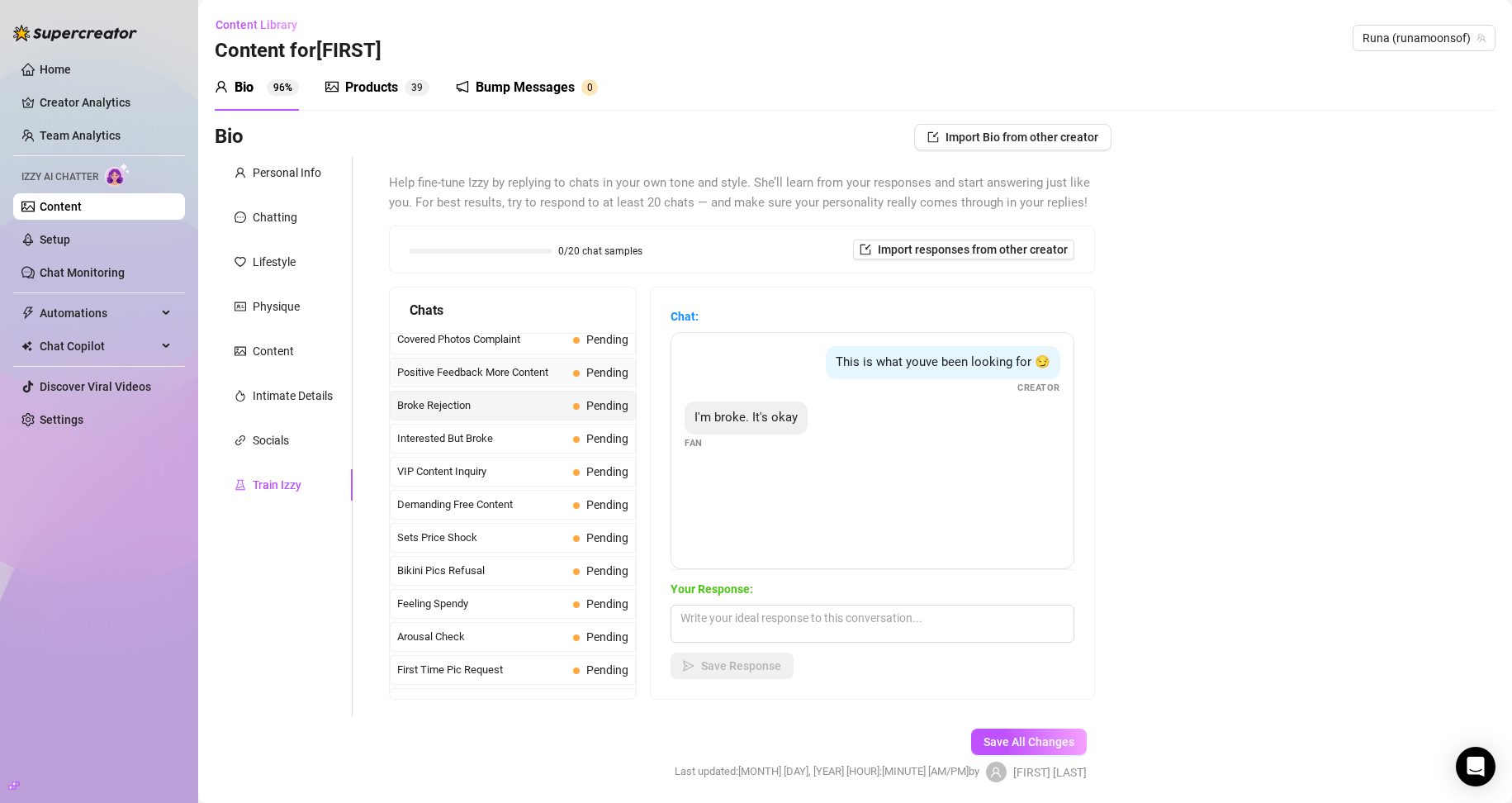 click on "Positive Feedback More Content" at bounding box center [481, 373] 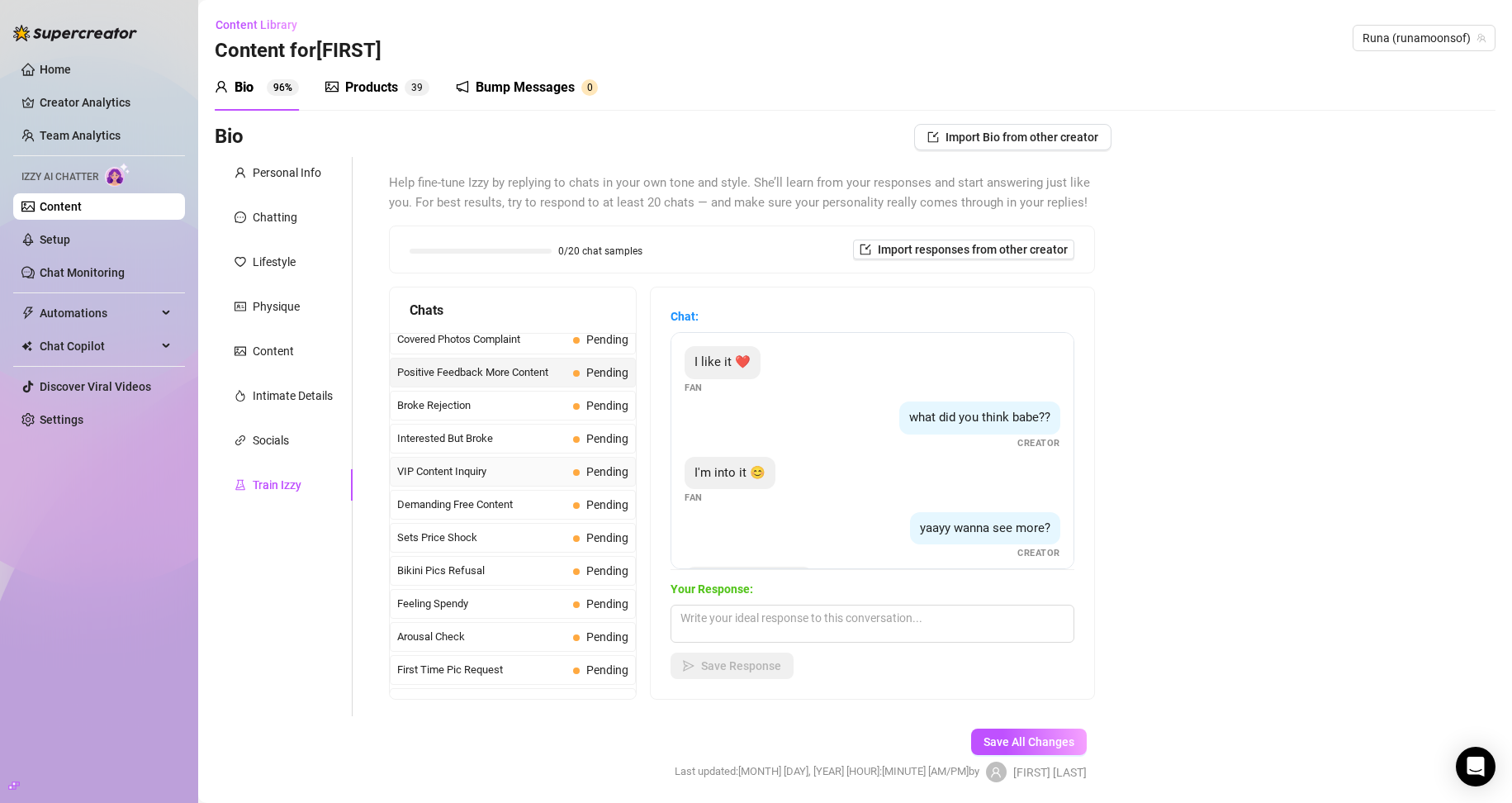 click on "VIP Content Inquiry Pending" at bounding box center (513, 472) 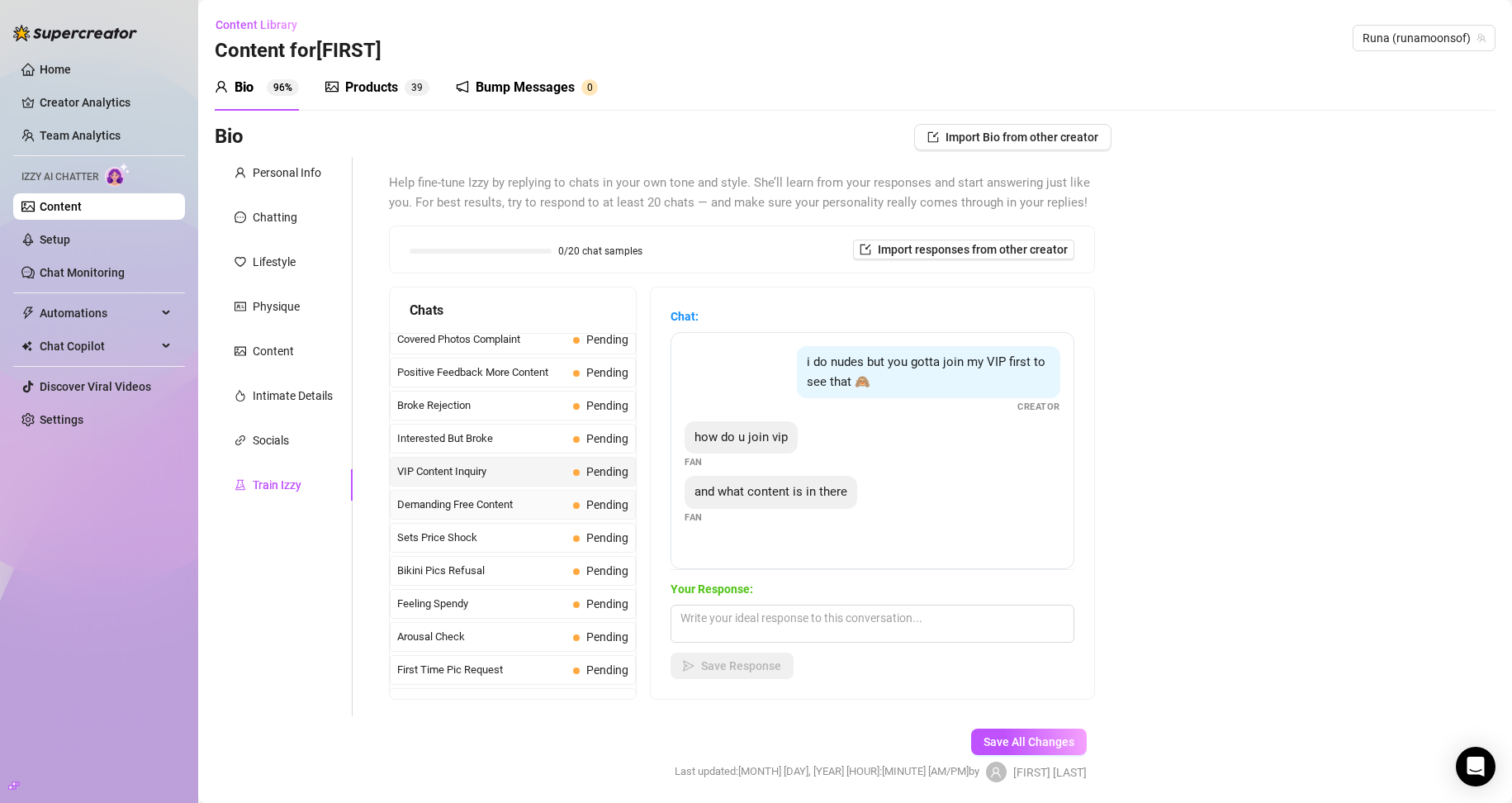 click on "Demanding Free Content" at bounding box center [481, 505] 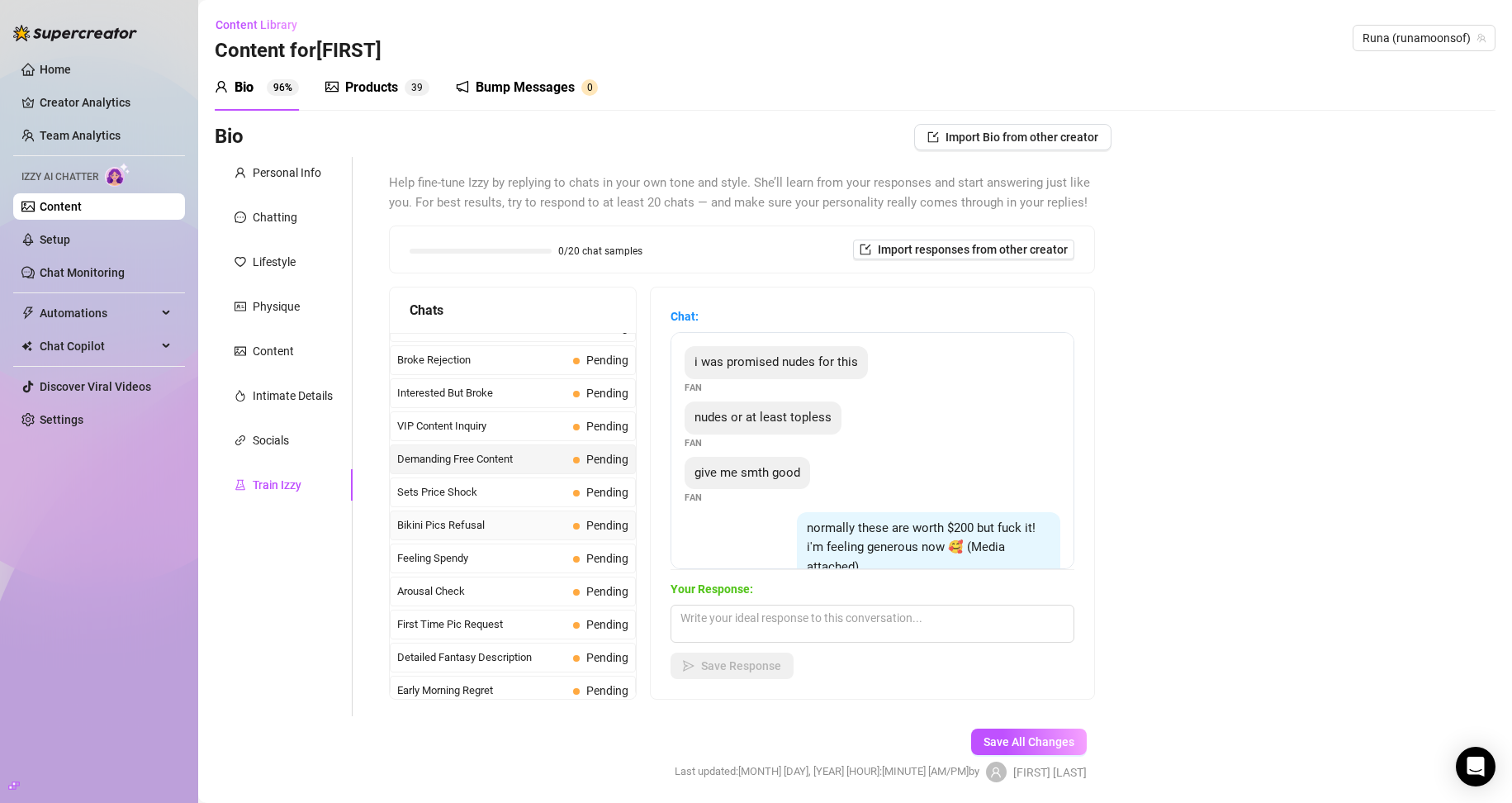 scroll, scrollTop: 273, scrollLeft: 0, axis: vertical 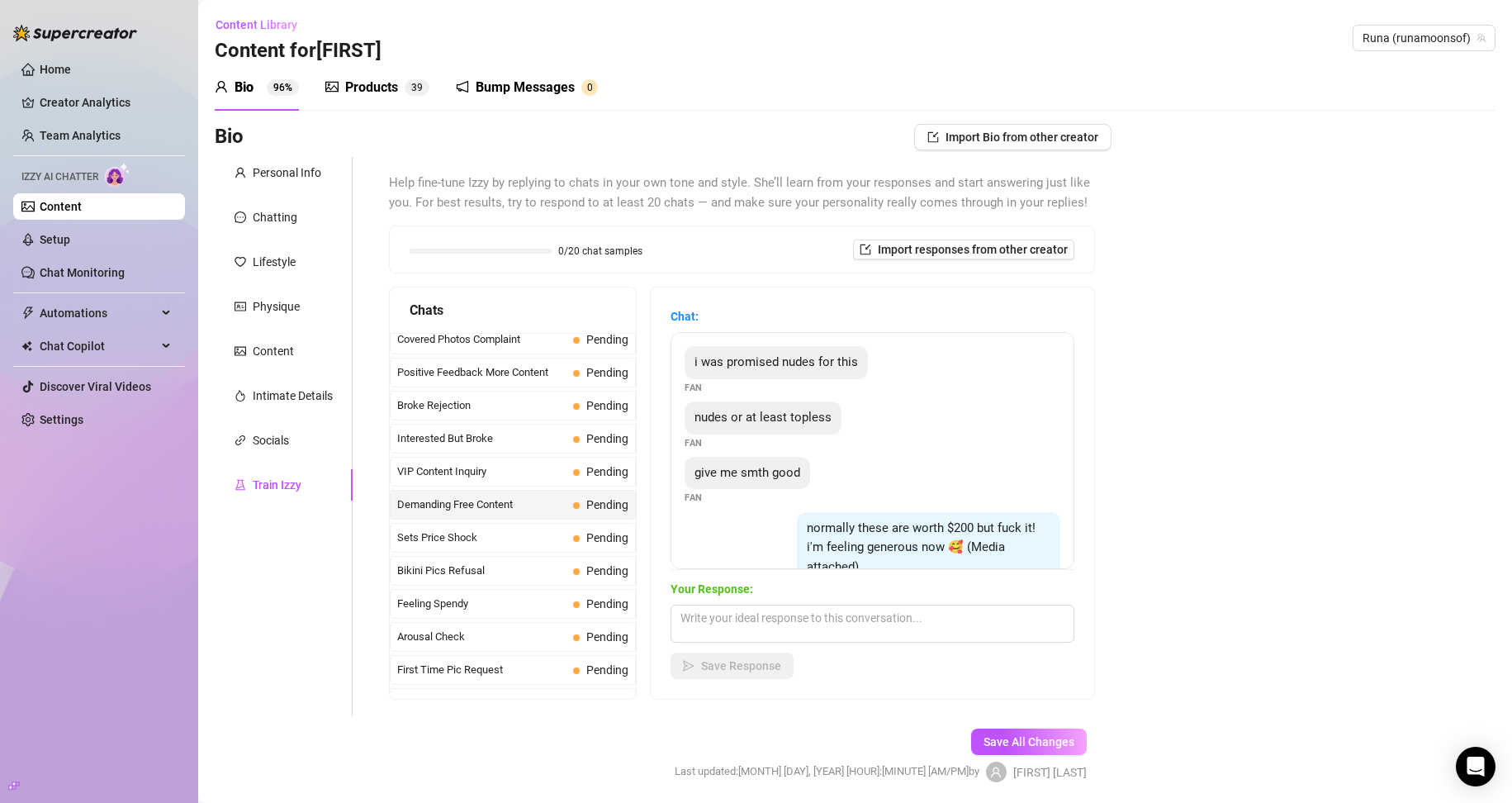 click on "Last Money Nipples Inquiry Pending Waiting For Payday Pending Not Pushy Future Visit Pending Budget Fifty Request Pending Blanket Photo Anal Offer Pending Missing Videos Reminder Pending Cock Compliment Upsell Pending Too Expensive Complaint Pending Covered Photos Complaint Pending Positive Feedback More Content Pending Broke Rejection Pending Interested But Broke Pending VIP Content Inquiry Pending Demanding Free Content Pending Sets Price Shock Pending Bikini Pics Refusal Pending Feeling Spendy Pending Arousal Check Pending First Time Pic Request Pending Detailed Fantasy Description Pending Early Morning Regret Pending Hotel Room Fantasy Pending Wall Pinning Fantasy Pending Climax Request Pending Self Play Request Pending Tight Compliments Pending Stretching Fantasy Pending Anticipation Buildup Pending Position Request Pending Mood Invitation Pending Pic Appreciation Request Pending Body Contact Desire Pending Sushi Conversation Pending Simple Day Check Pending Busy Work Day Pending Lazy TV Watching Pending" at bounding box center (513, 984) 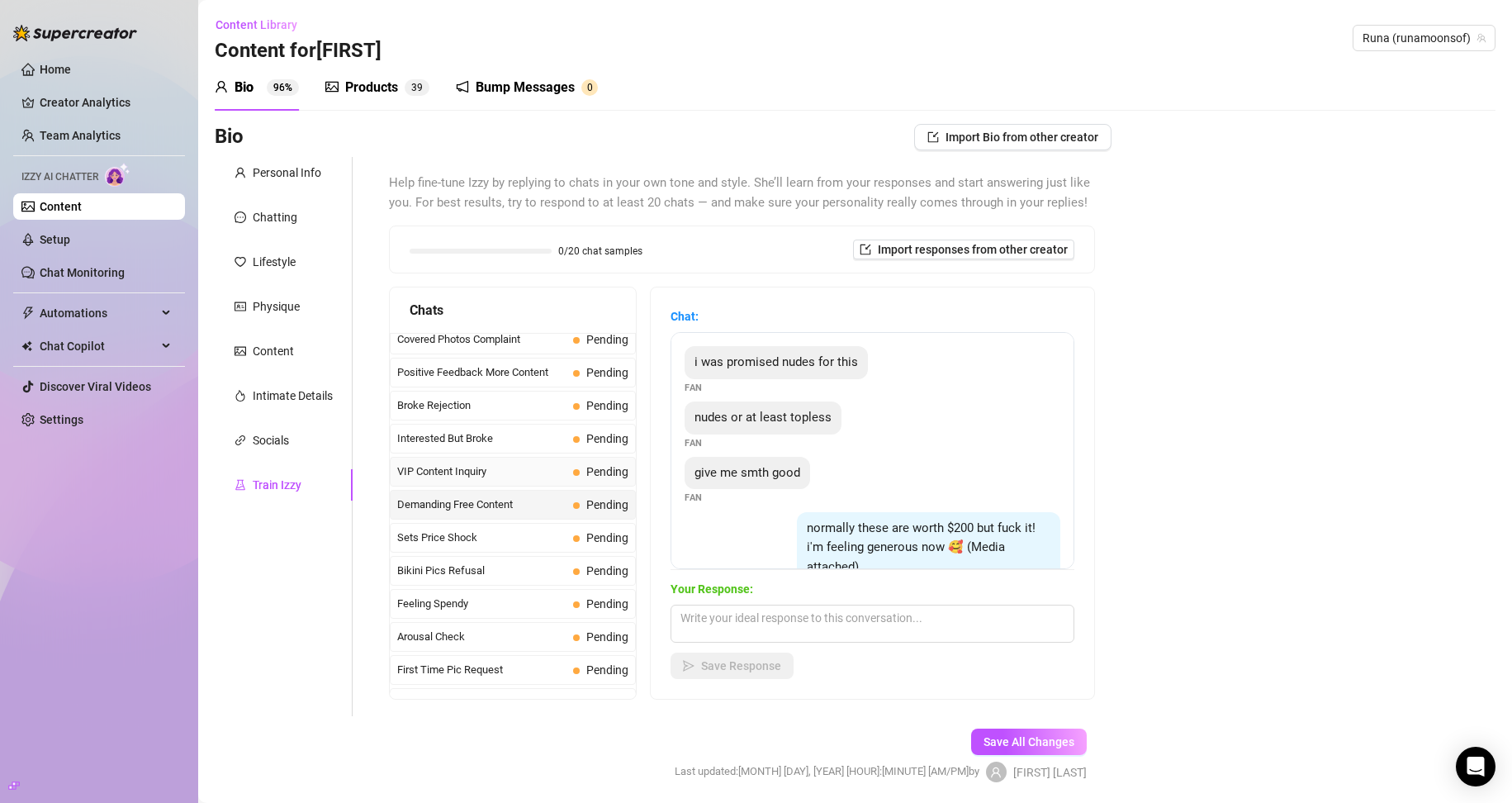 click on "VIP Content Inquiry" at bounding box center (481, 472) 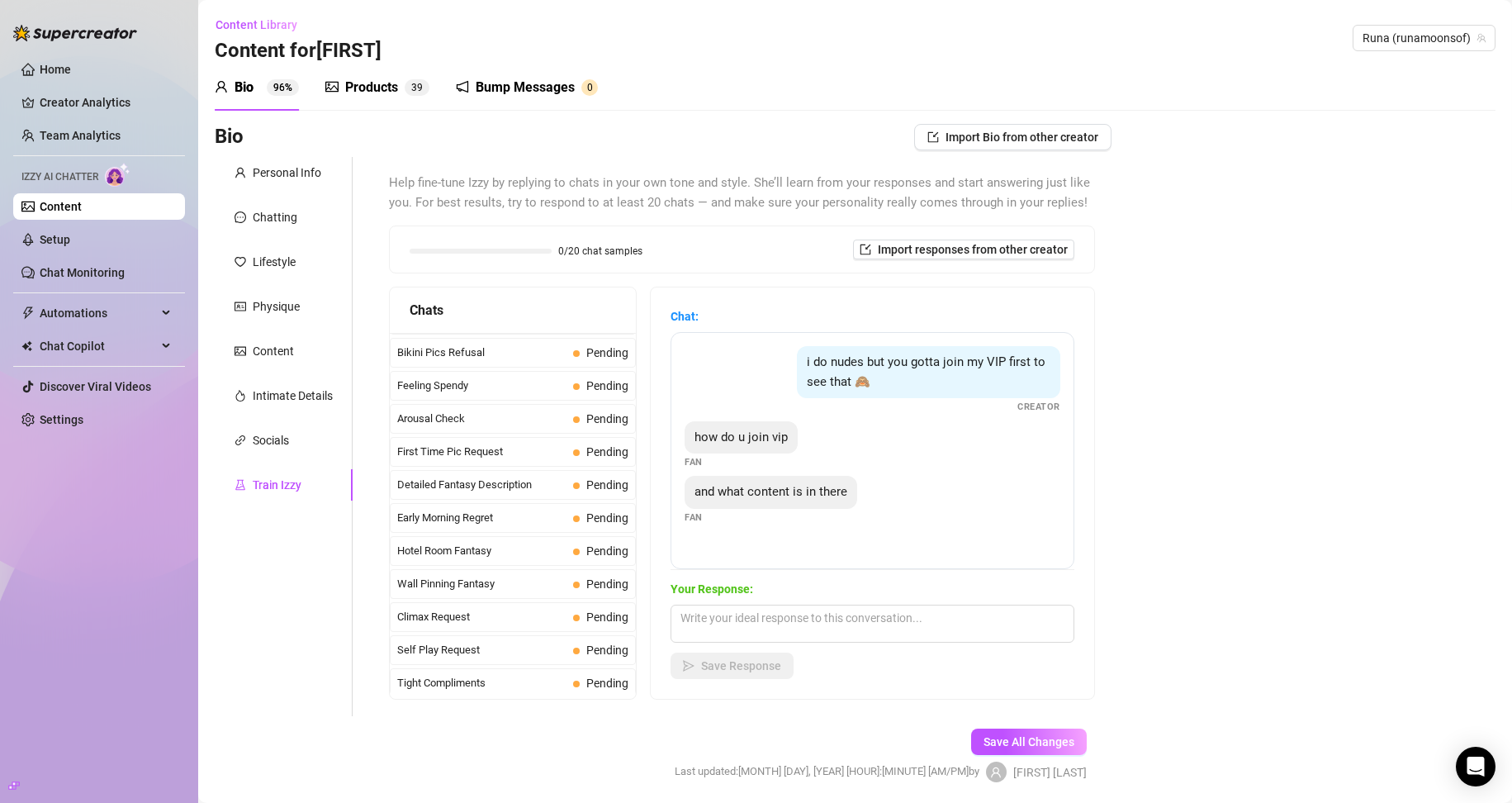 scroll, scrollTop: 520, scrollLeft: 0, axis: vertical 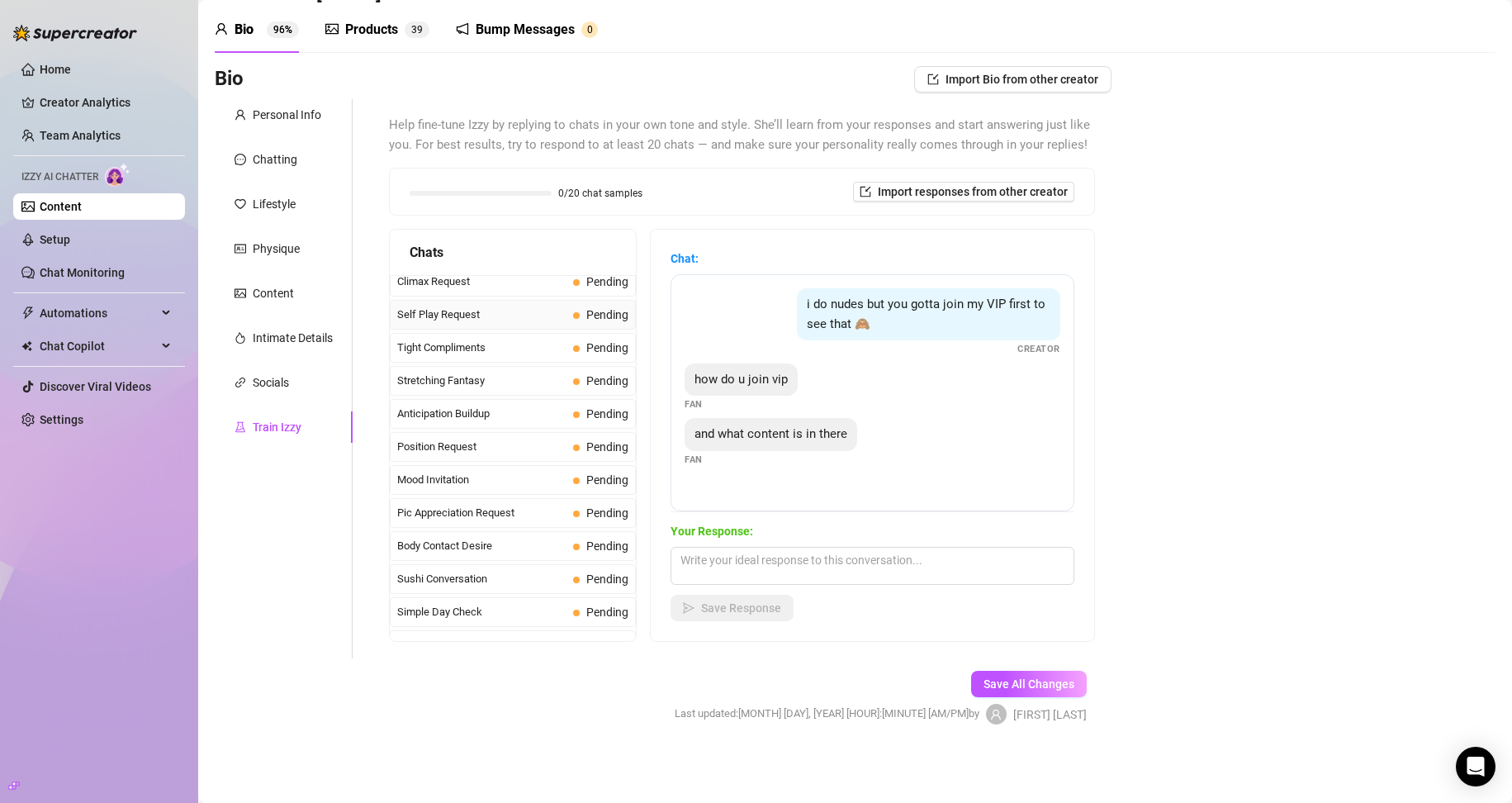 click on "Self Play Request" at bounding box center [481, 315] 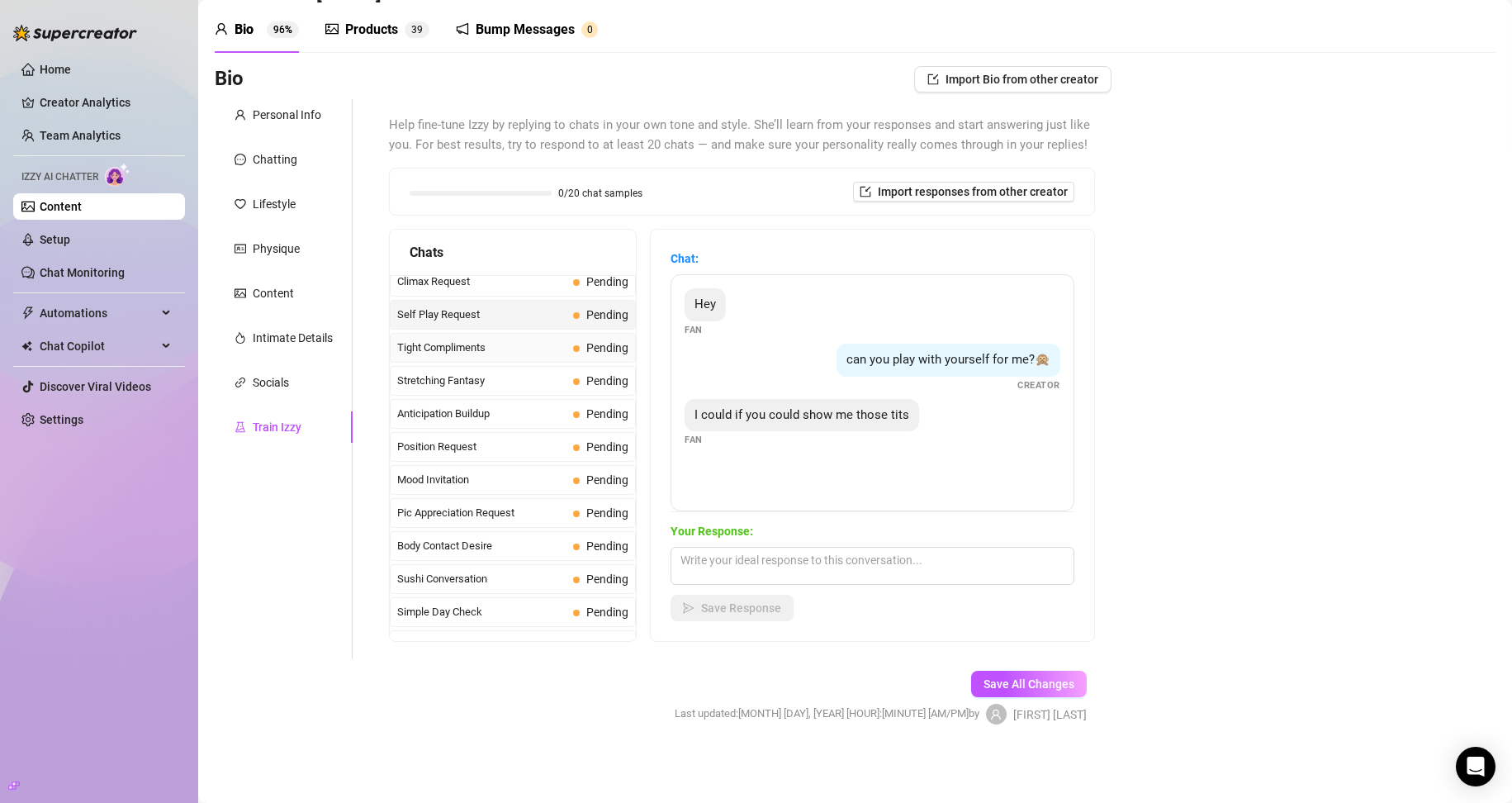 click on "Tight Compliments" at bounding box center (481, 348) 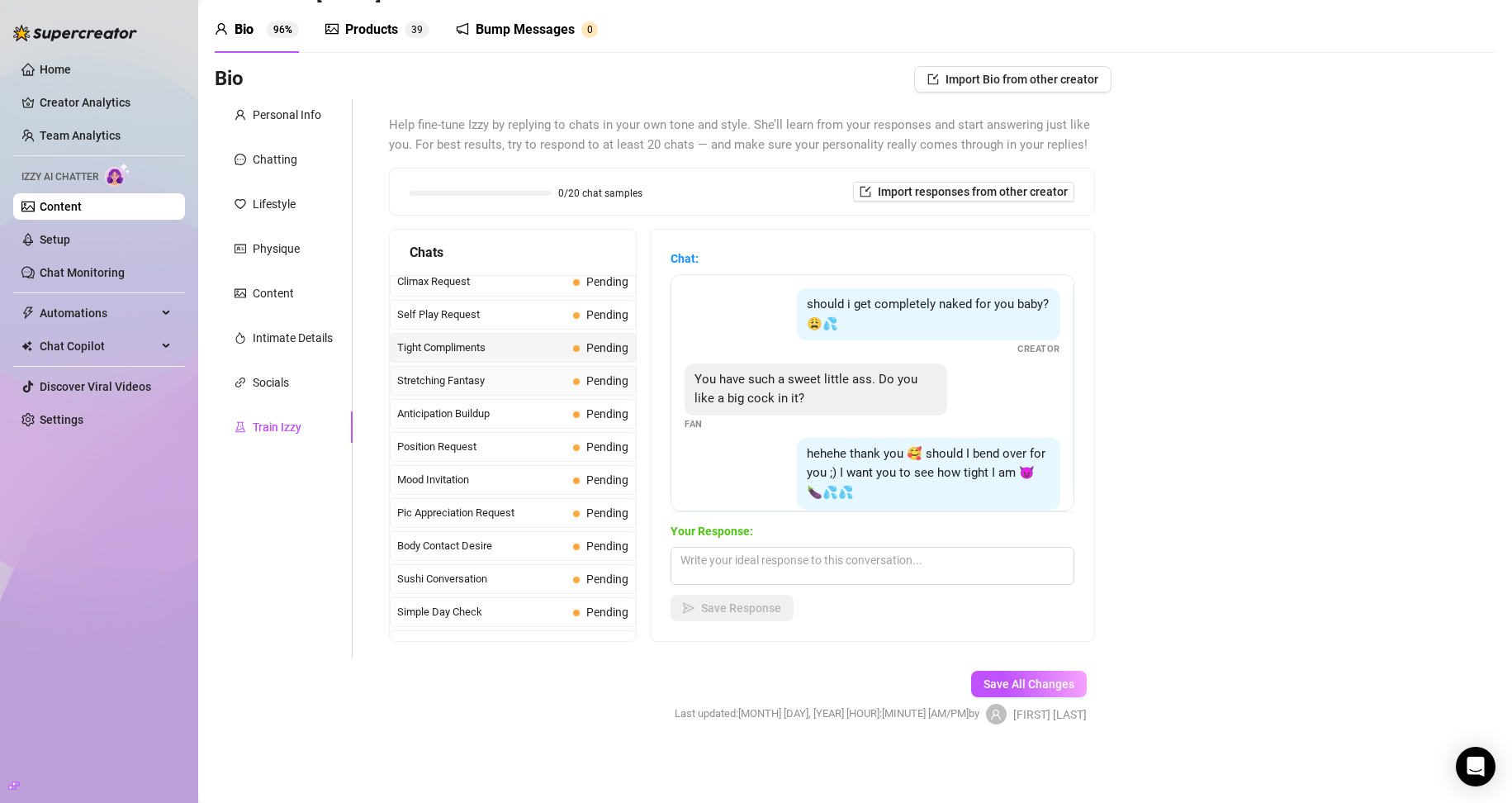 click on "Stretching Fantasy" at bounding box center (481, 381) 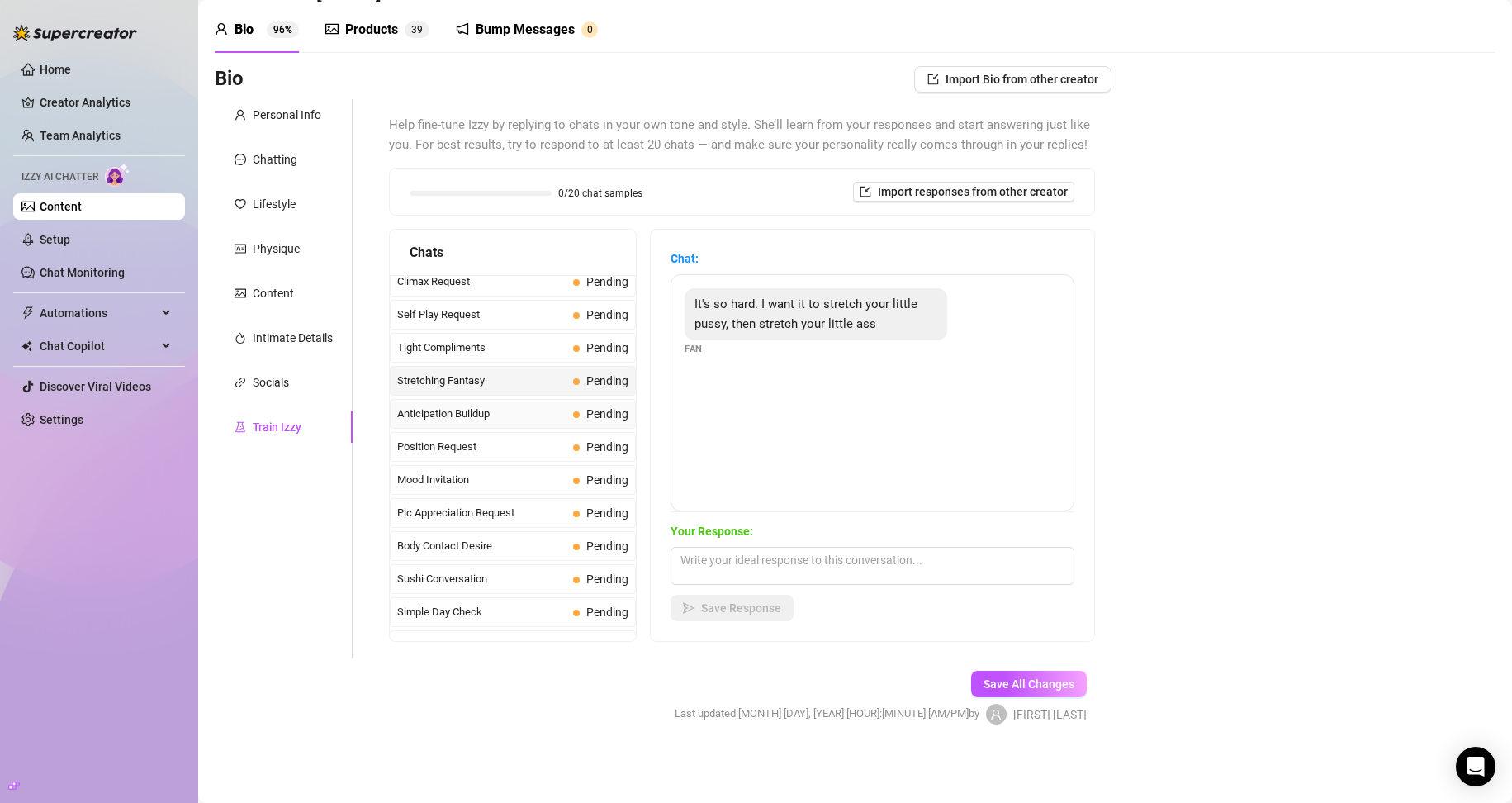 click on "Anticipation Buildup Pending" at bounding box center [513, 414] 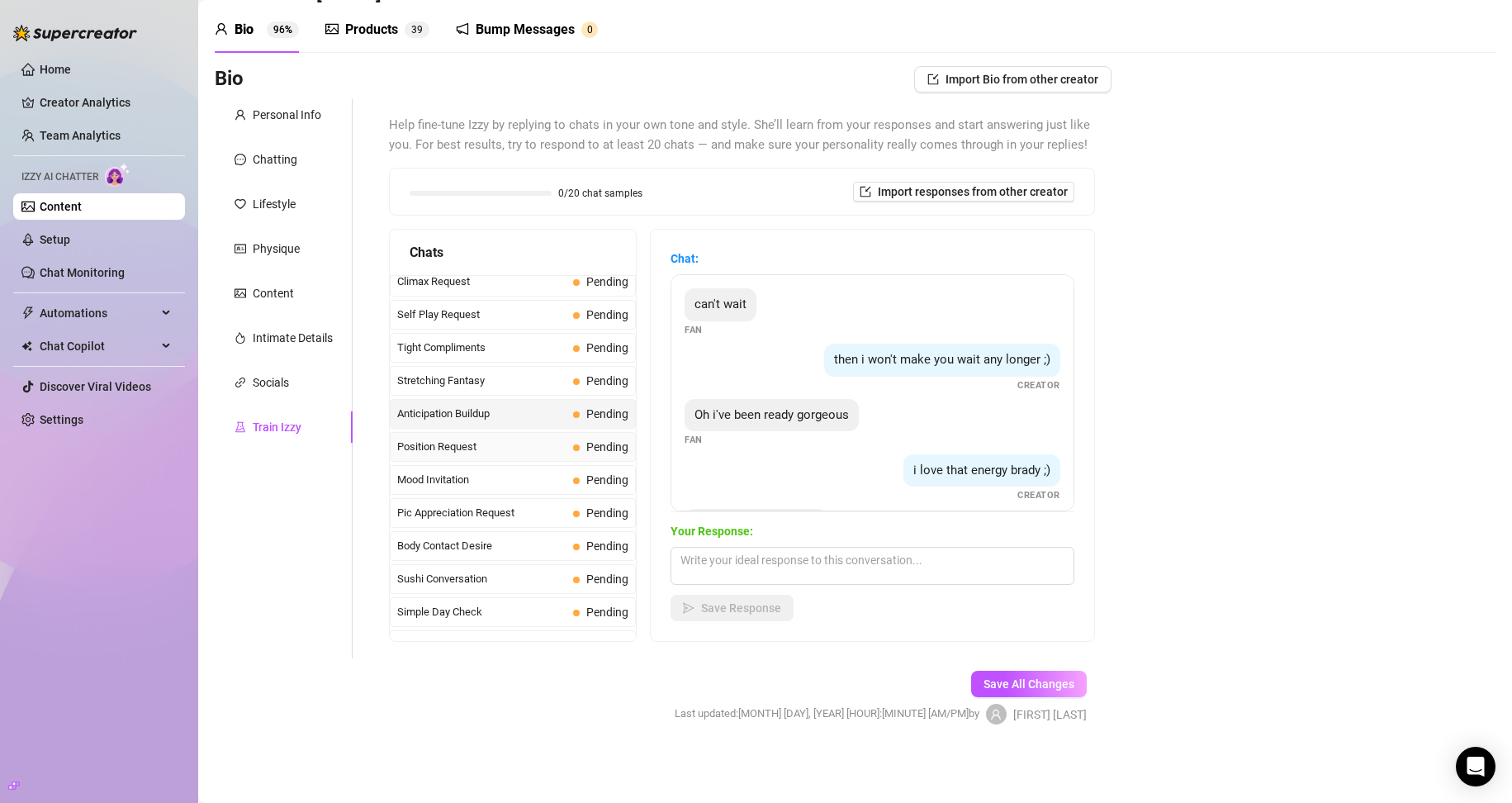 click on "Position Request Pending" at bounding box center (513, 447) 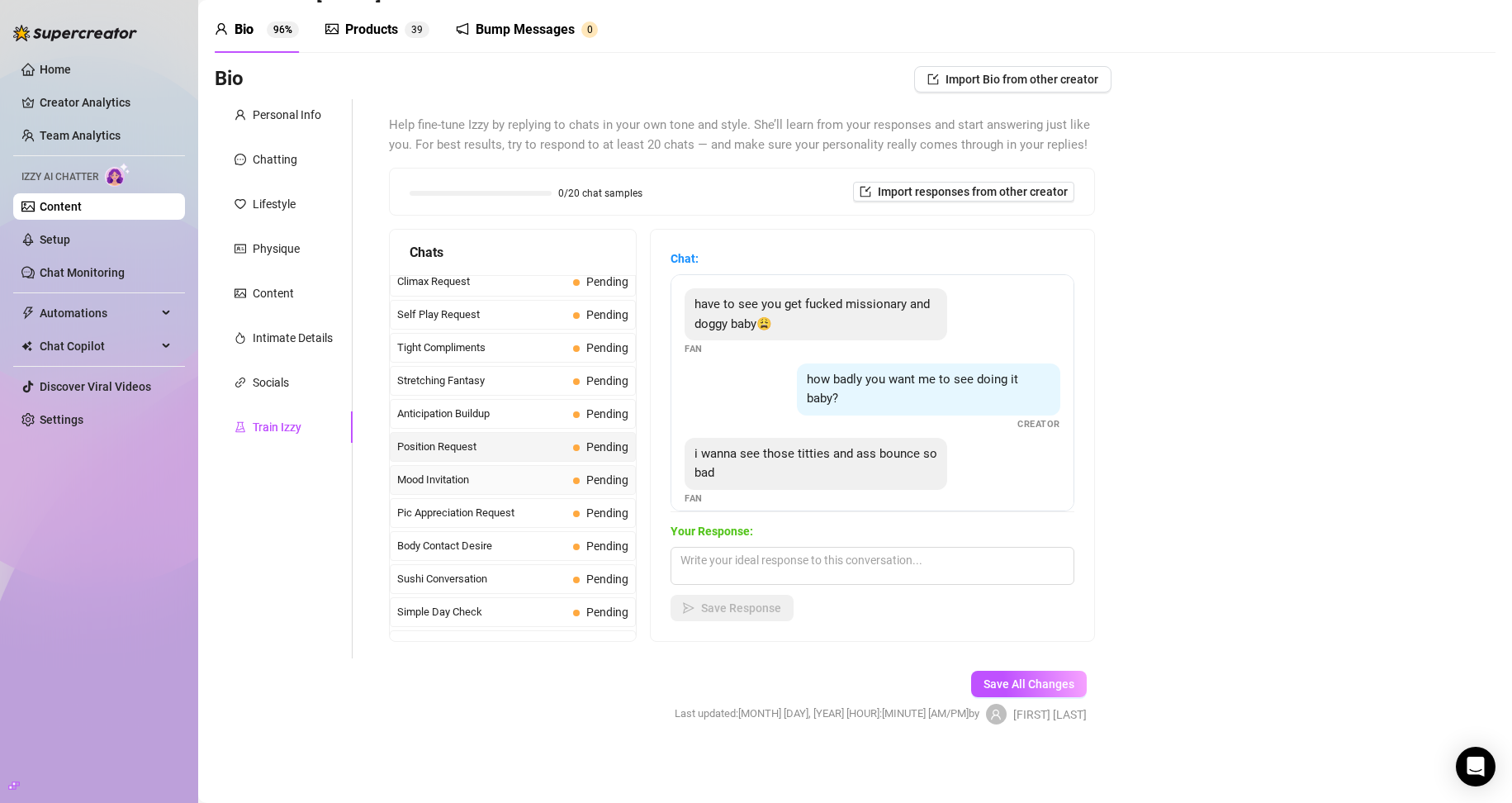 click on "Mood Invitation" at bounding box center [481, 480] 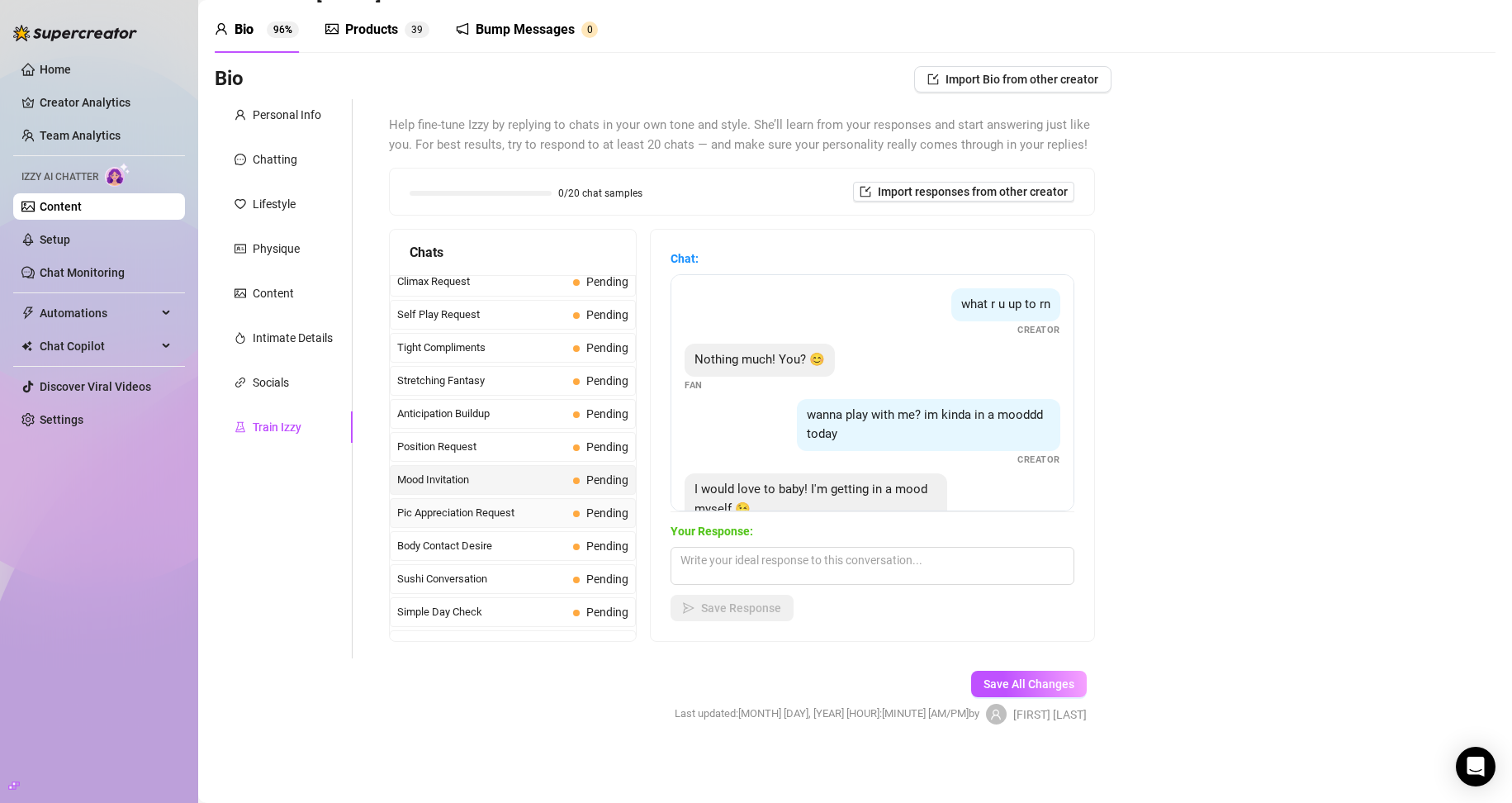click on "Pic Appreciation Request" at bounding box center [481, 513] 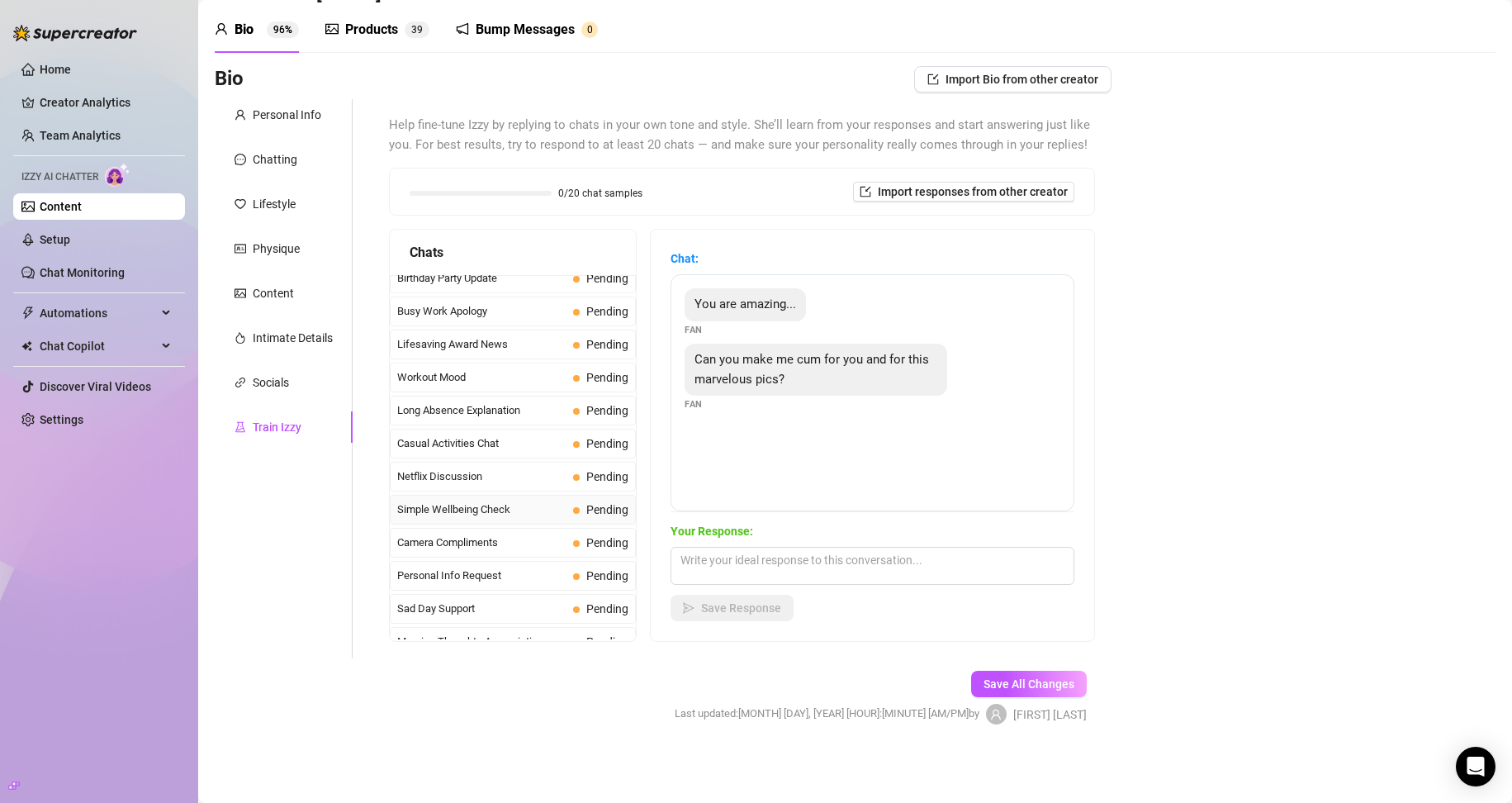 scroll, scrollTop: 1483, scrollLeft: 0, axis: vertical 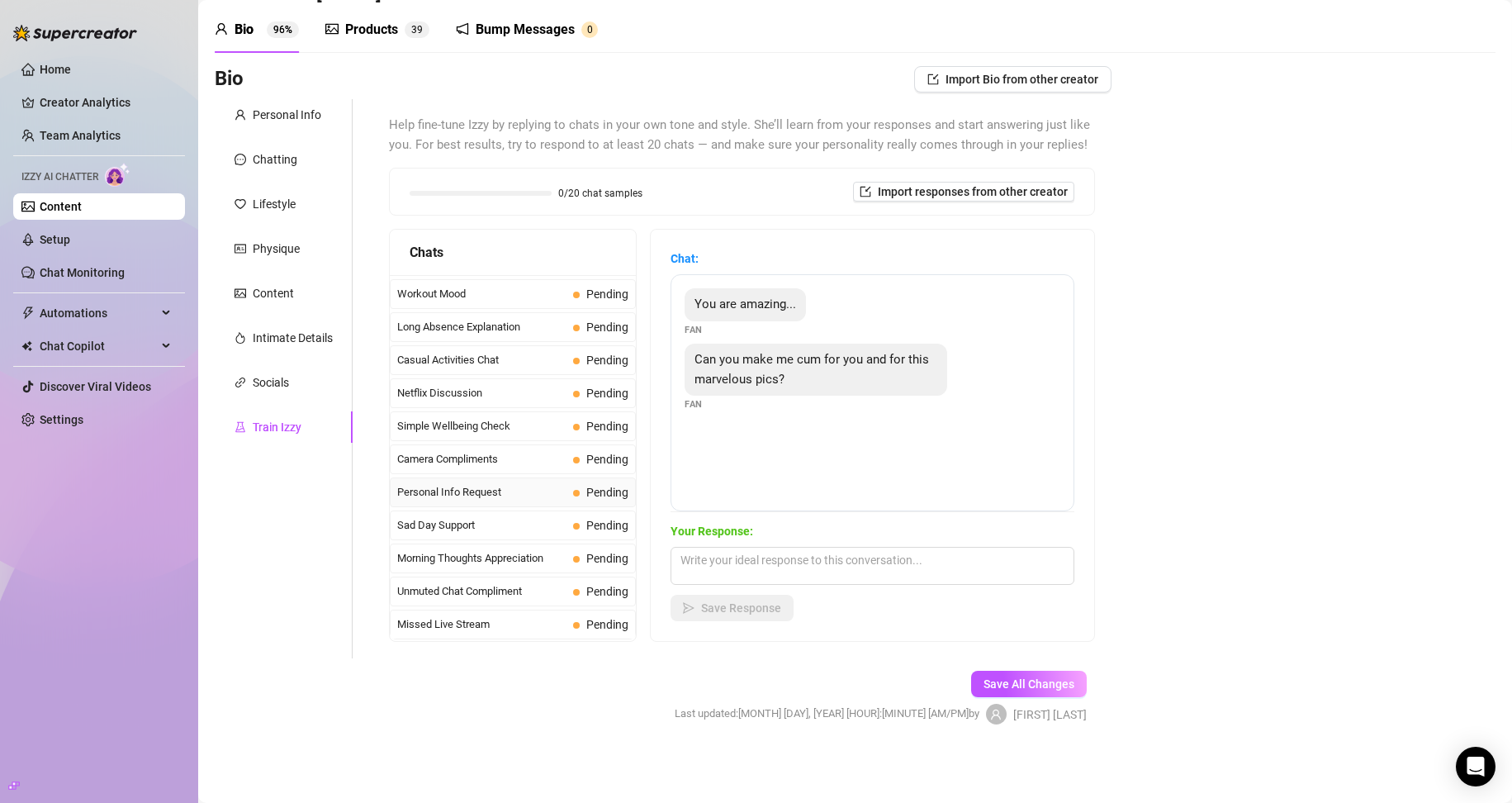 click on "Personal Info Request Pending" at bounding box center [513, 492] 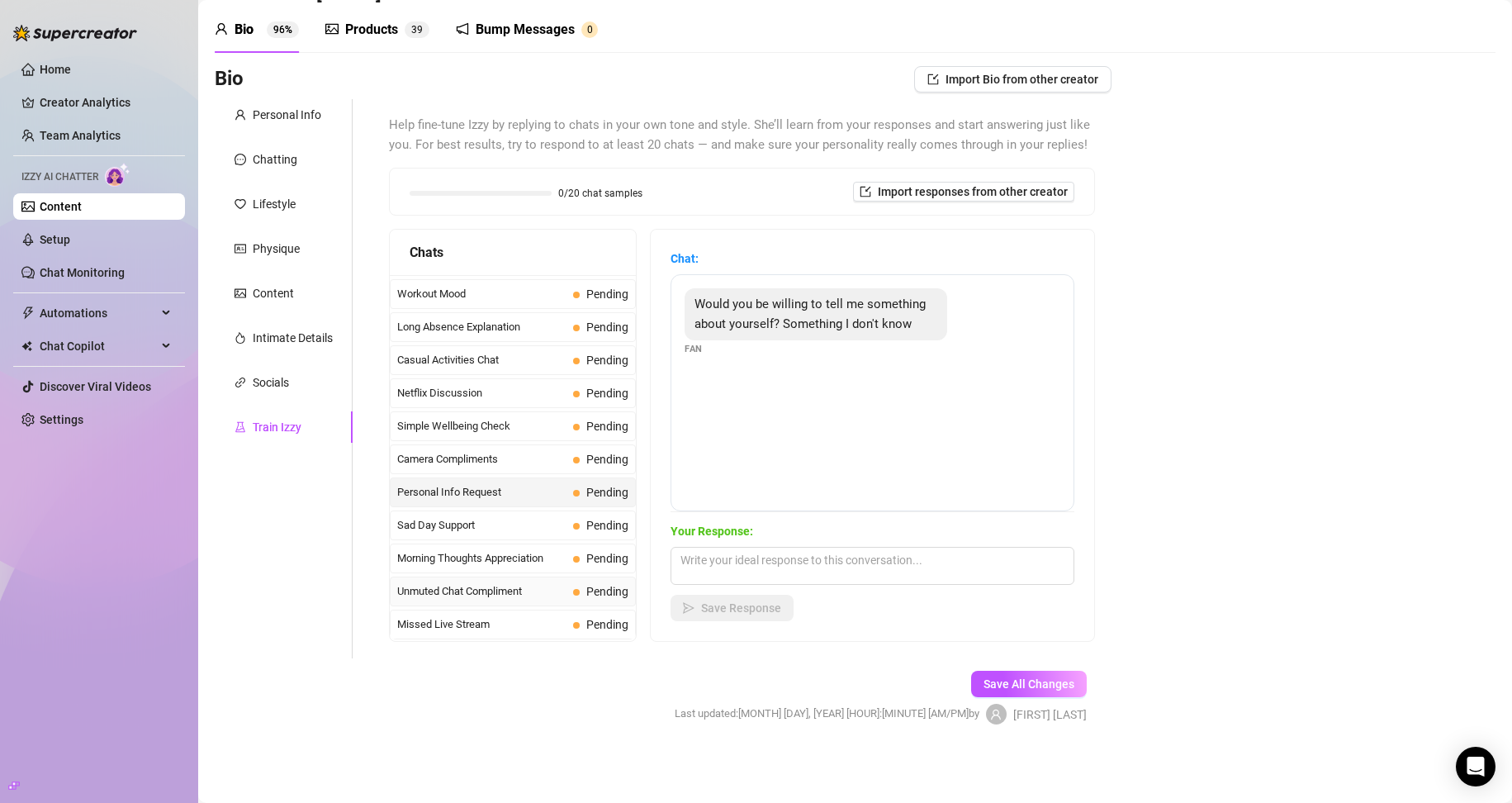 click on "Unmuted Chat Compliment" at bounding box center (481, 592) 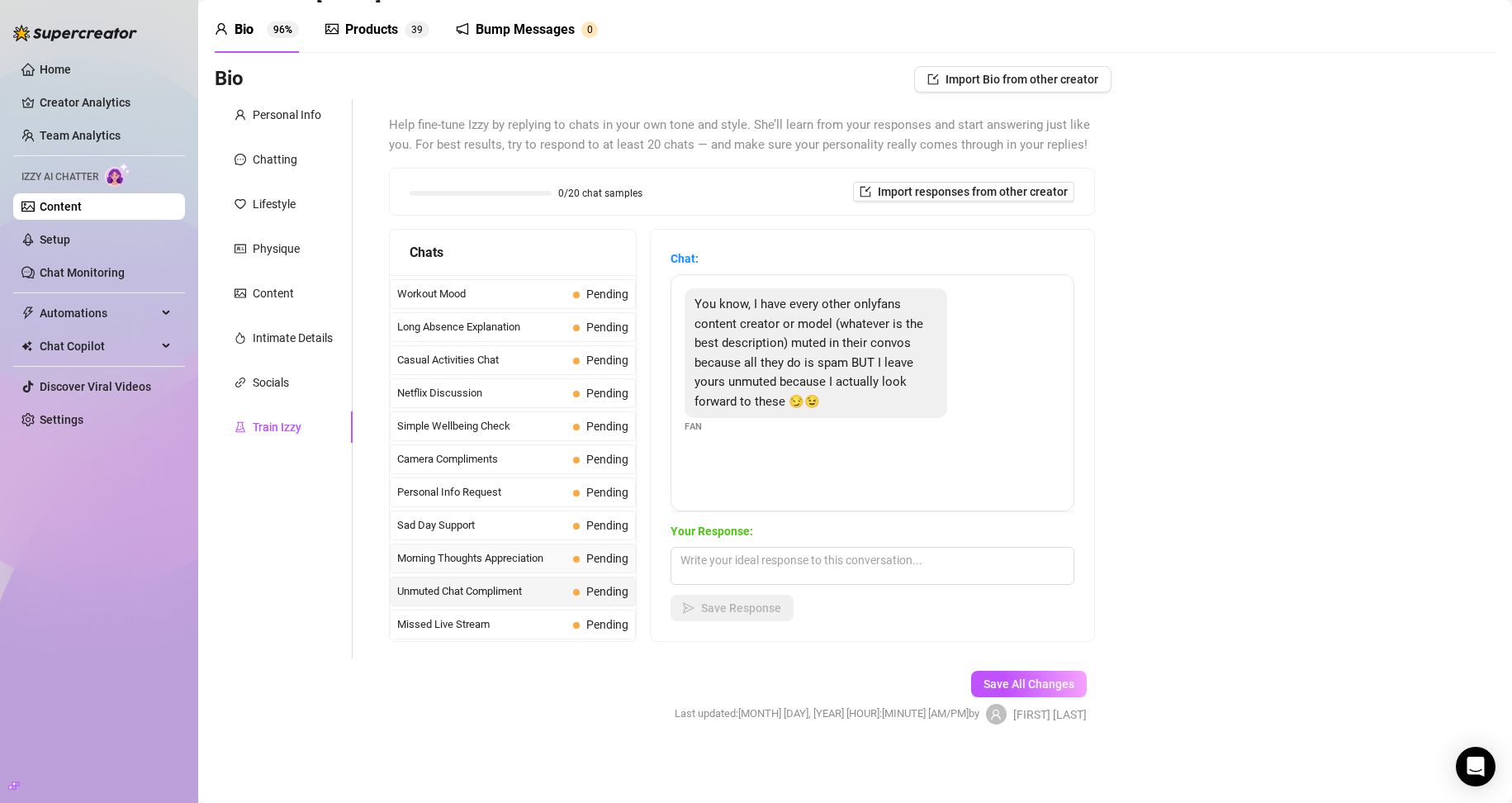 click on "Morning Thoughts Appreciation" at bounding box center [481, 558] 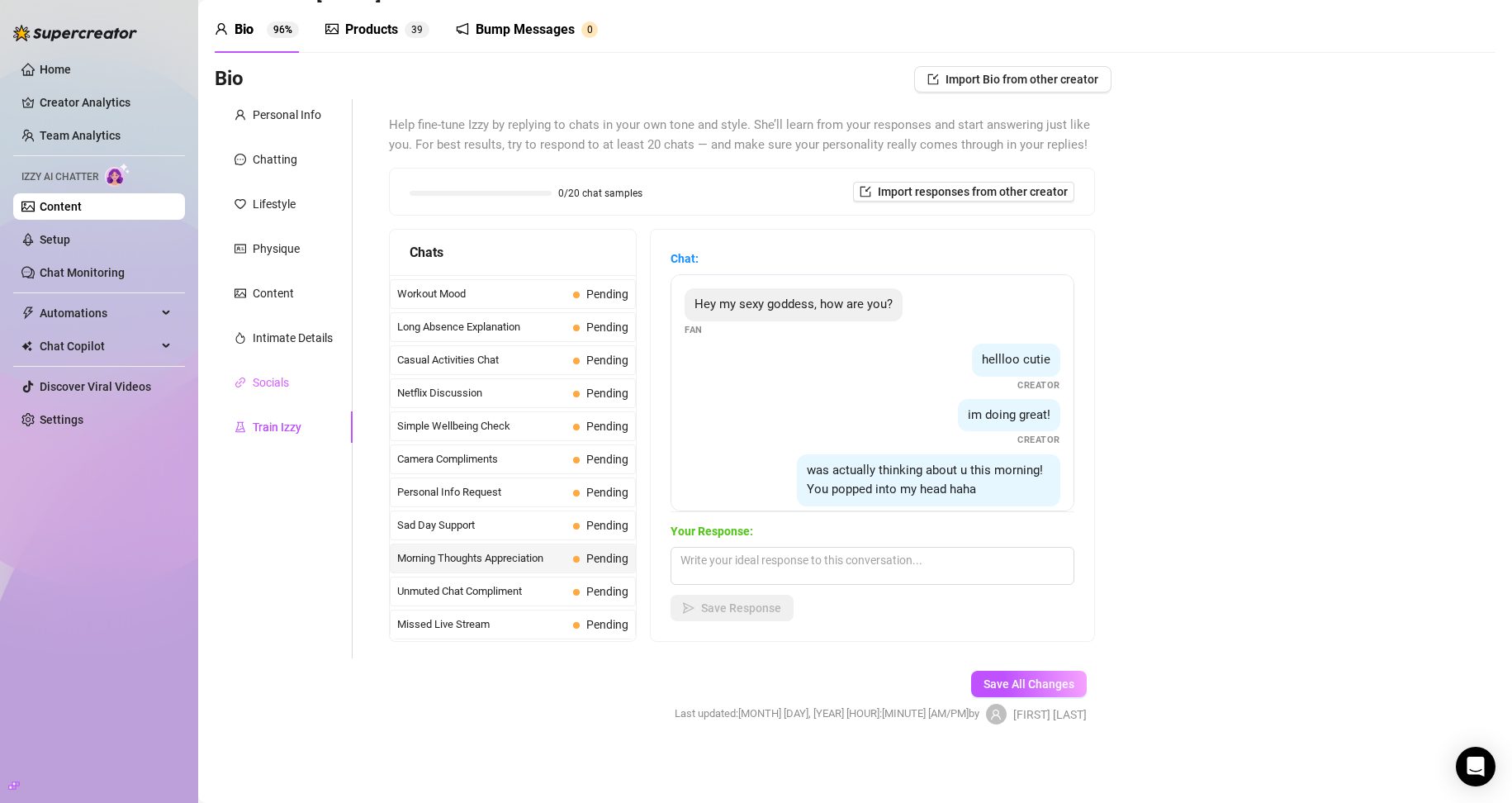 click on "Socials" at bounding box center [283, 382] 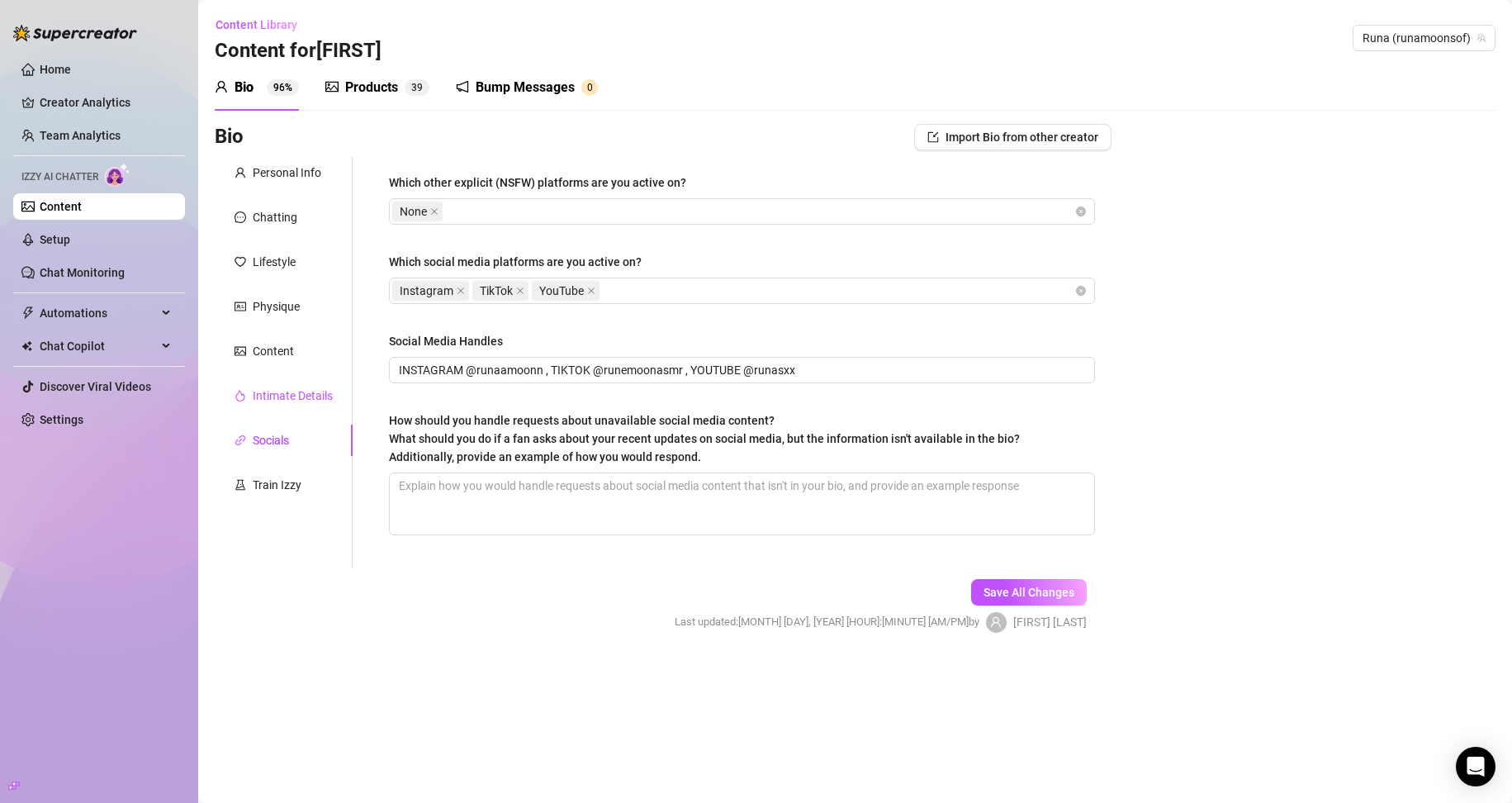 click on "Intimate Details" at bounding box center [292, 396] 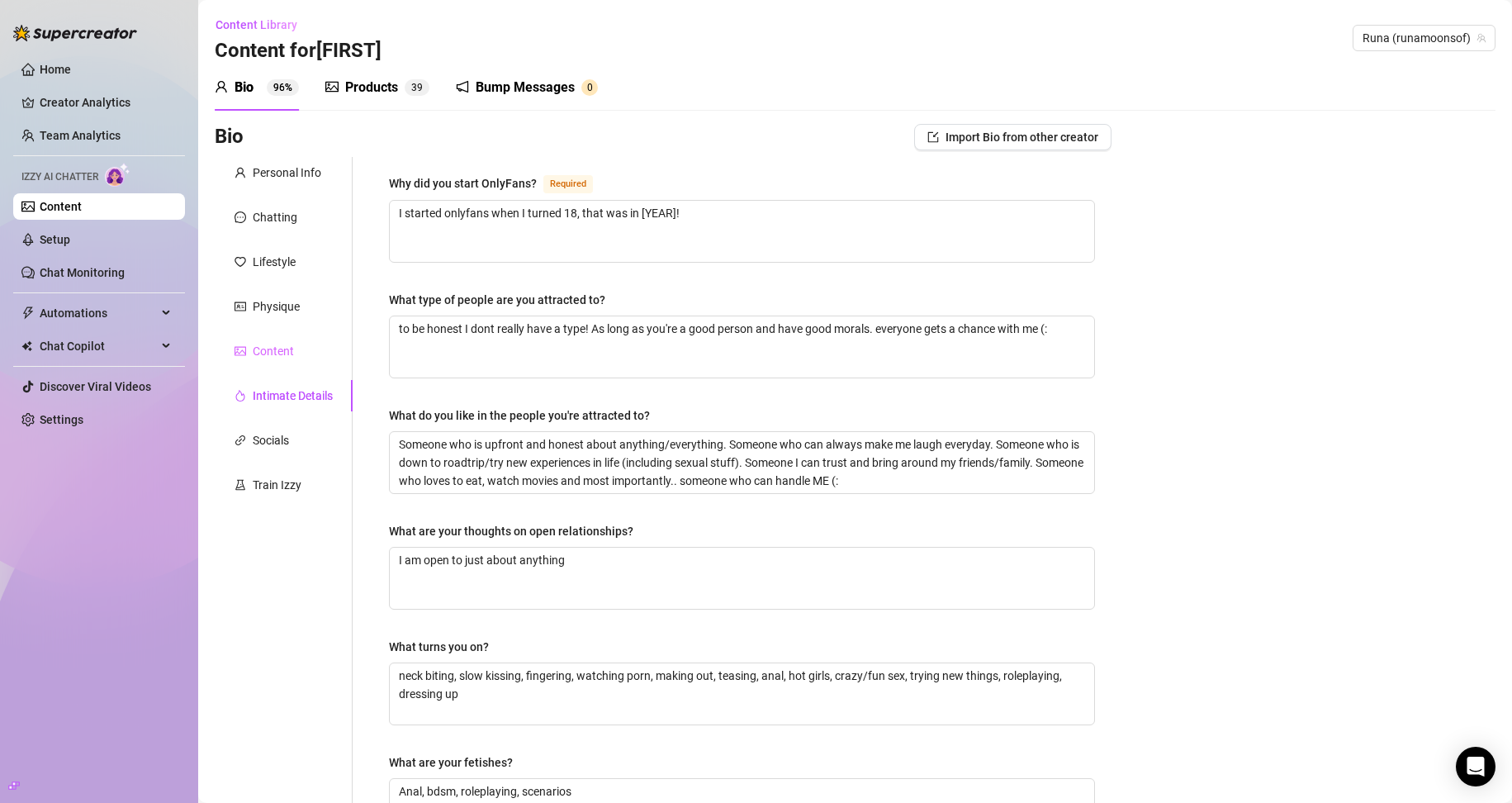 click on "Content" at bounding box center [283, 351] 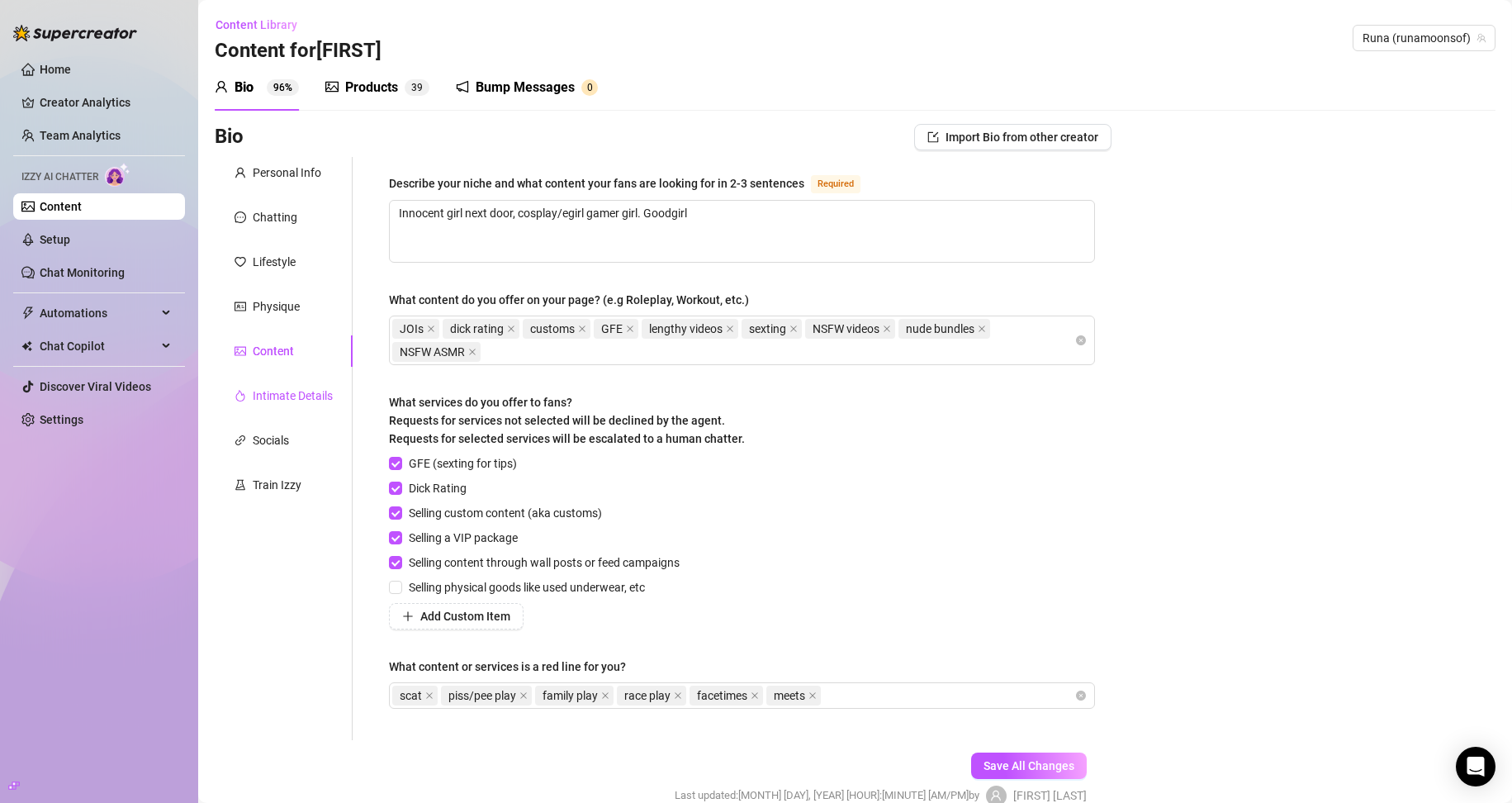 click on "Intimate Details" at bounding box center [292, 396] 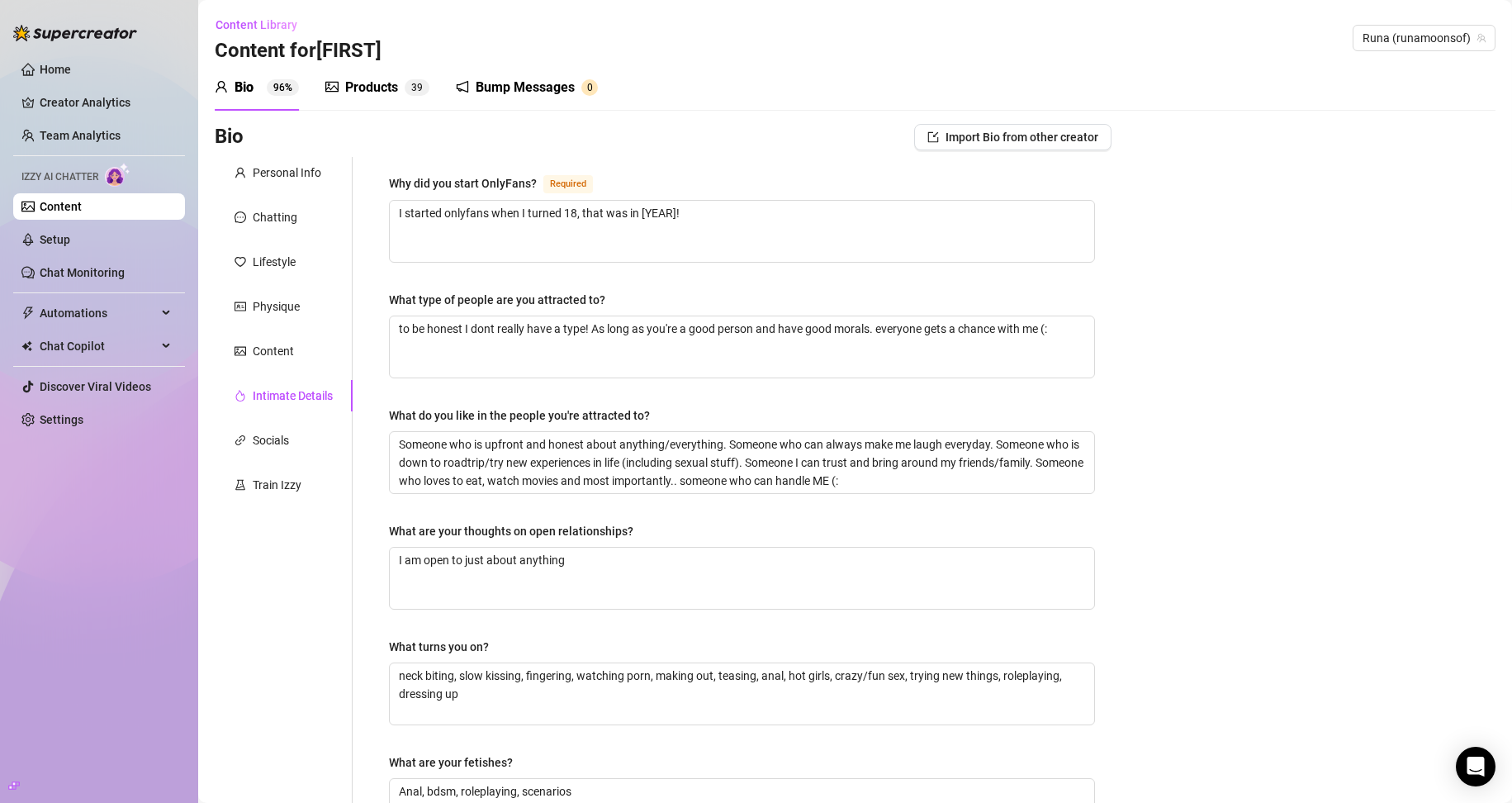 click on "Personal Info Chatting Lifestyle Physique Content Intimate Details Socials Train Izzy" at bounding box center [283, 573] 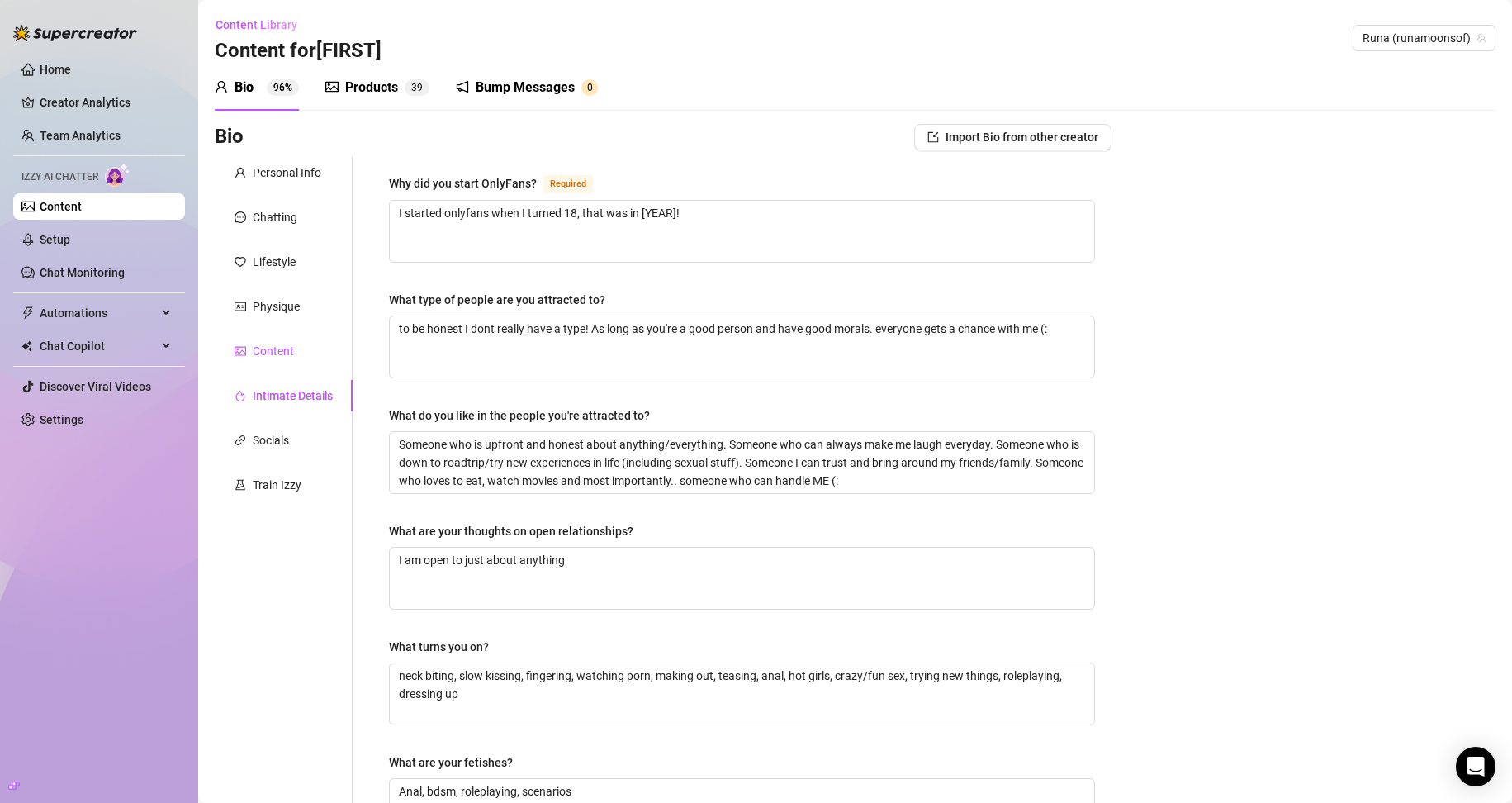 click on "Content" at bounding box center [273, 351] 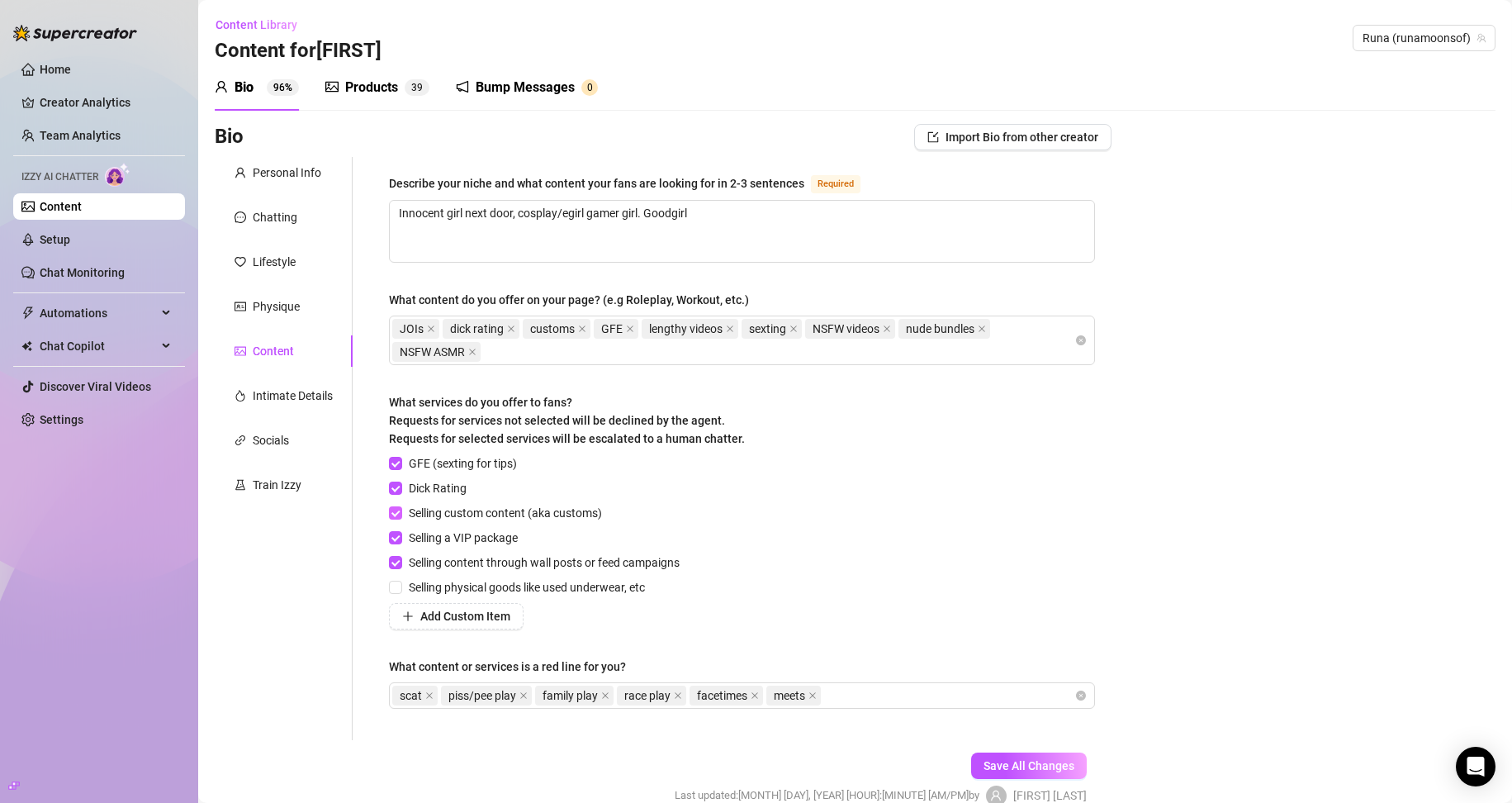 click on "Selling custom content (aka customs)" at bounding box center [395, 512] 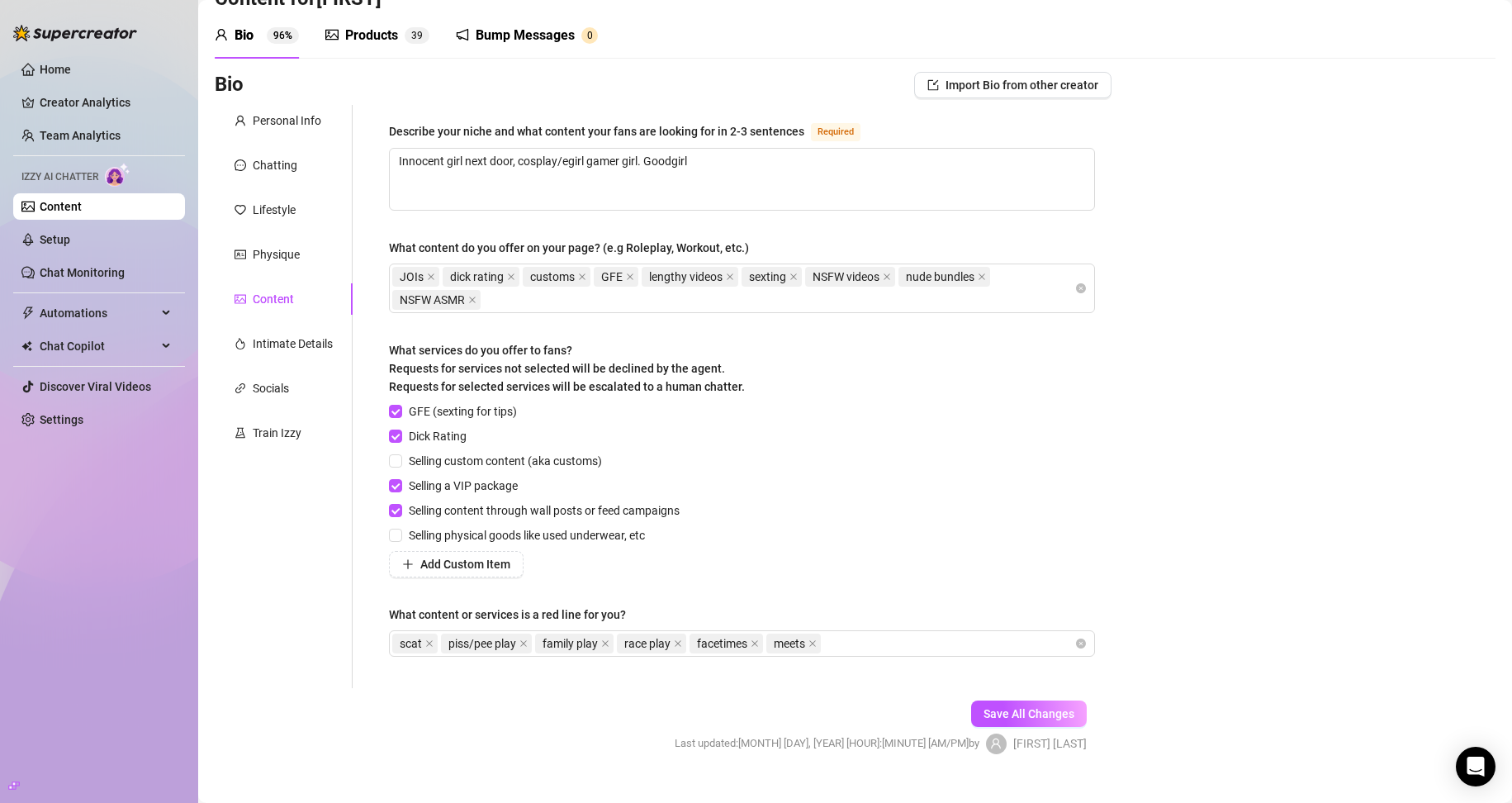 scroll, scrollTop: 81, scrollLeft: 0, axis: vertical 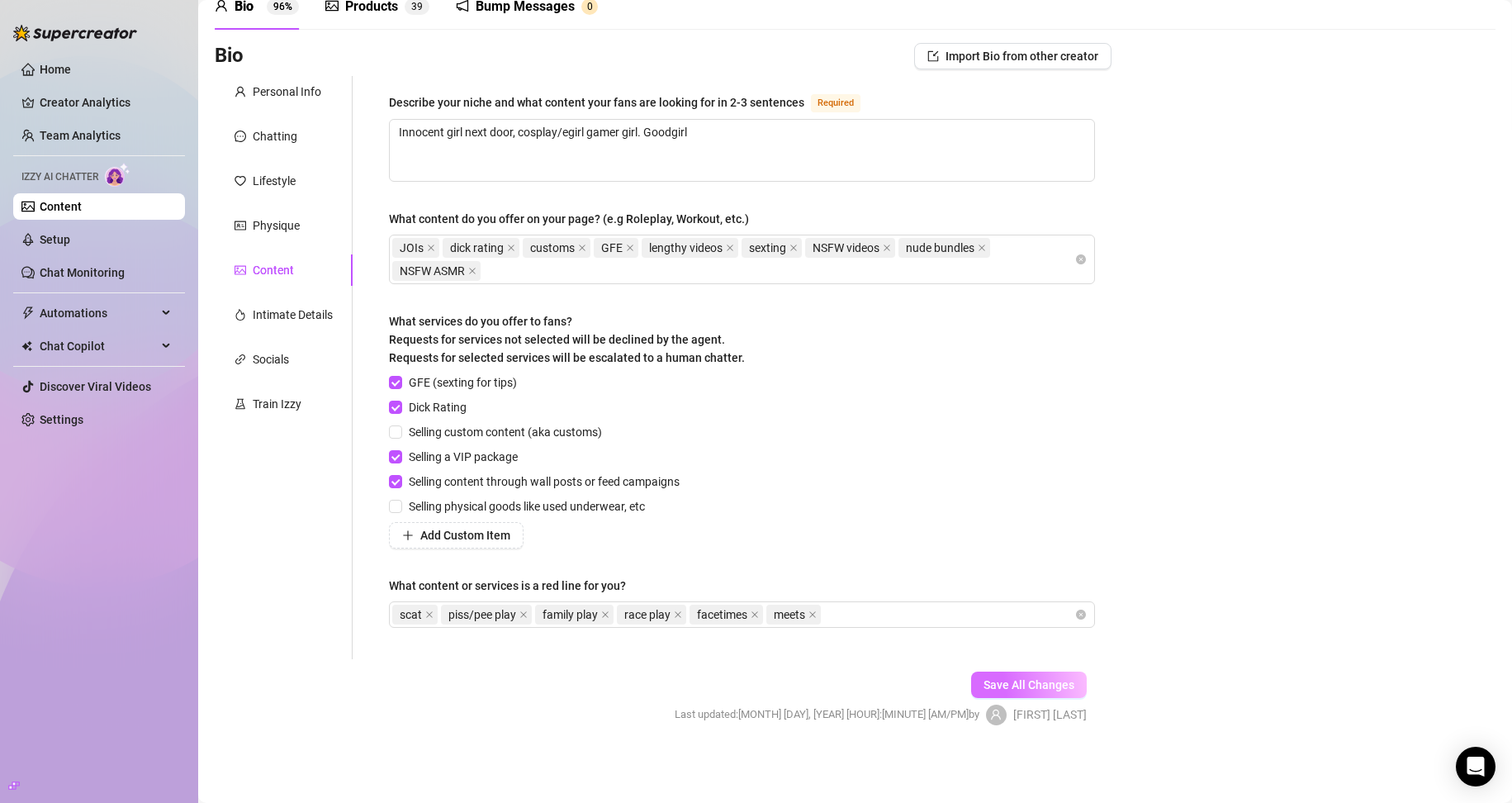 click on "Save All Changes" at bounding box center [1029, 685] 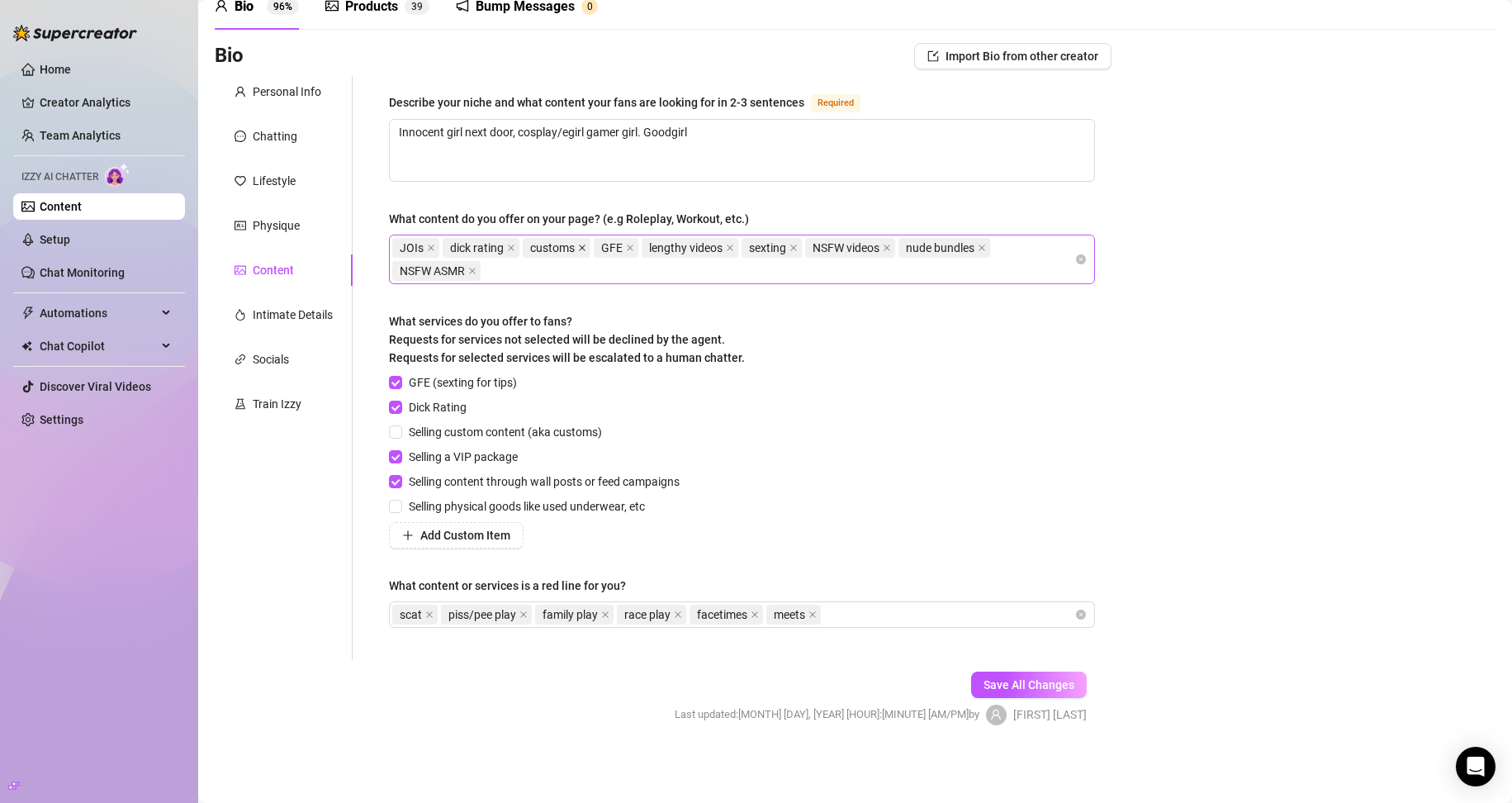 click 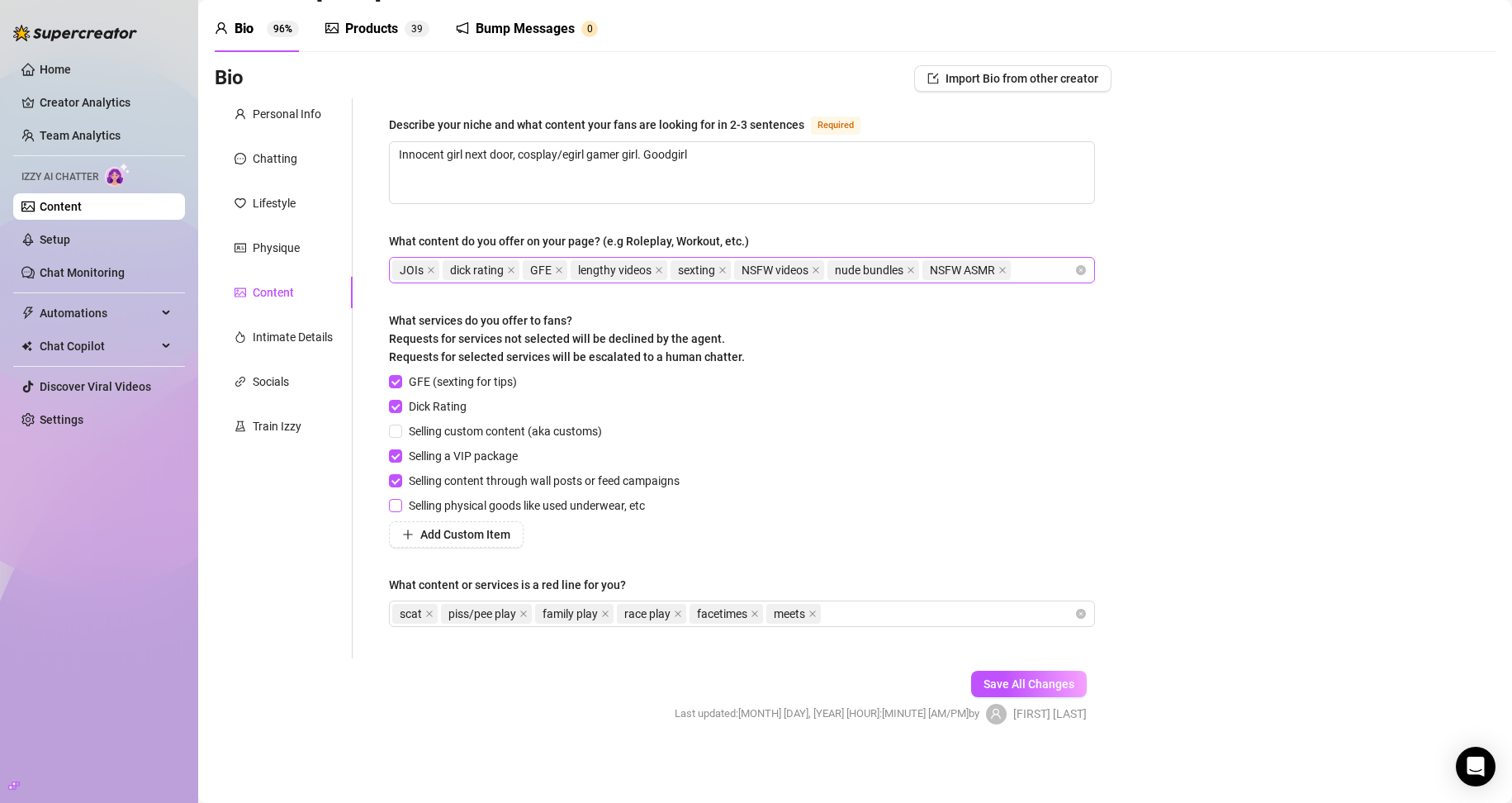 scroll, scrollTop: 58, scrollLeft: 0, axis: vertical 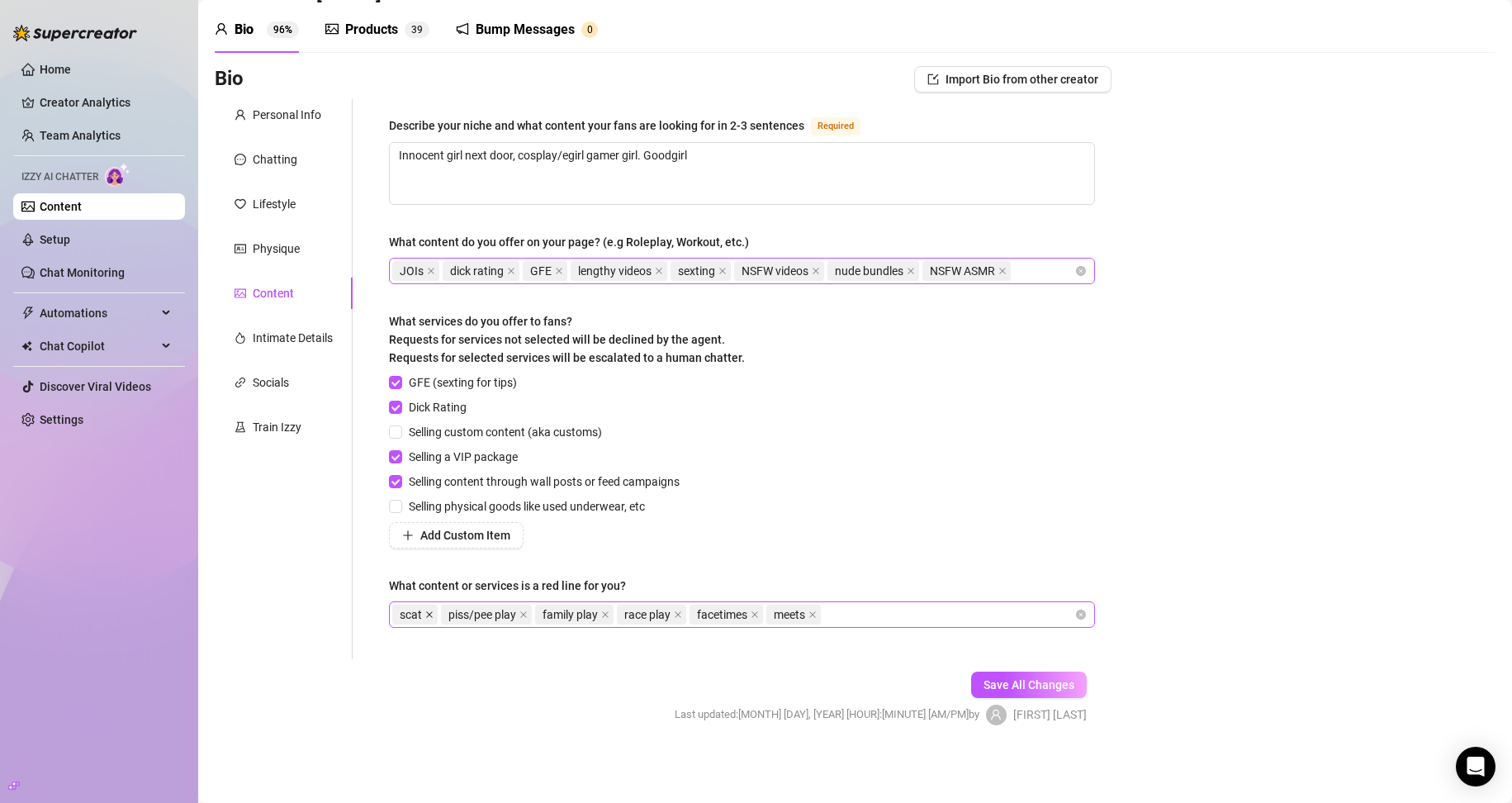 click 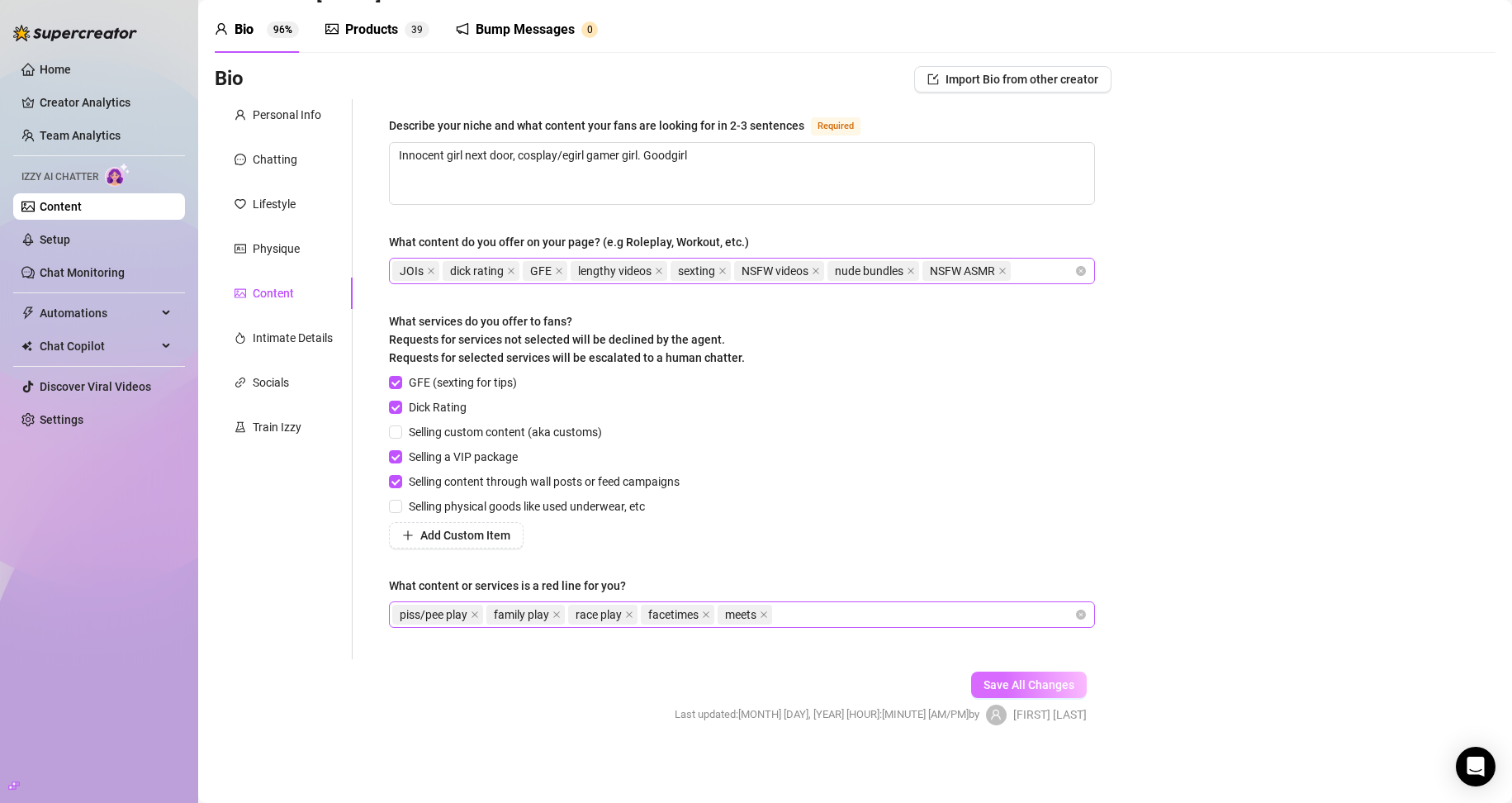 click on "Save All Changes" at bounding box center [1029, 685] 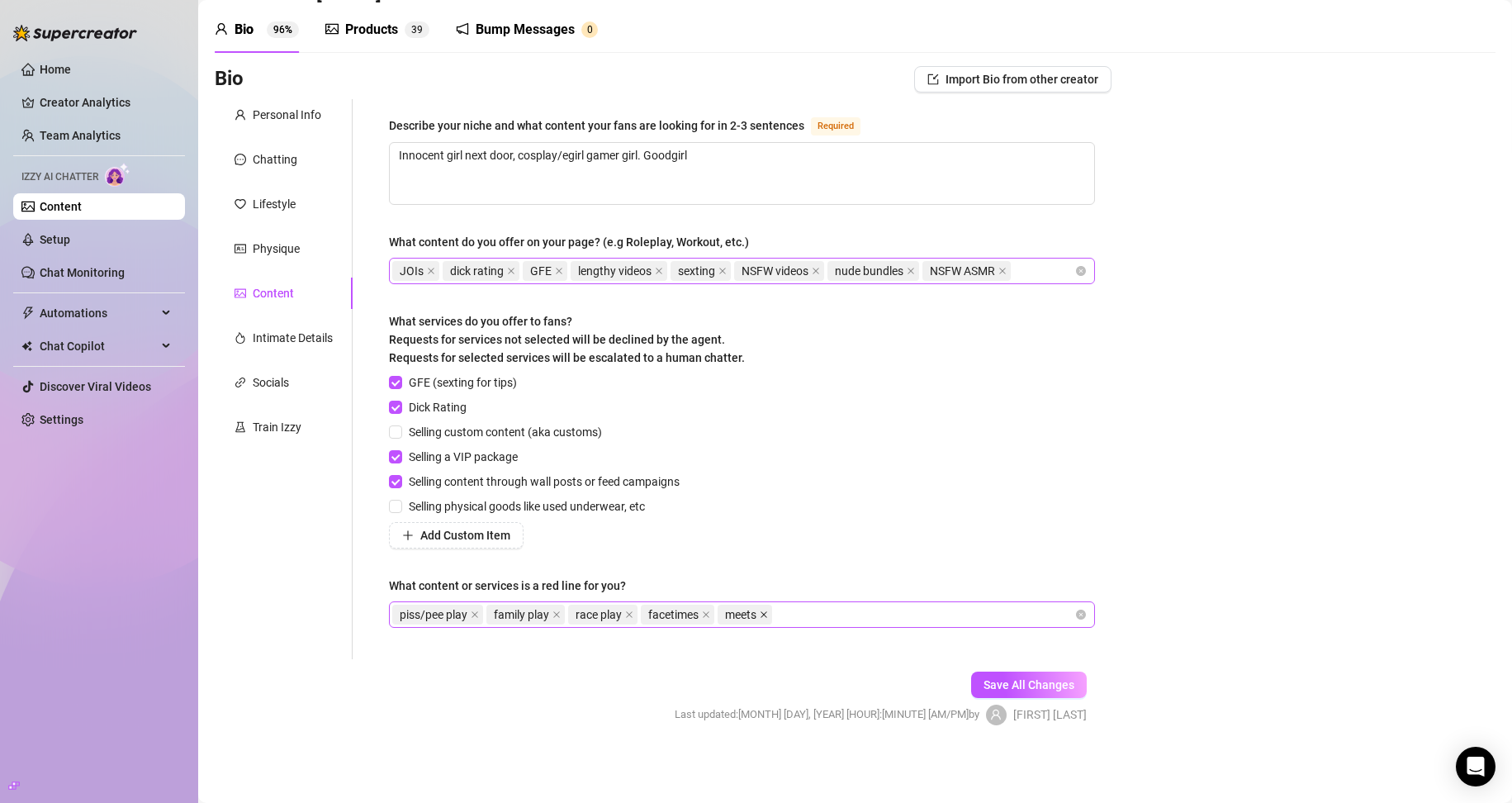click 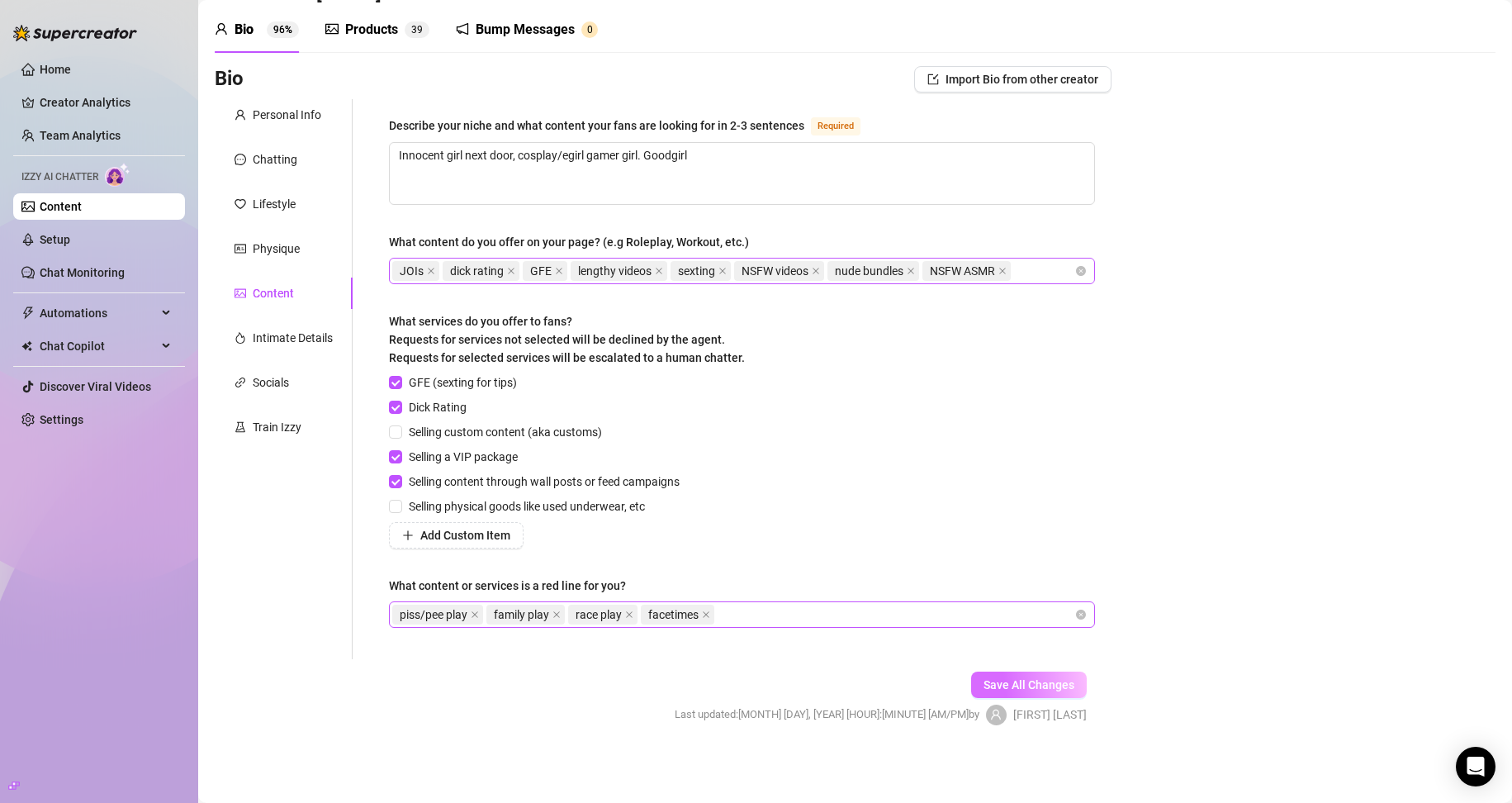 click on "Save All Changes" at bounding box center [1029, 685] 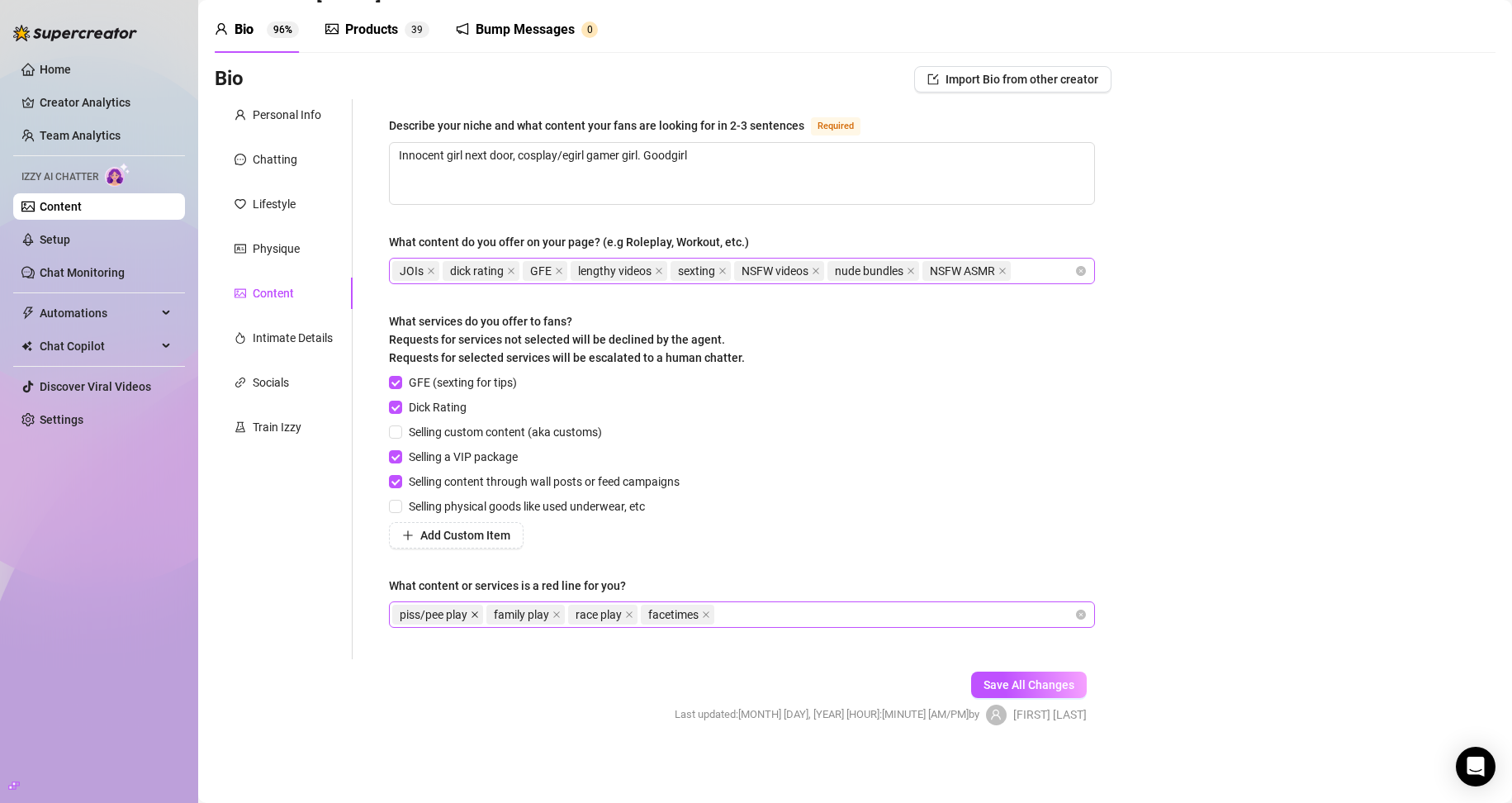 click 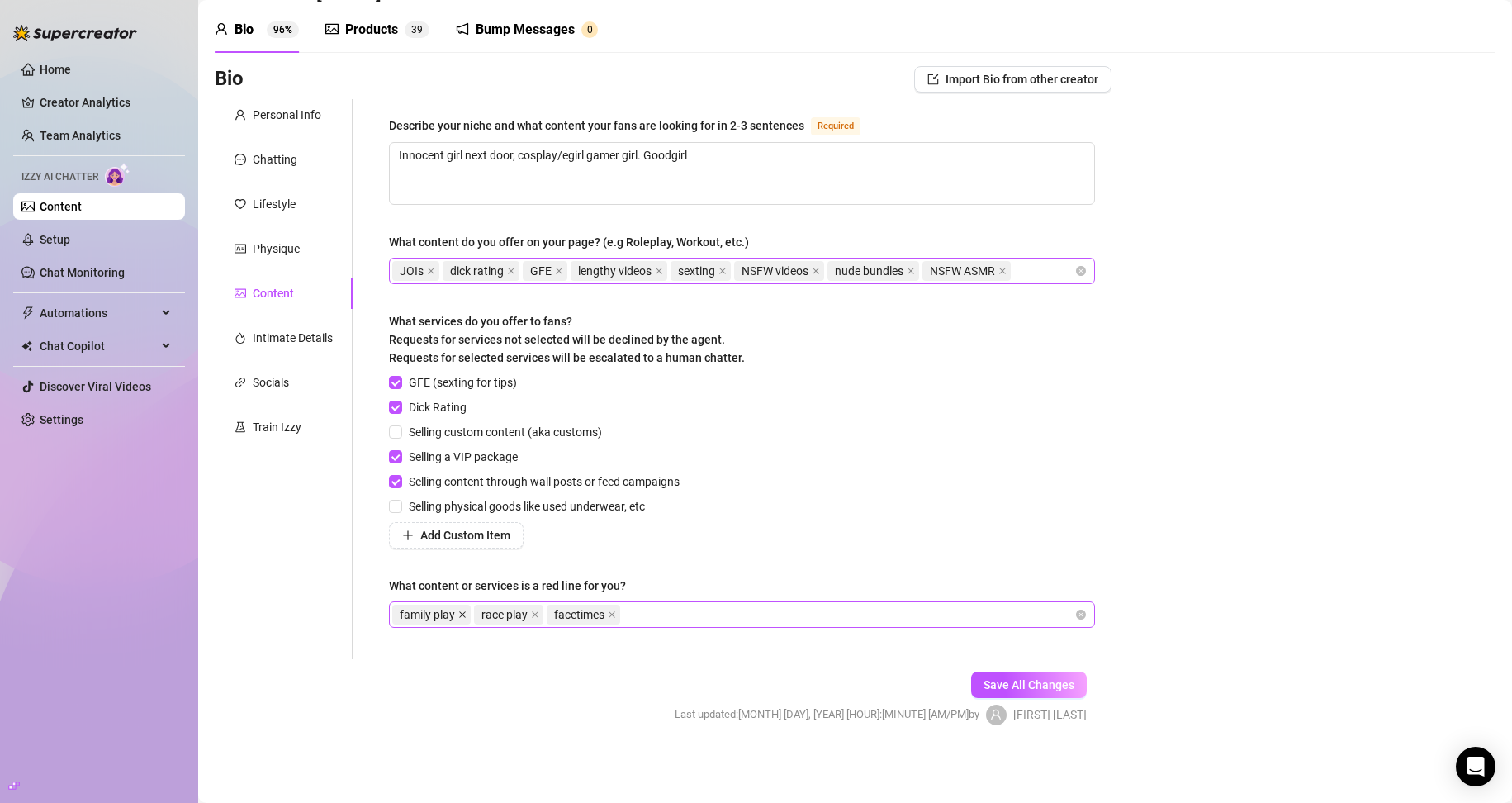 click 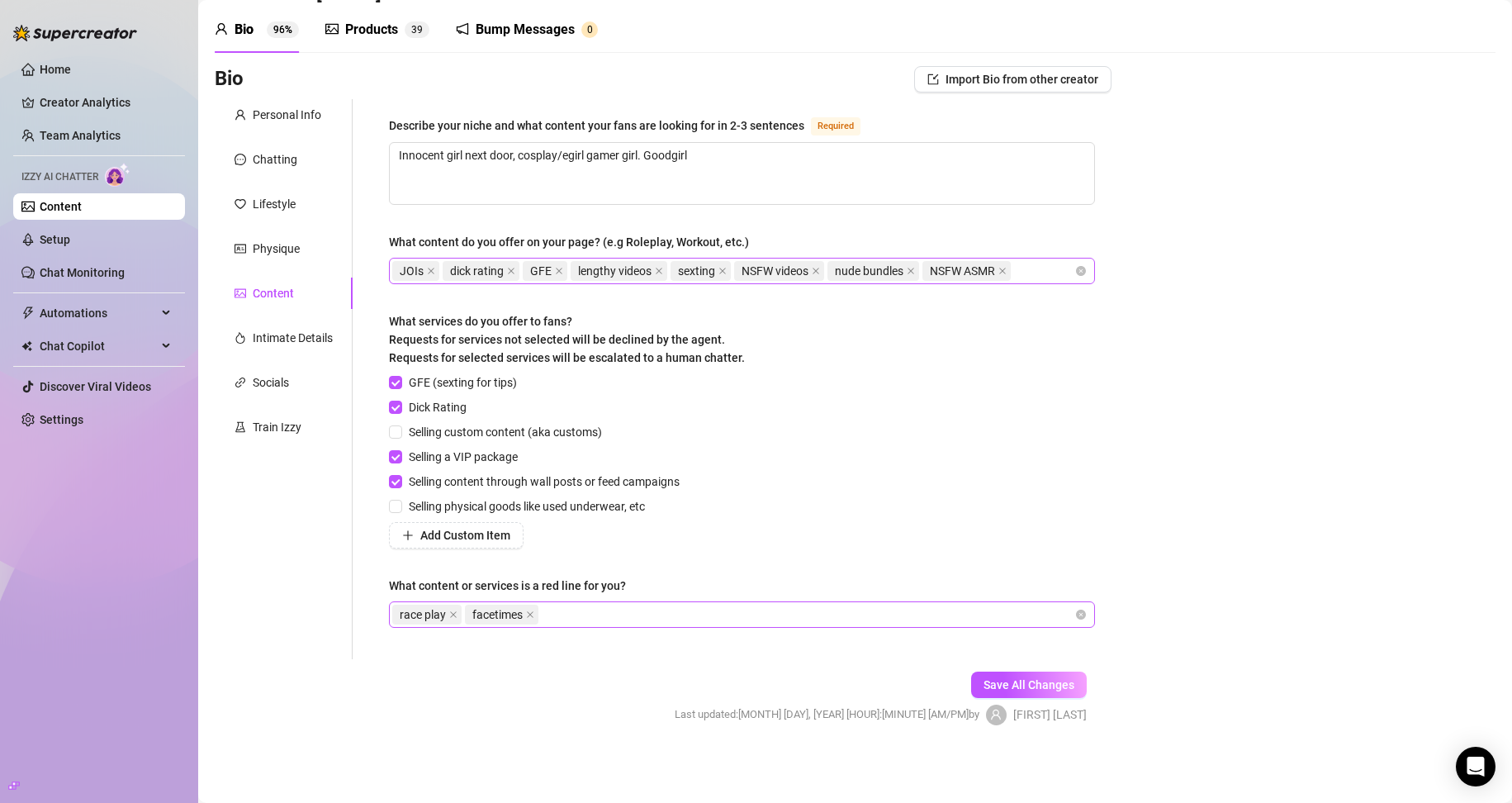 click on "race play" at bounding box center [429, 615] 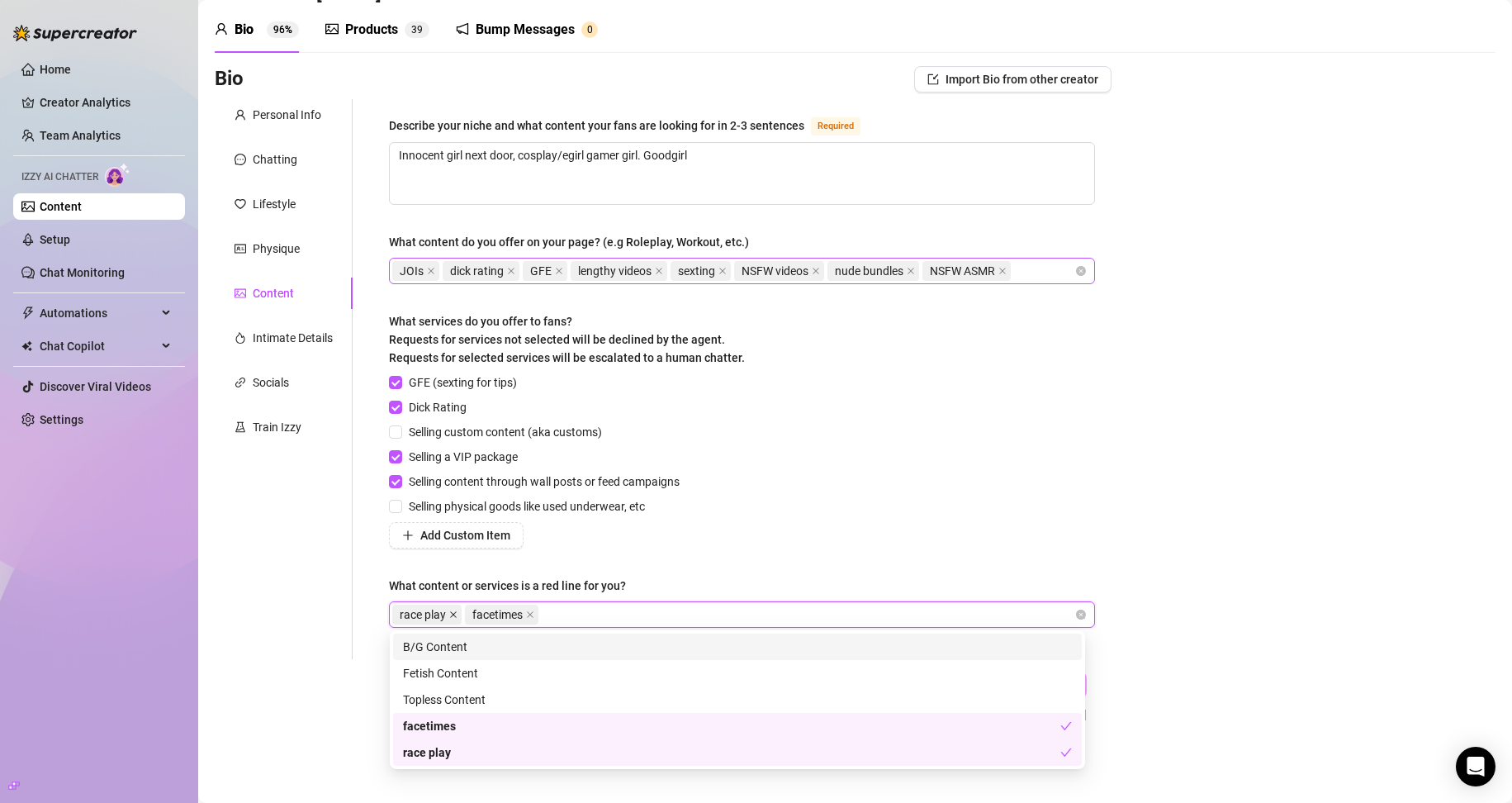 click 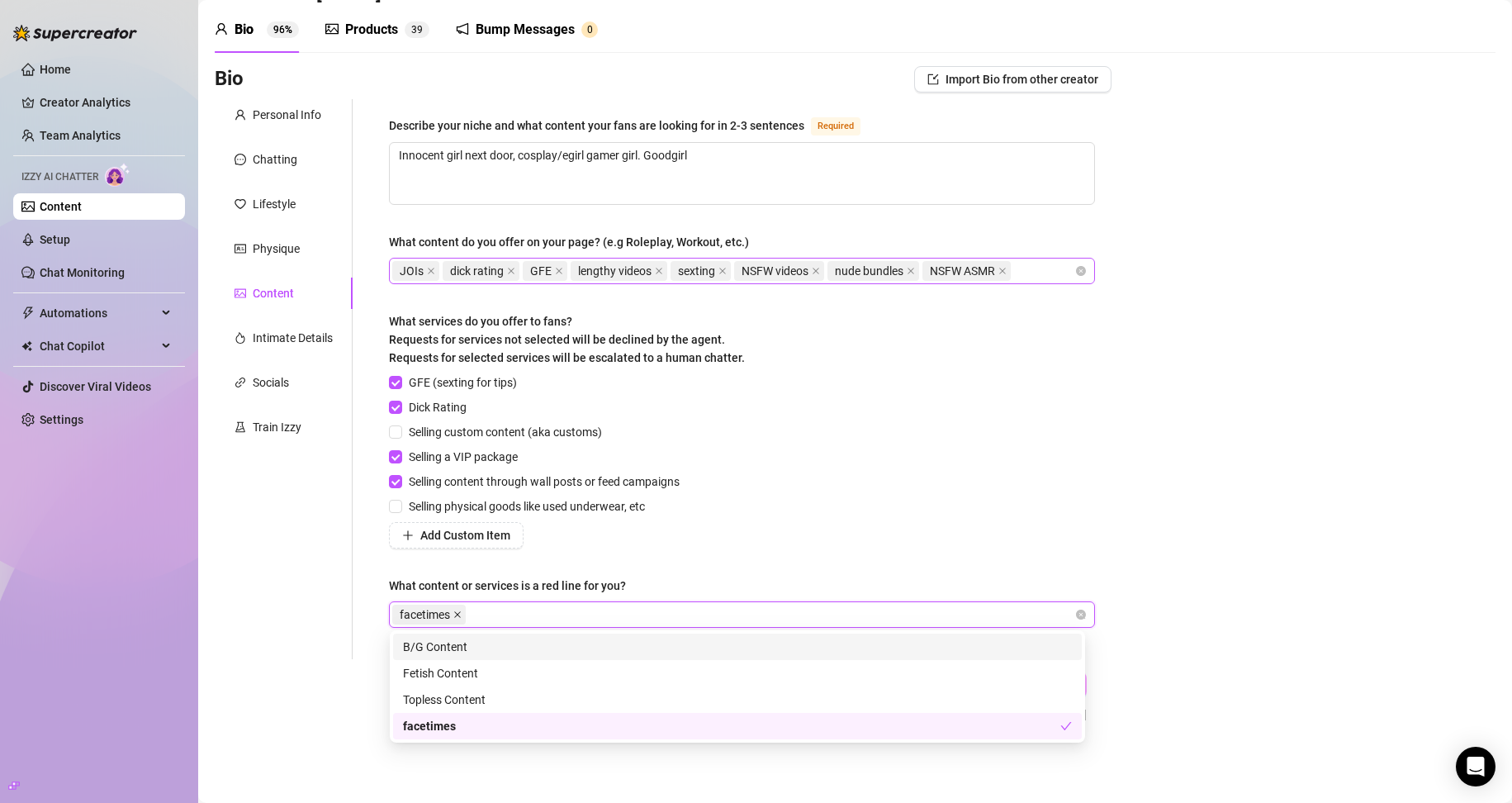 click 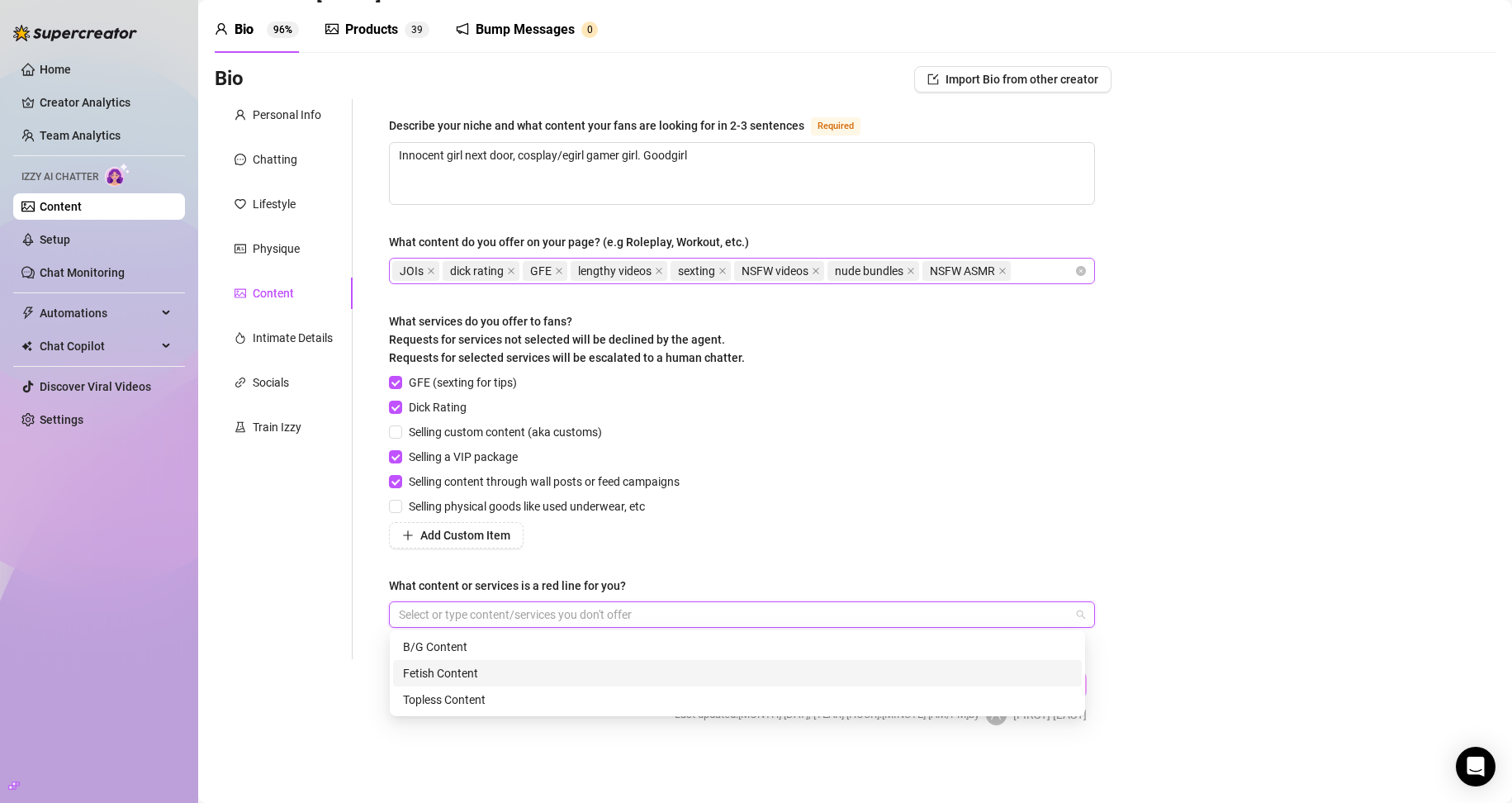 click on "Fetish Content" at bounding box center [737, 673] 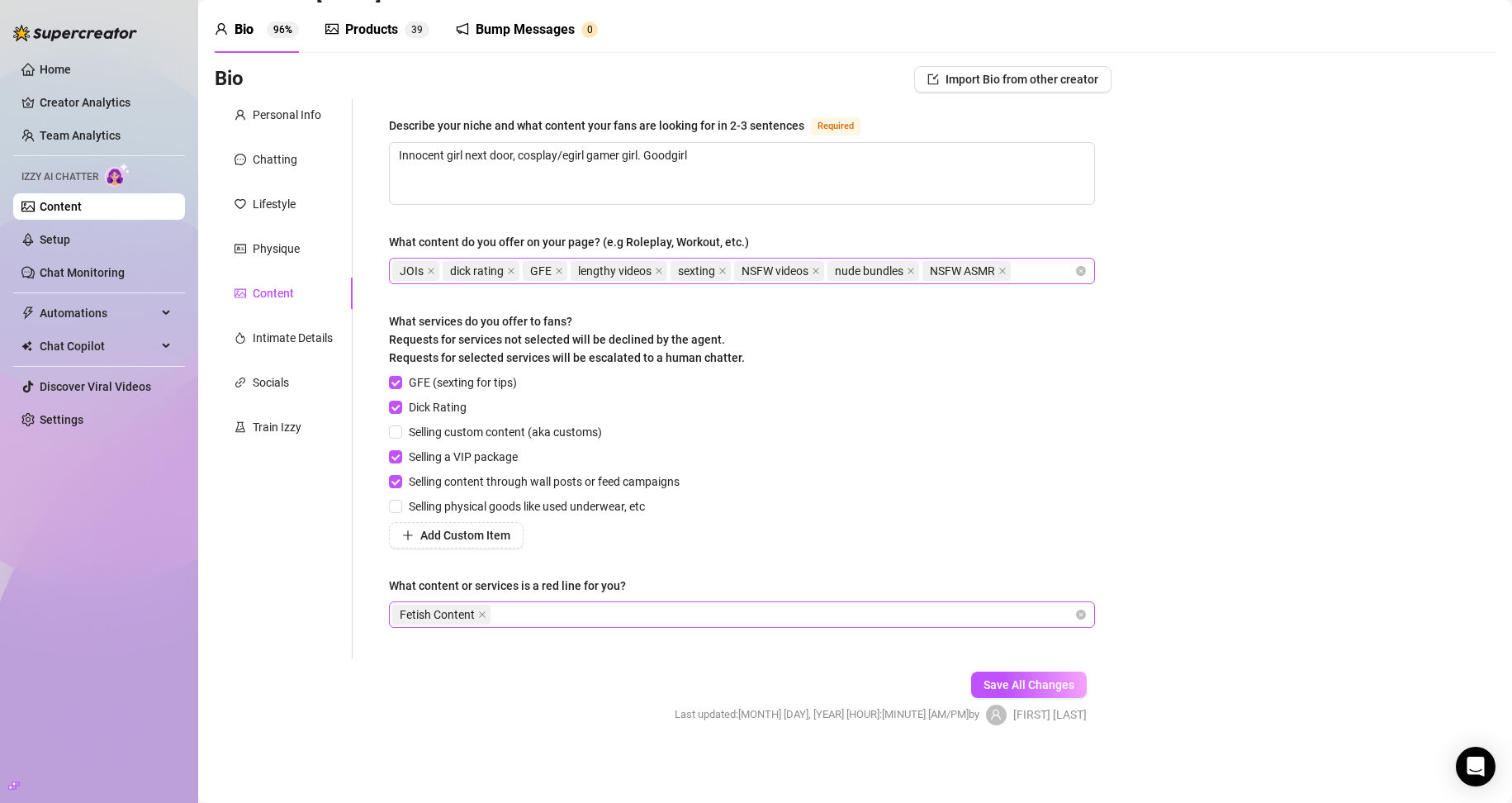 click on "Personal Info Chatting Lifestyle Physique Content Intimate Details Socials Train Izzy" at bounding box center (283, 379) 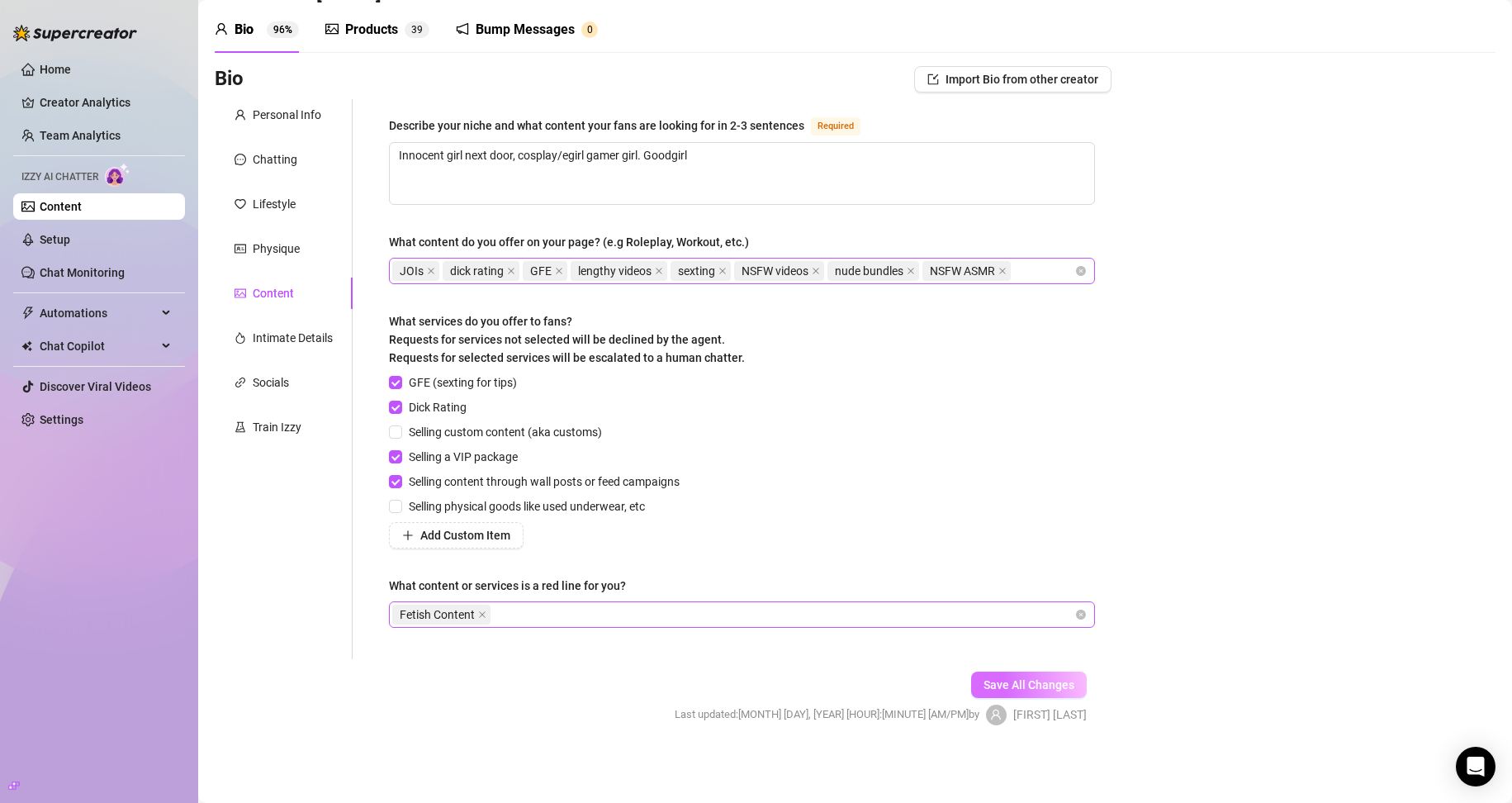 click on "Save All Changes" at bounding box center [1029, 685] 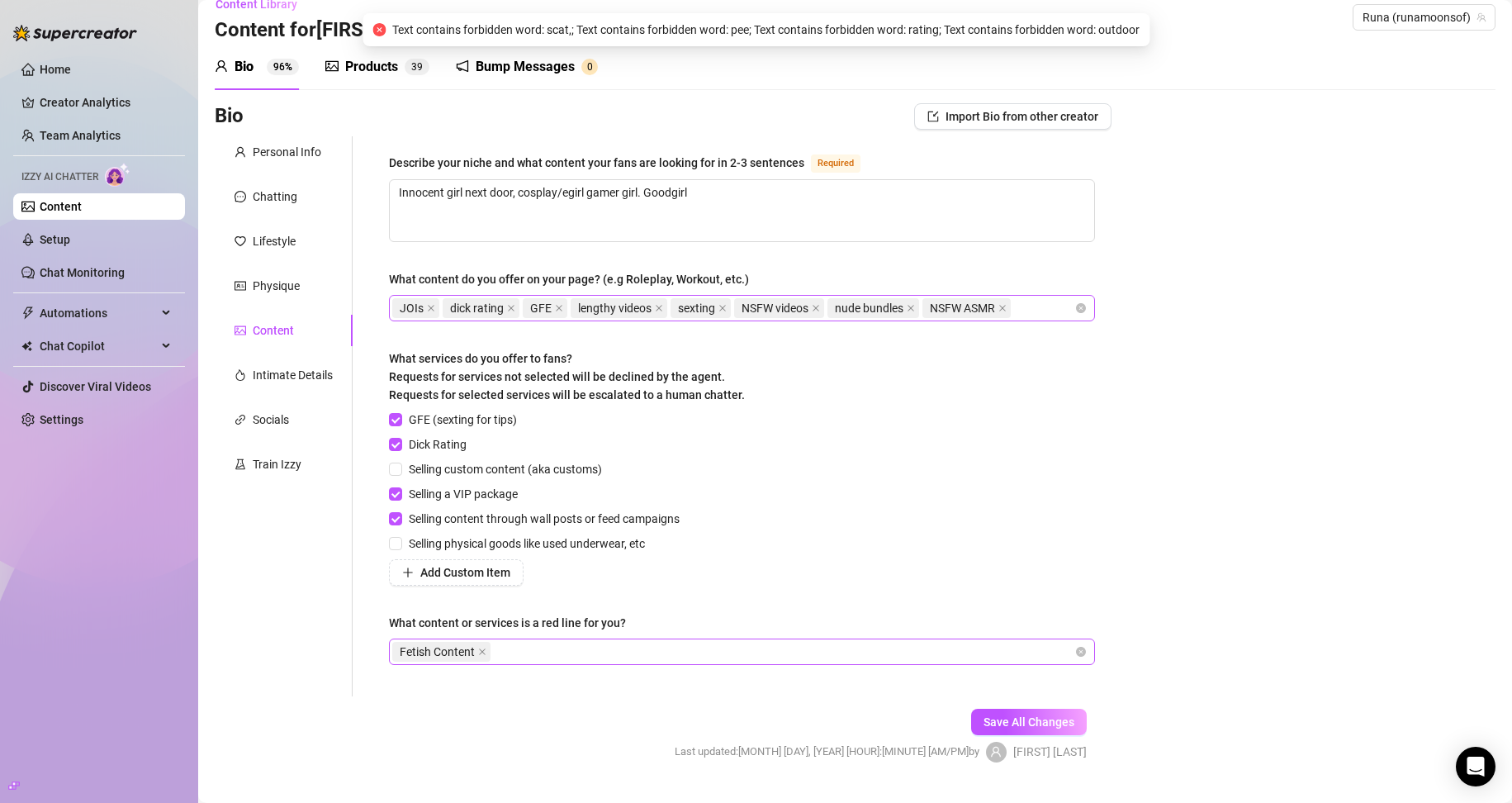 scroll, scrollTop: 0, scrollLeft: 0, axis: both 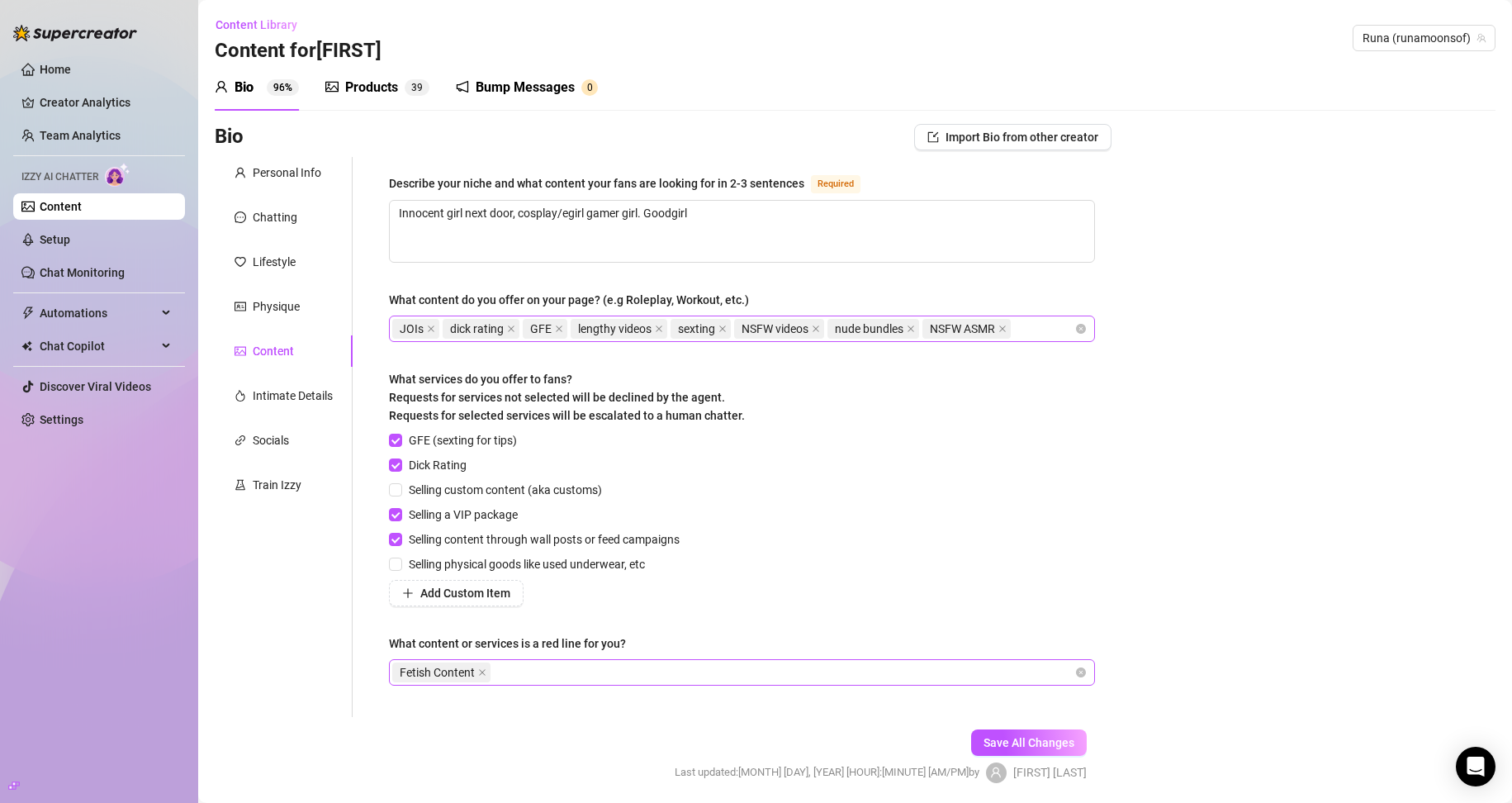 click on "3 9" at bounding box center (417, 88) 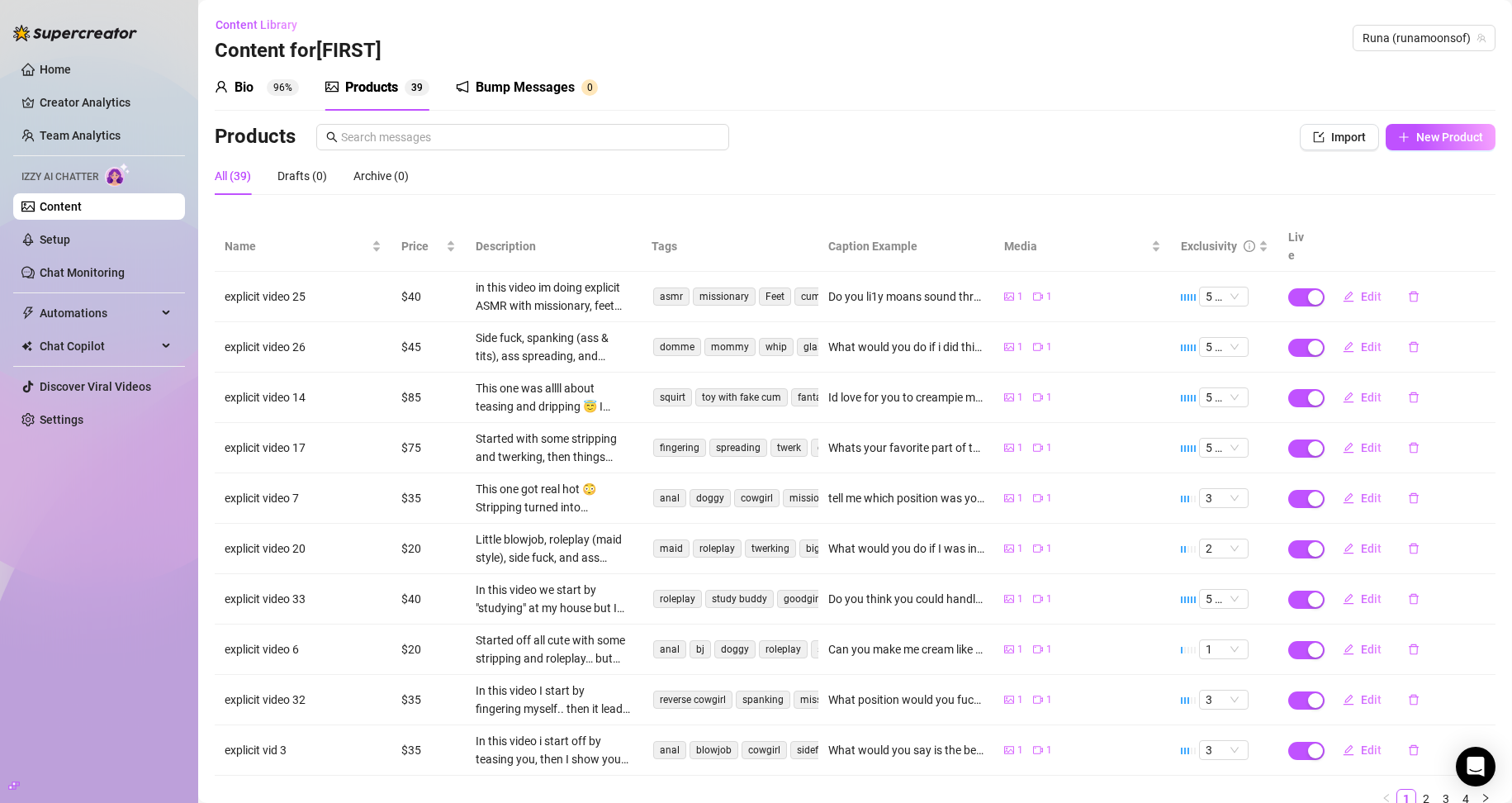 click on "96%" at bounding box center (282, 88) 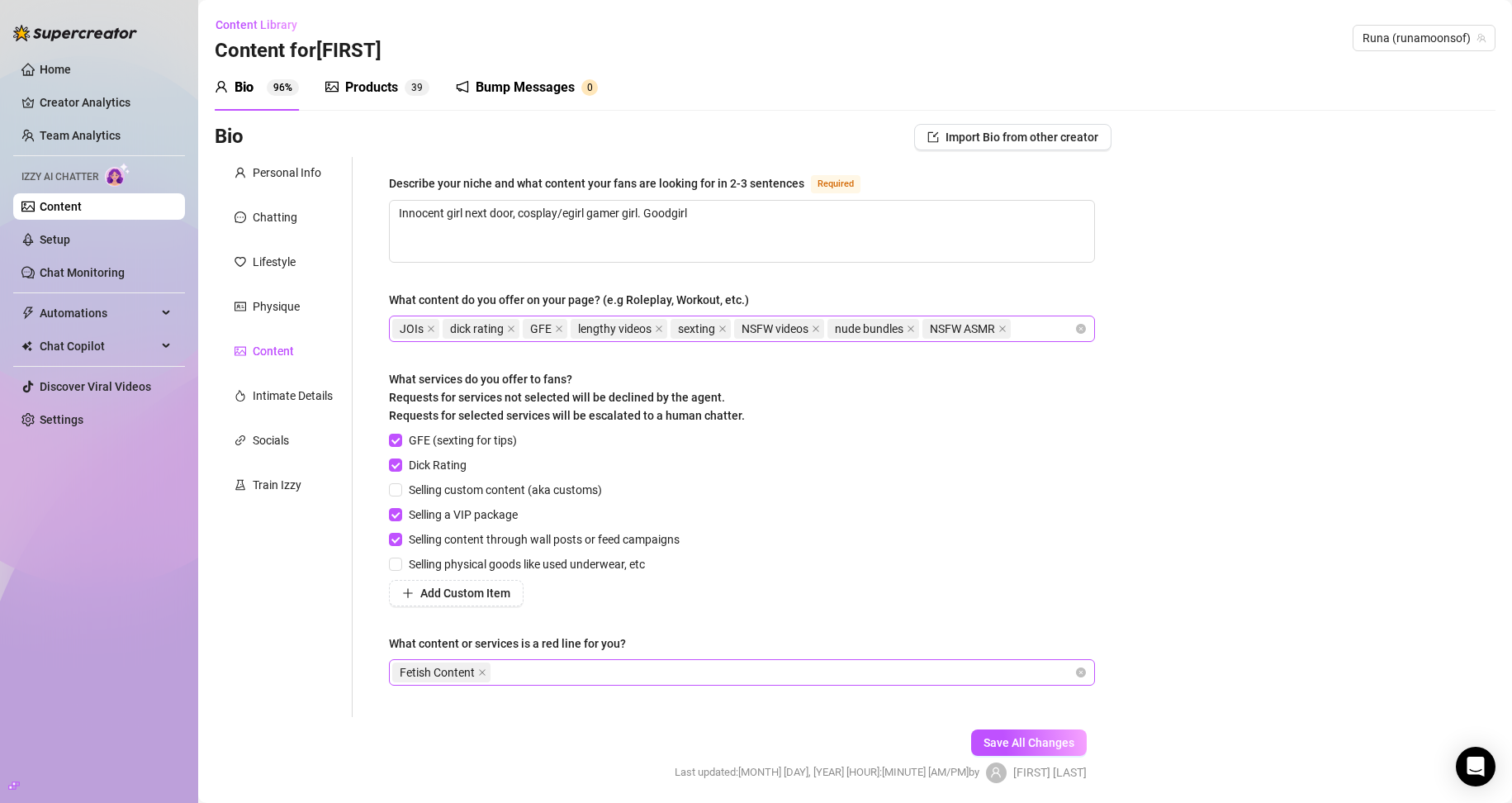 type 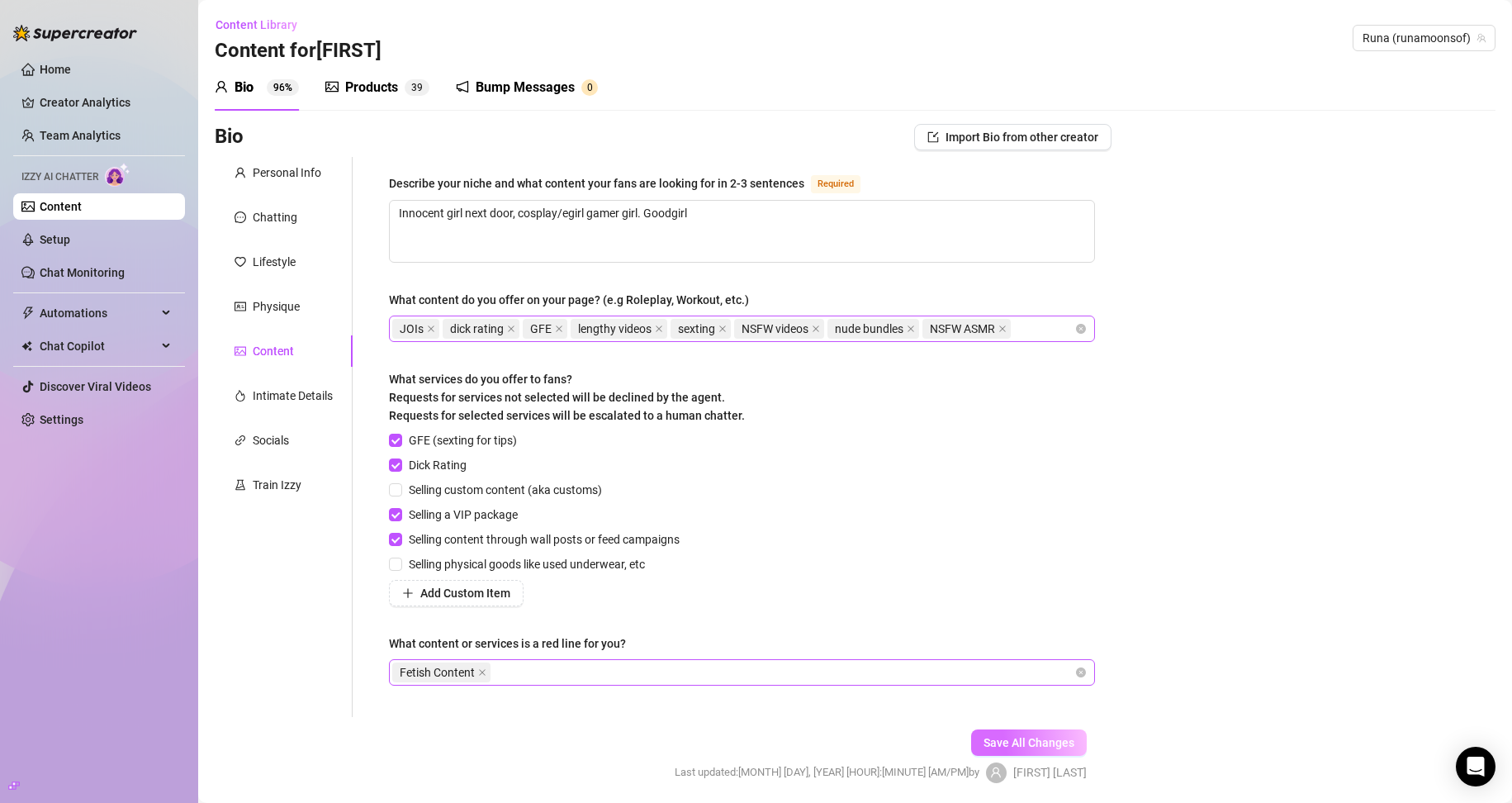 click on "Save All Changes" at bounding box center (1029, 743) 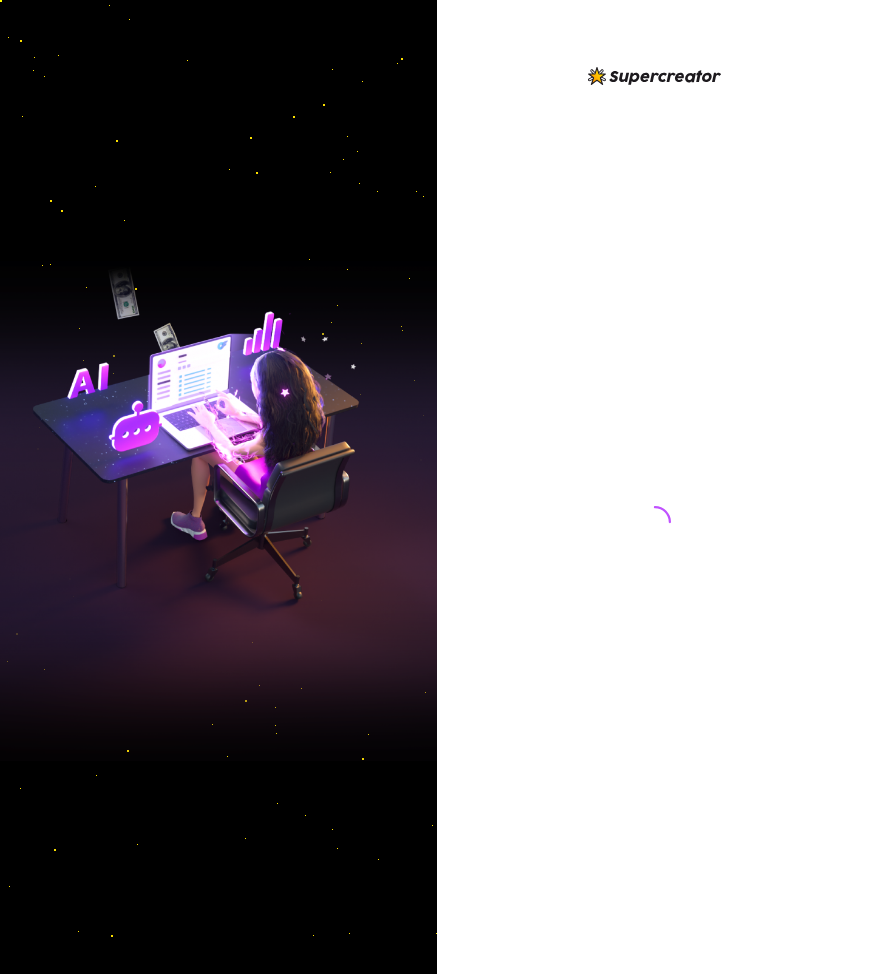 scroll, scrollTop: 0, scrollLeft: 0, axis: both 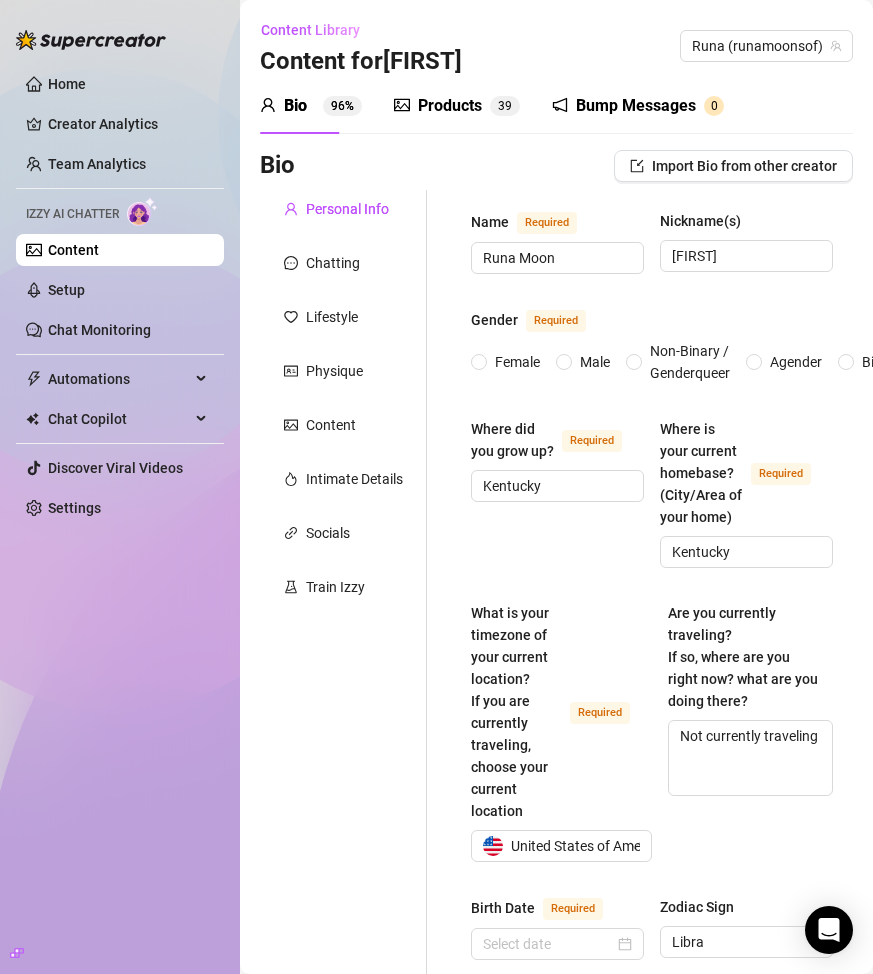 type 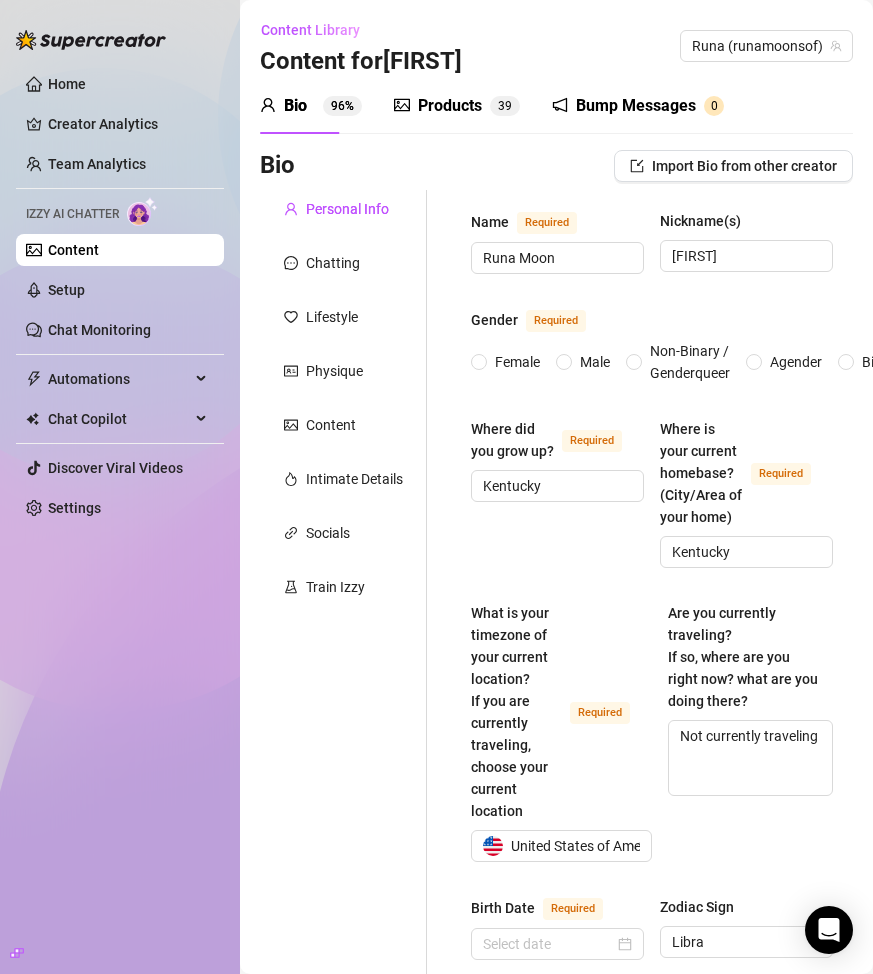 radio on "true" 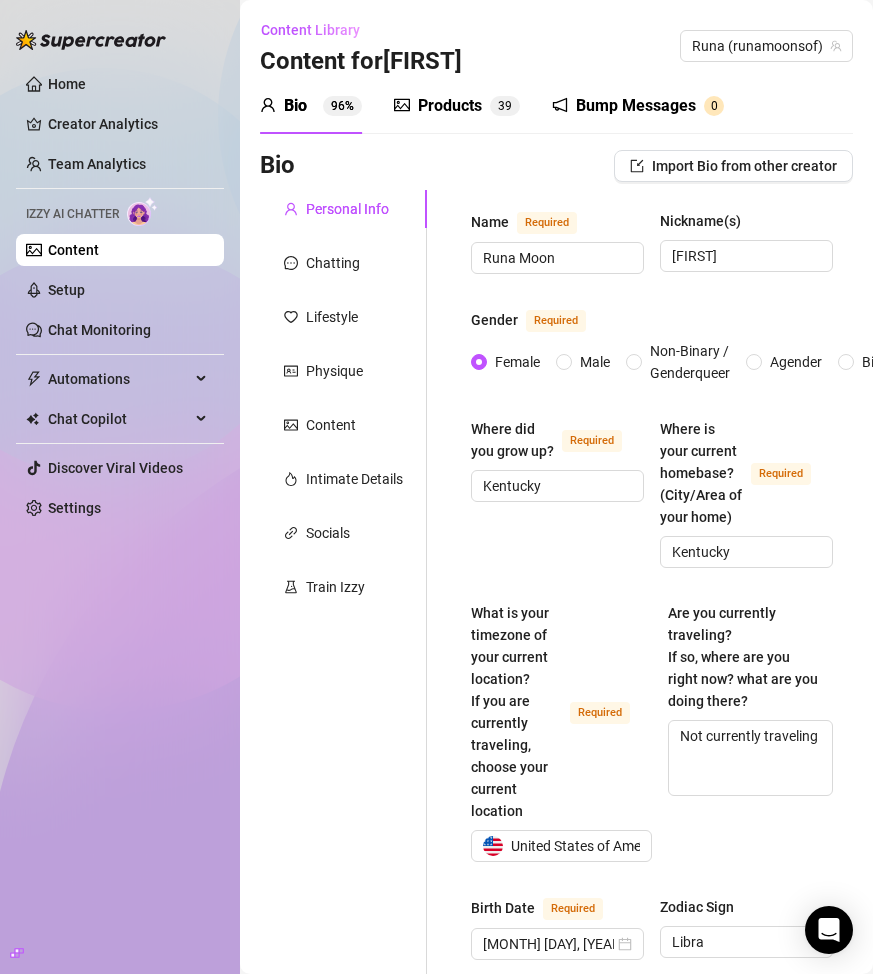 type 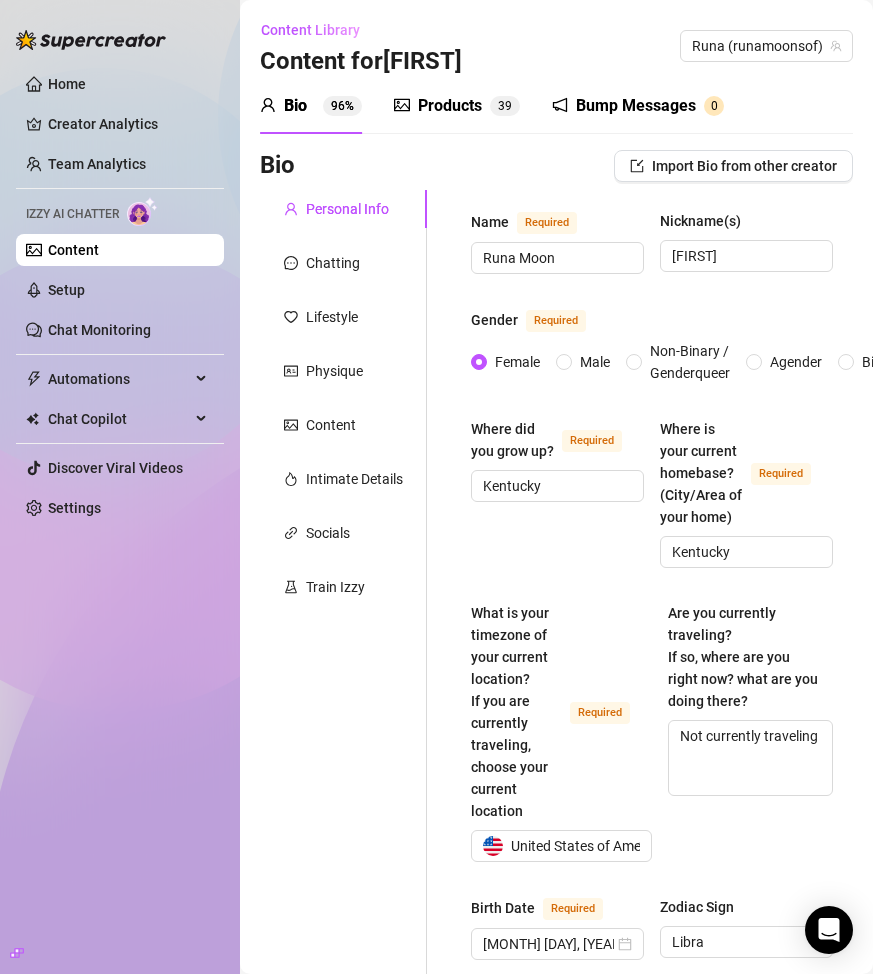 type on "[MONTH] [DAY]th, [YEAR]" 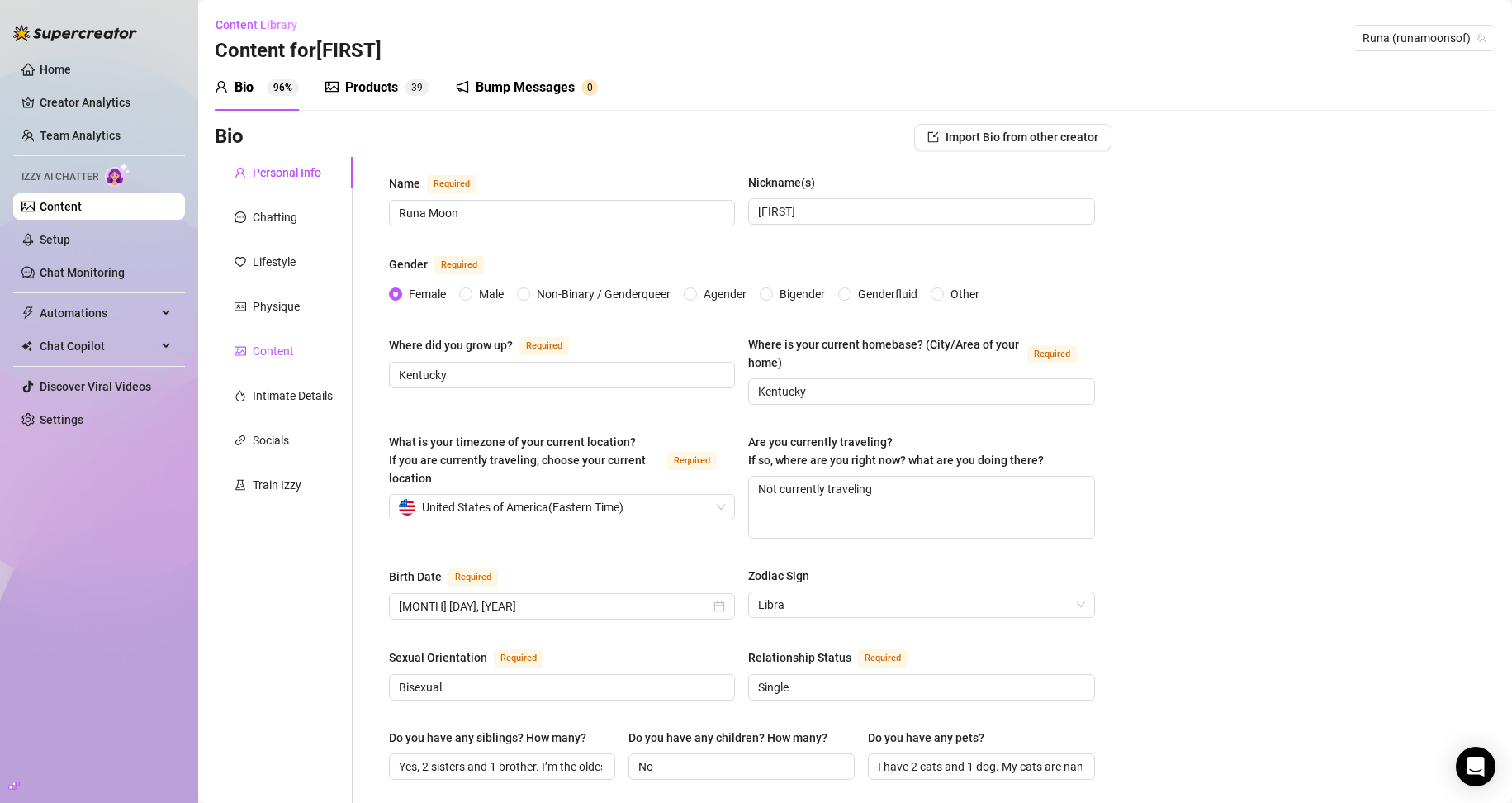 click on "Content" at bounding box center (273, 351) 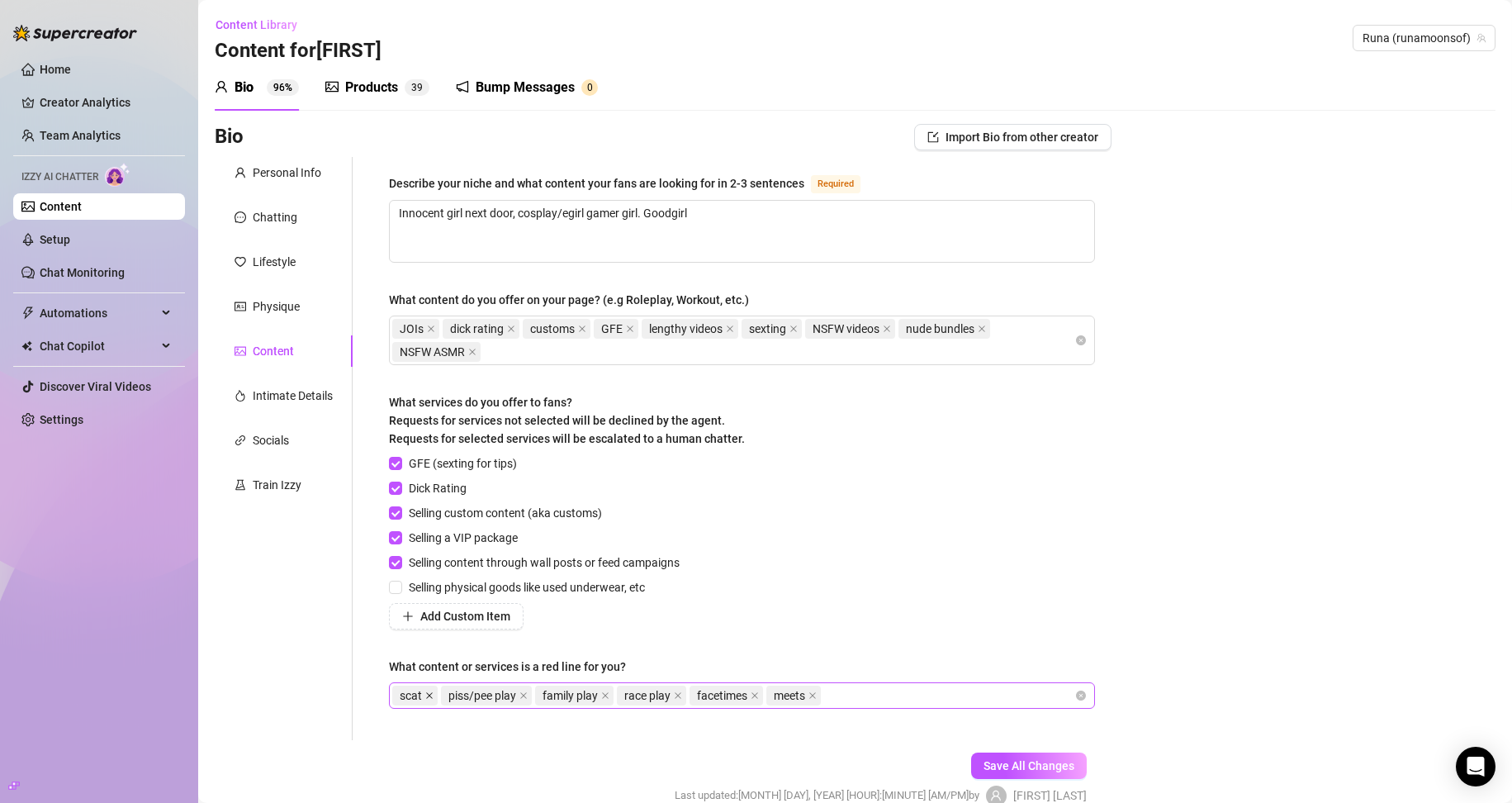 click 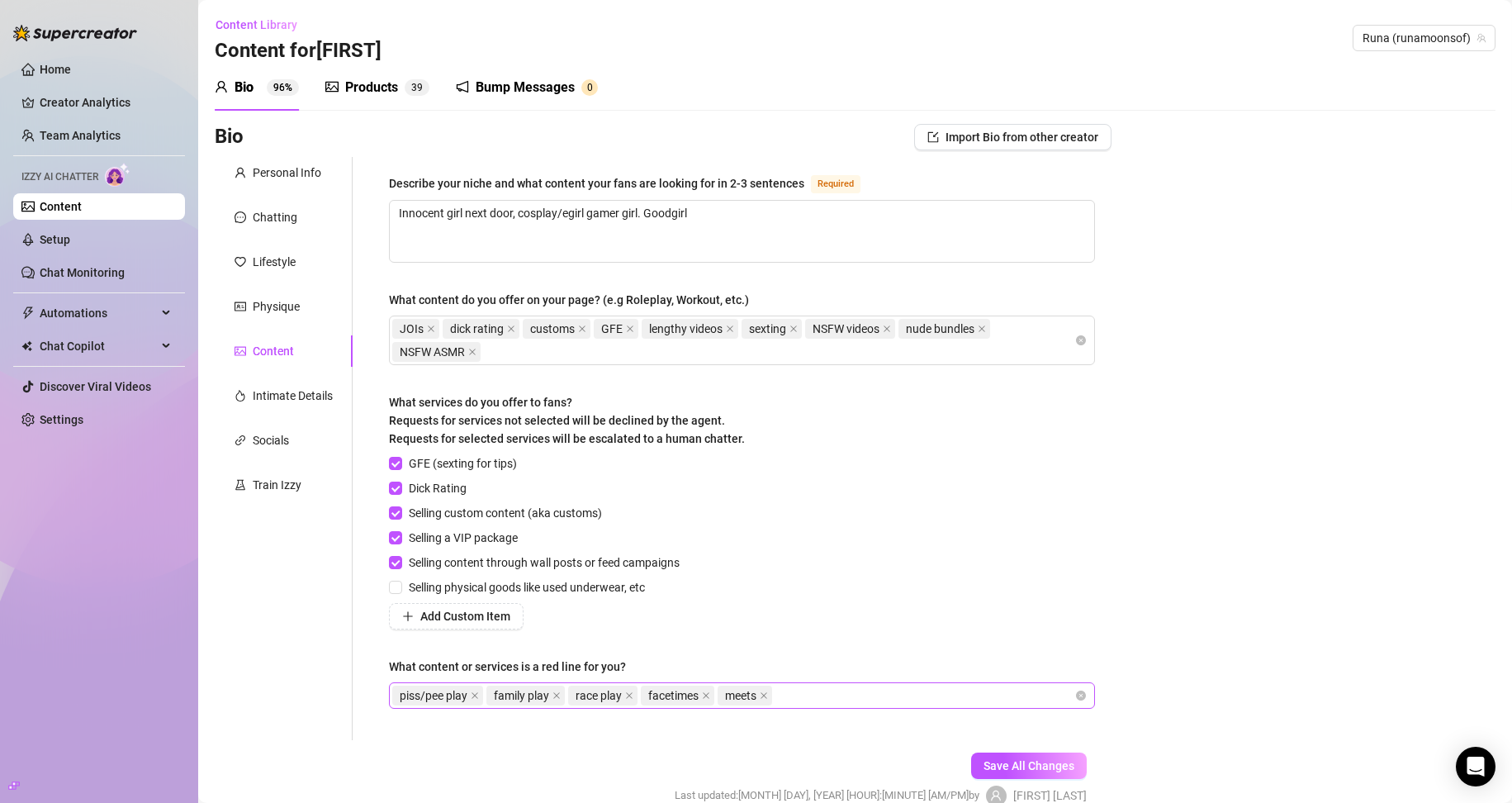 click on "piss/pee play" at bounding box center (434, 696) 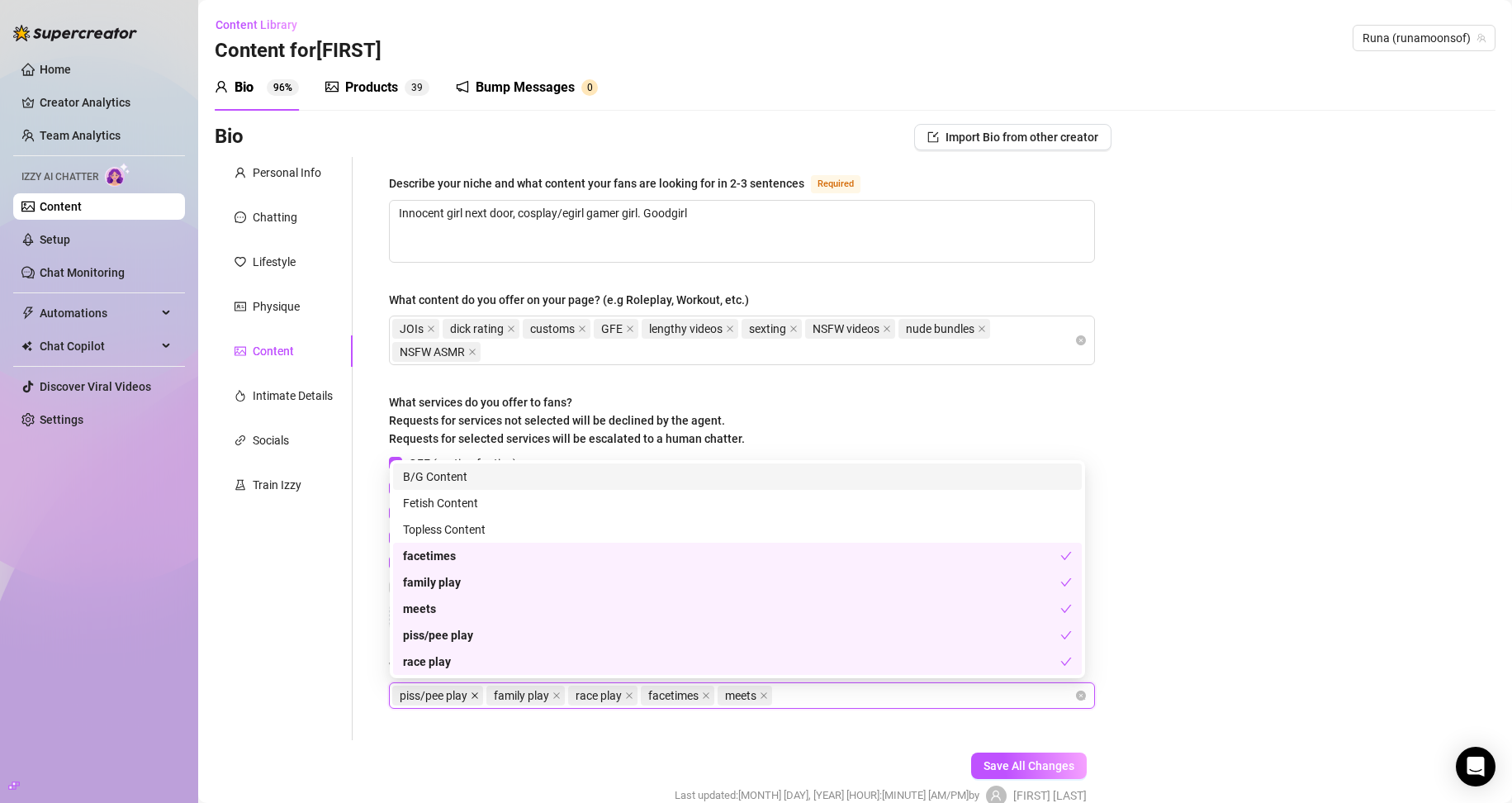 click 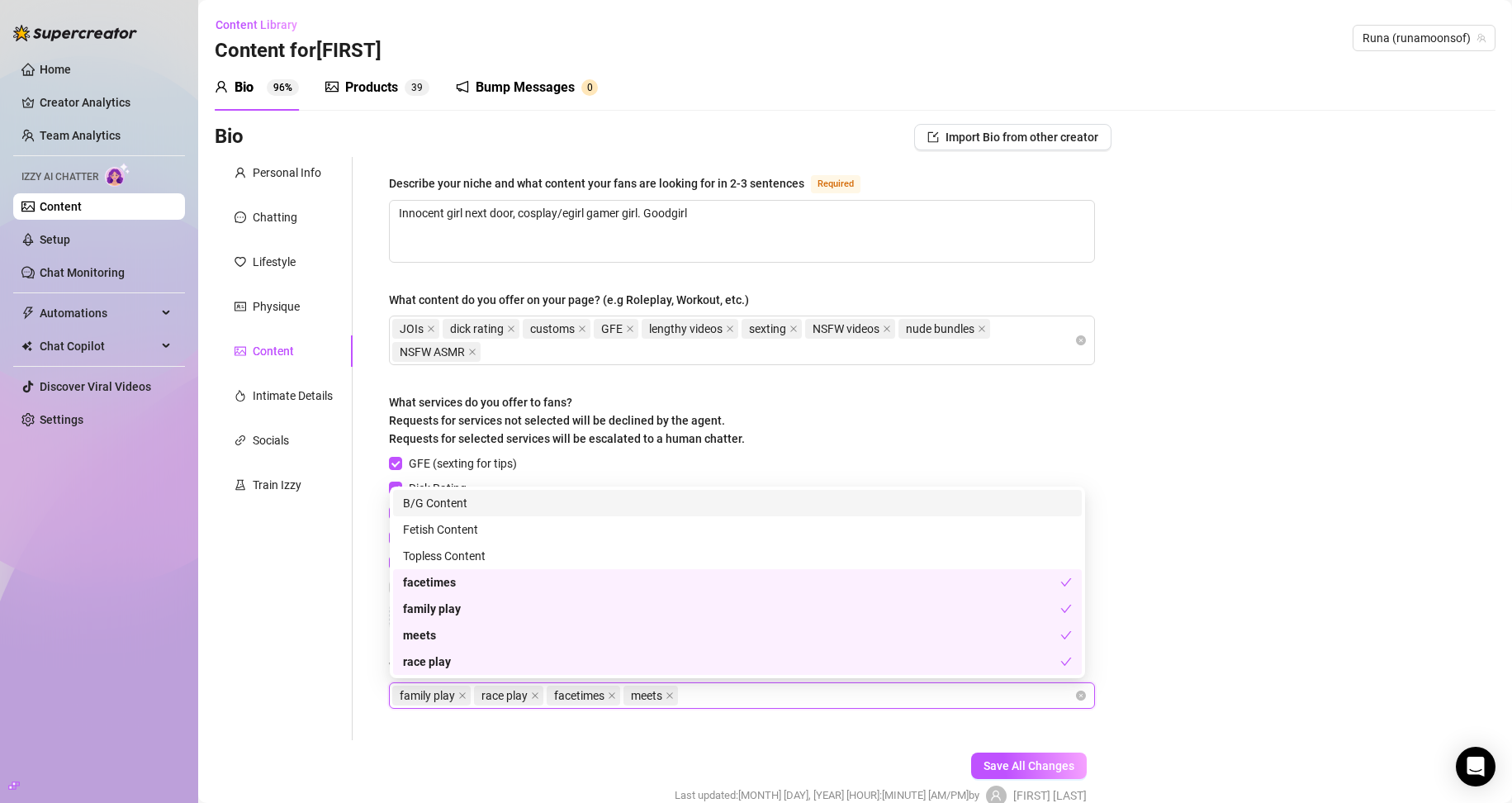 click on "race play" at bounding box center (509, 696) 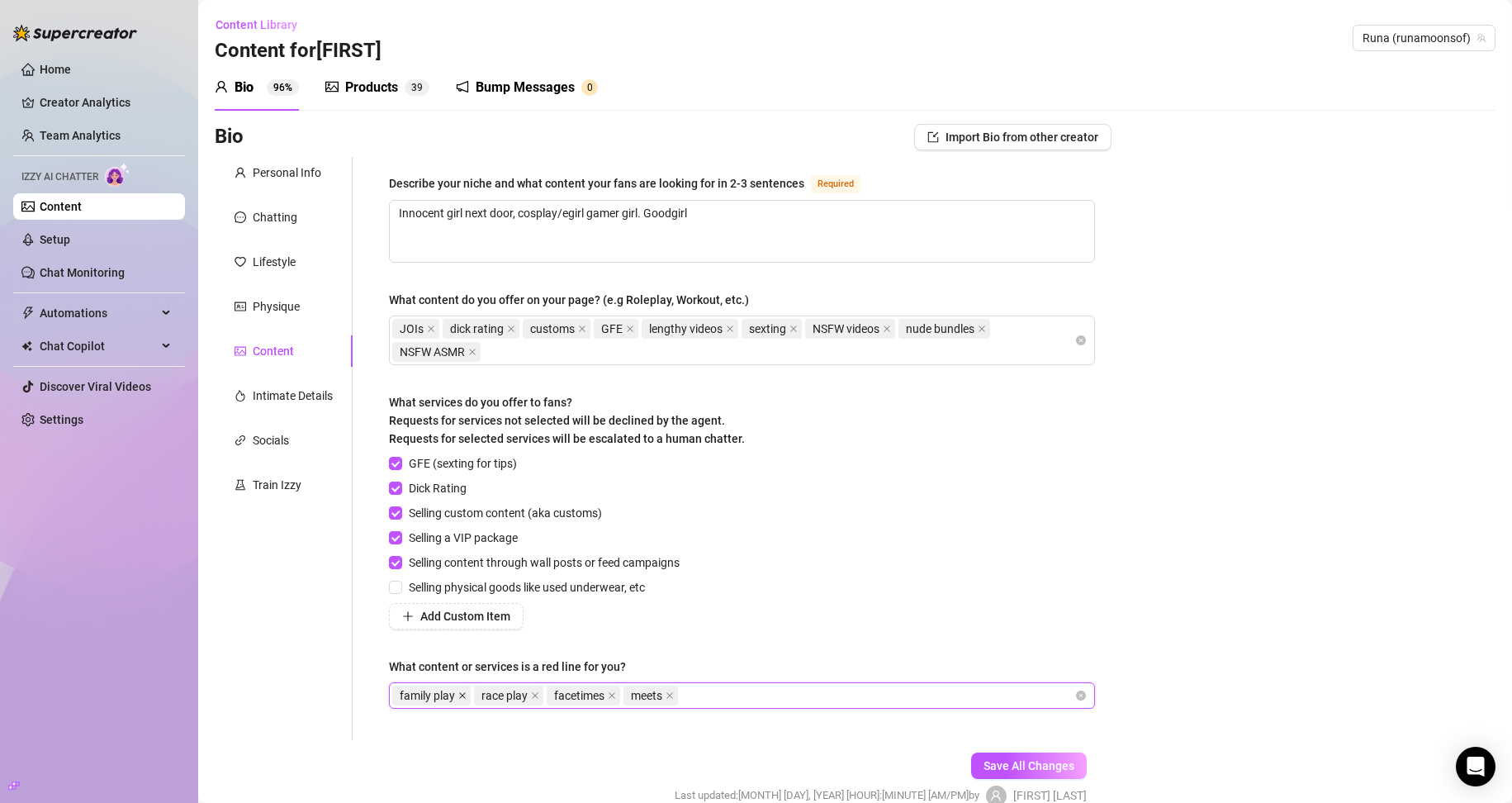 click 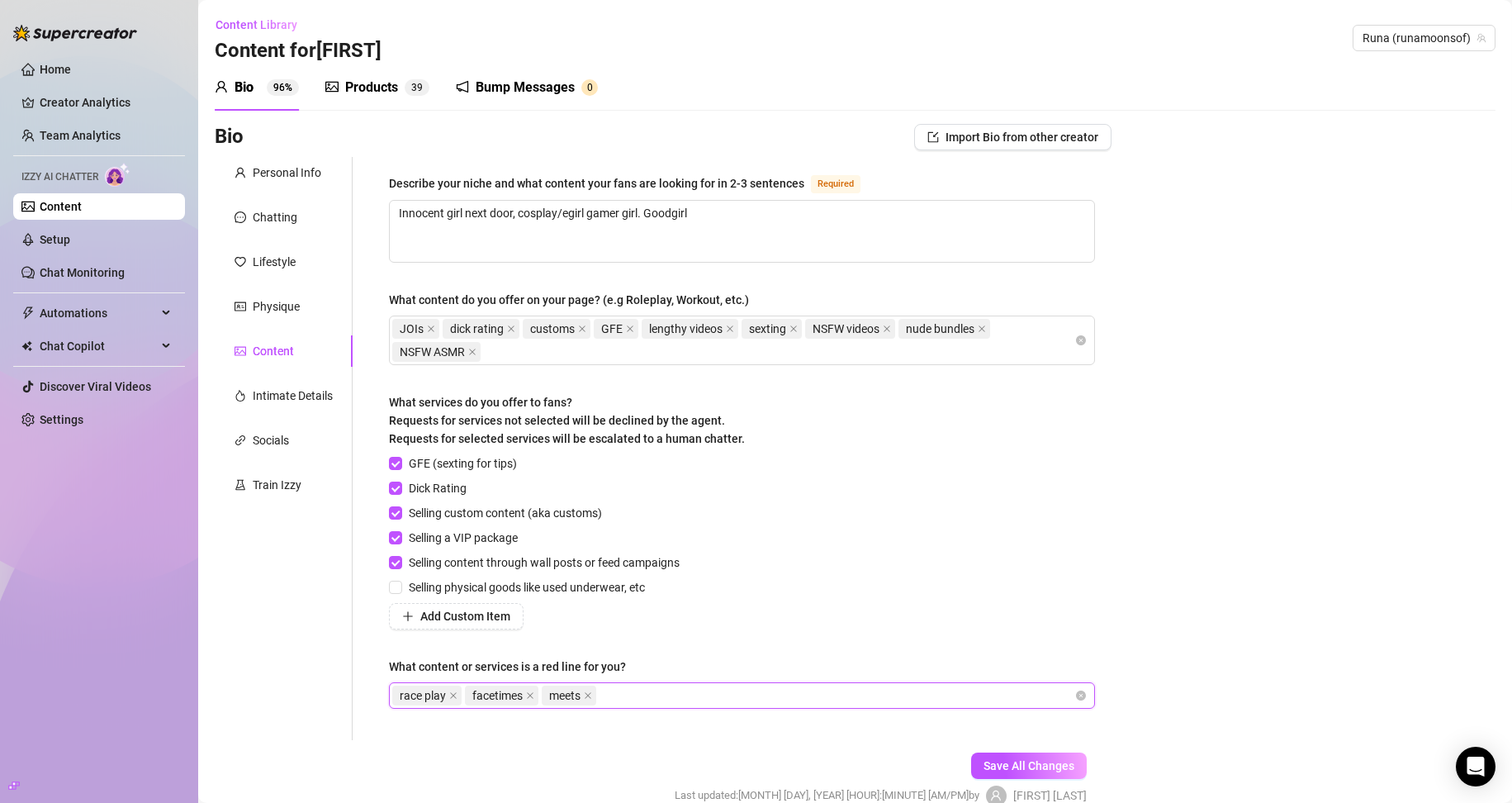click on "race play" at bounding box center [429, 696] 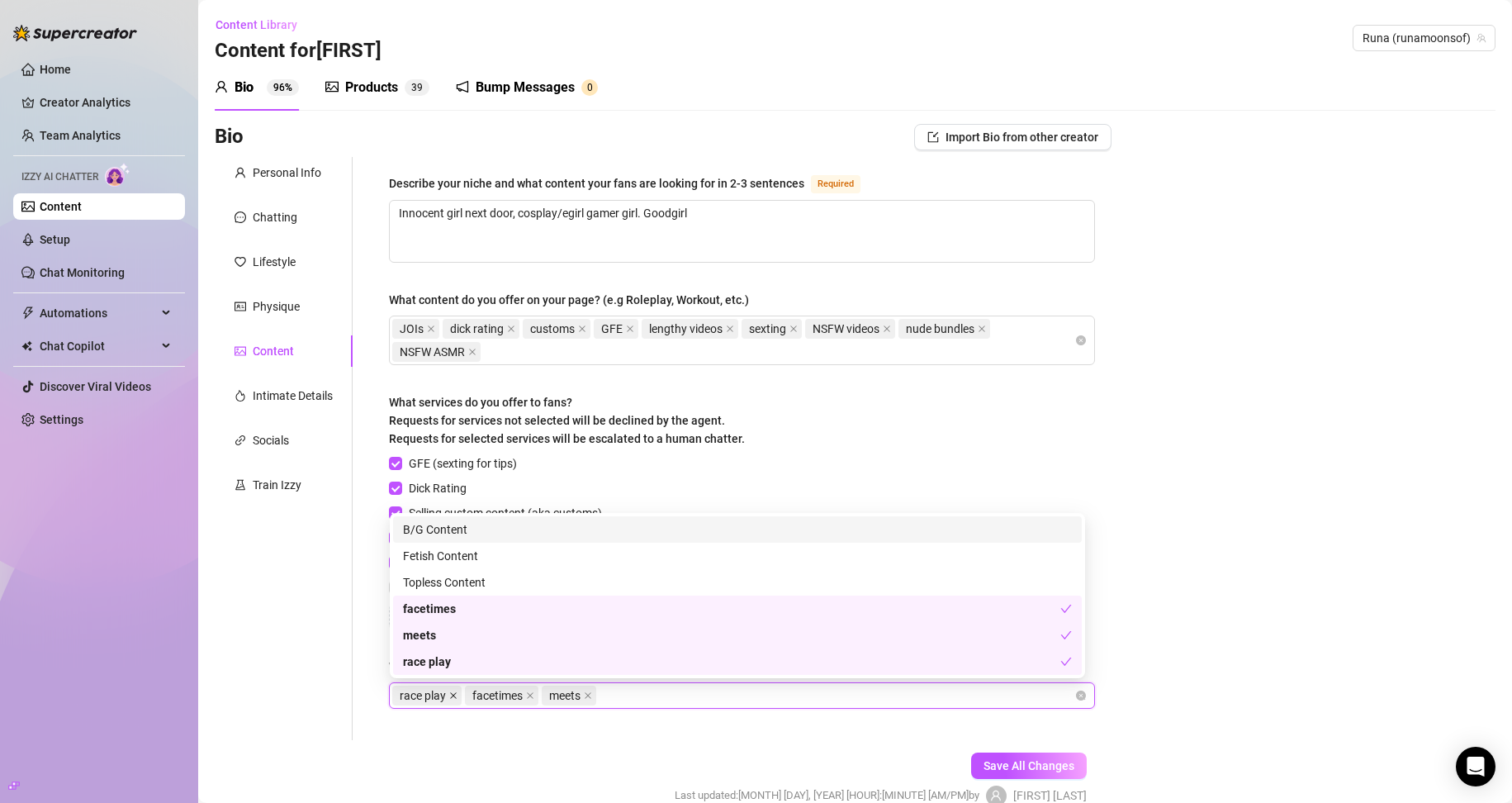click 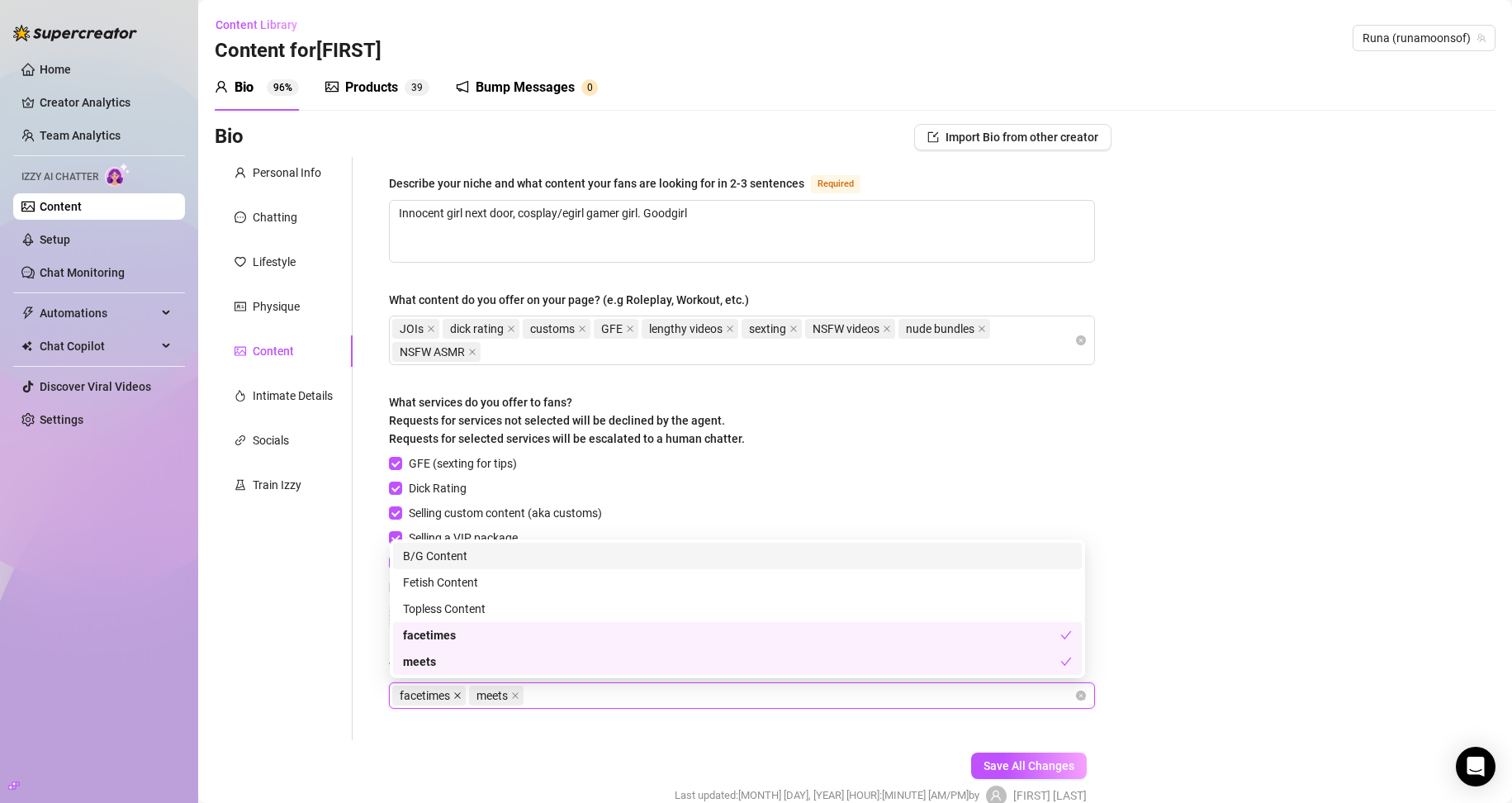 click 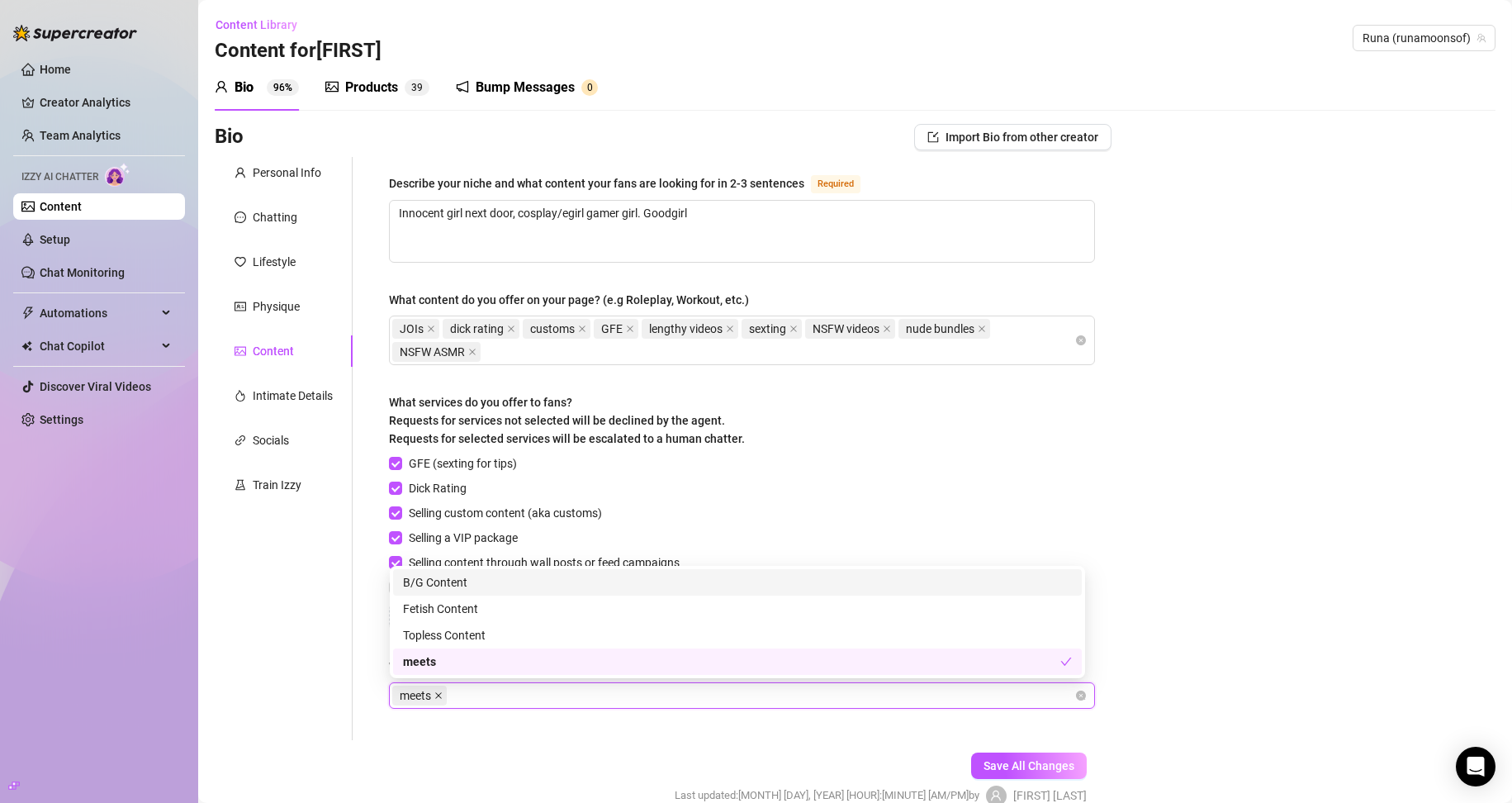 click 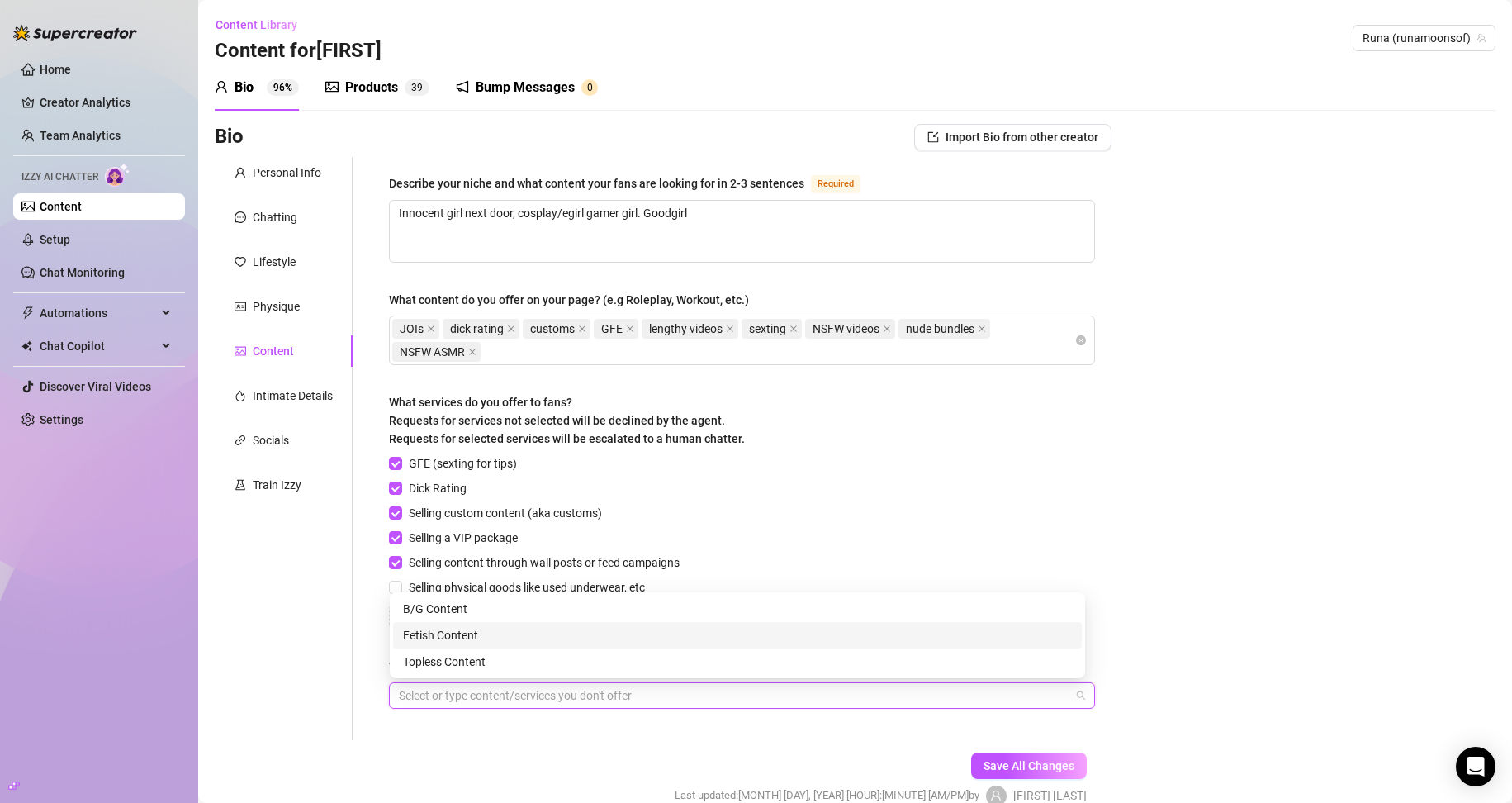 click on "Fetish Content" at bounding box center [737, 635] 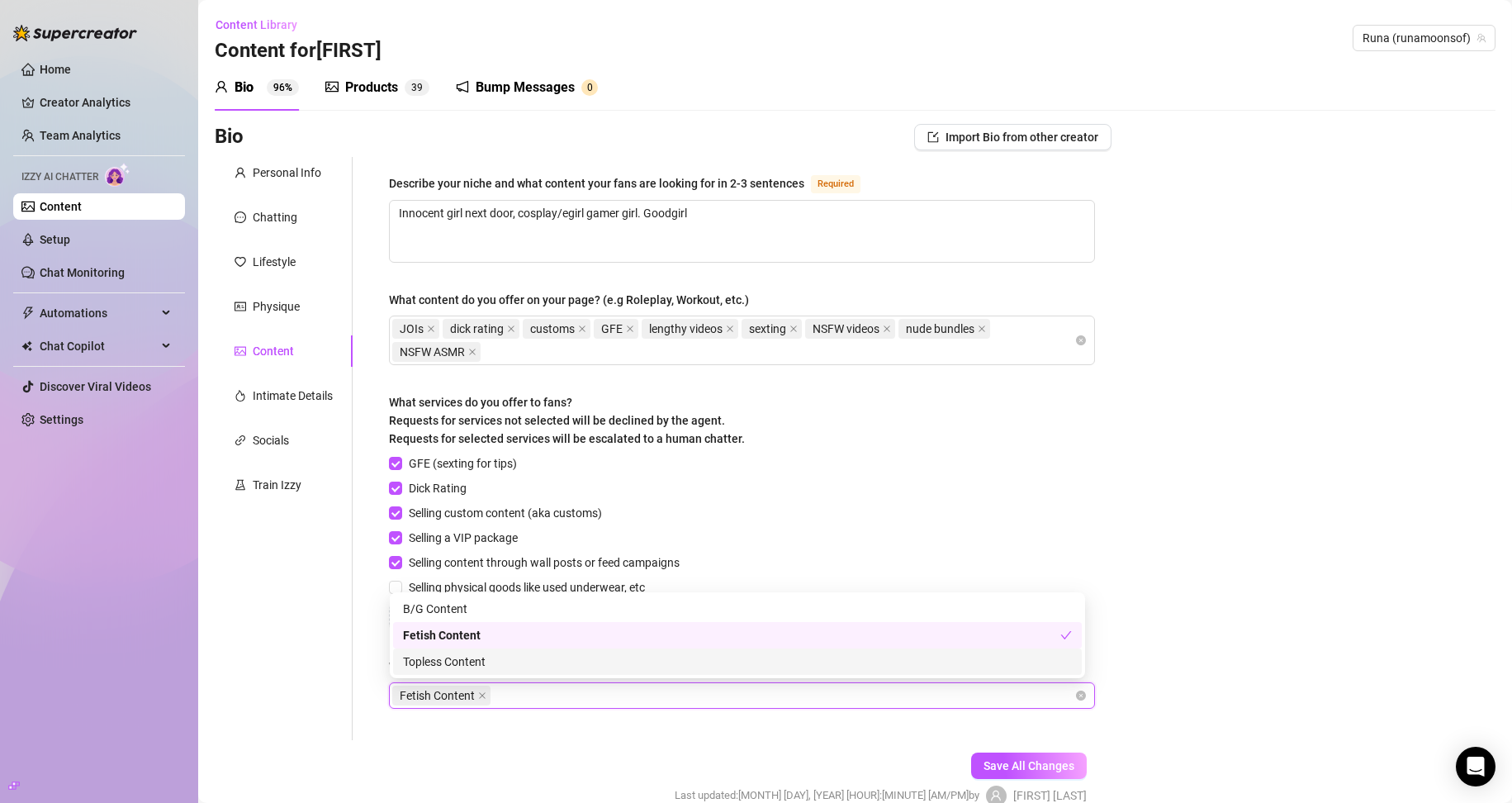 click on "Personal Info Chatting Lifestyle Physique Content Intimate Details Socials Train Izzy Name Required Runa Moon Nickname(s) Runa Gender Required Female Male Non-Binary / Genderqueer Agender Bigender Genderfluid Other Where did you grow up? Required Kentucky Where is your current homebase? (City/Area of your home) Required Kentucky What is your timezone of your current location? If you are currently traveling, choose your current location Required United States of America  ( Eastern Time ) Are you currently traveling? If so, where are you right now? what are you doing there? Not currently traveling Birth Date Required October 18th, 2003 Zodiac Sign Libra Sexual Orientation Required Bisexual Relationship Status Required Single Do you have any siblings? How many? Yes, 2 sisters and 1 brother. I’m the oldest, then my brother, then lil sister, baby sister. Do you have any children? How many? No Do you have any pets? I have 2 cats and 1 dog. My cats are named Ivory and Sage, and my dog is named Rue. Babysitting" at bounding box center (663, 496) 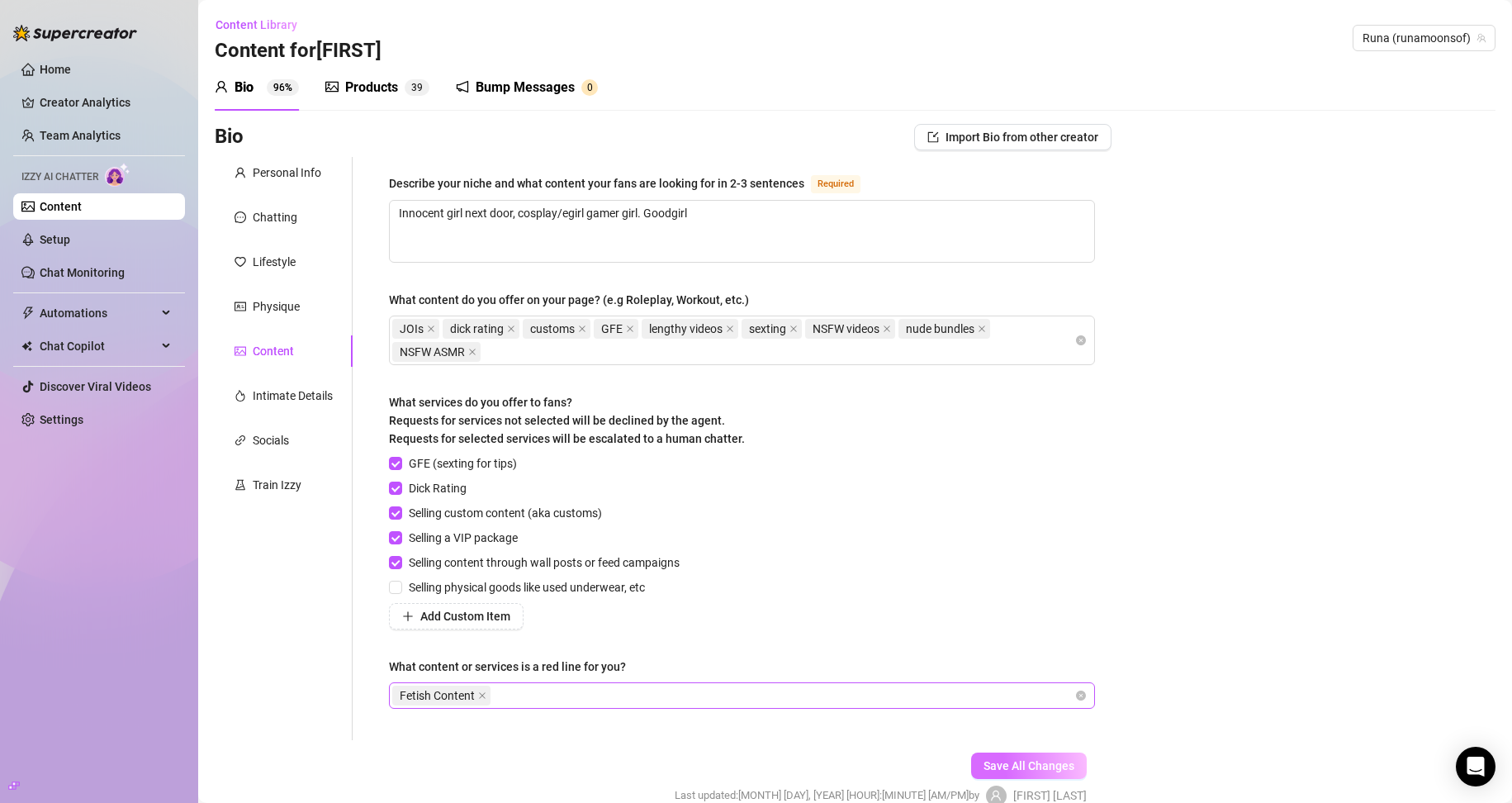 click on "Save All Changes" at bounding box center (1029, 766) 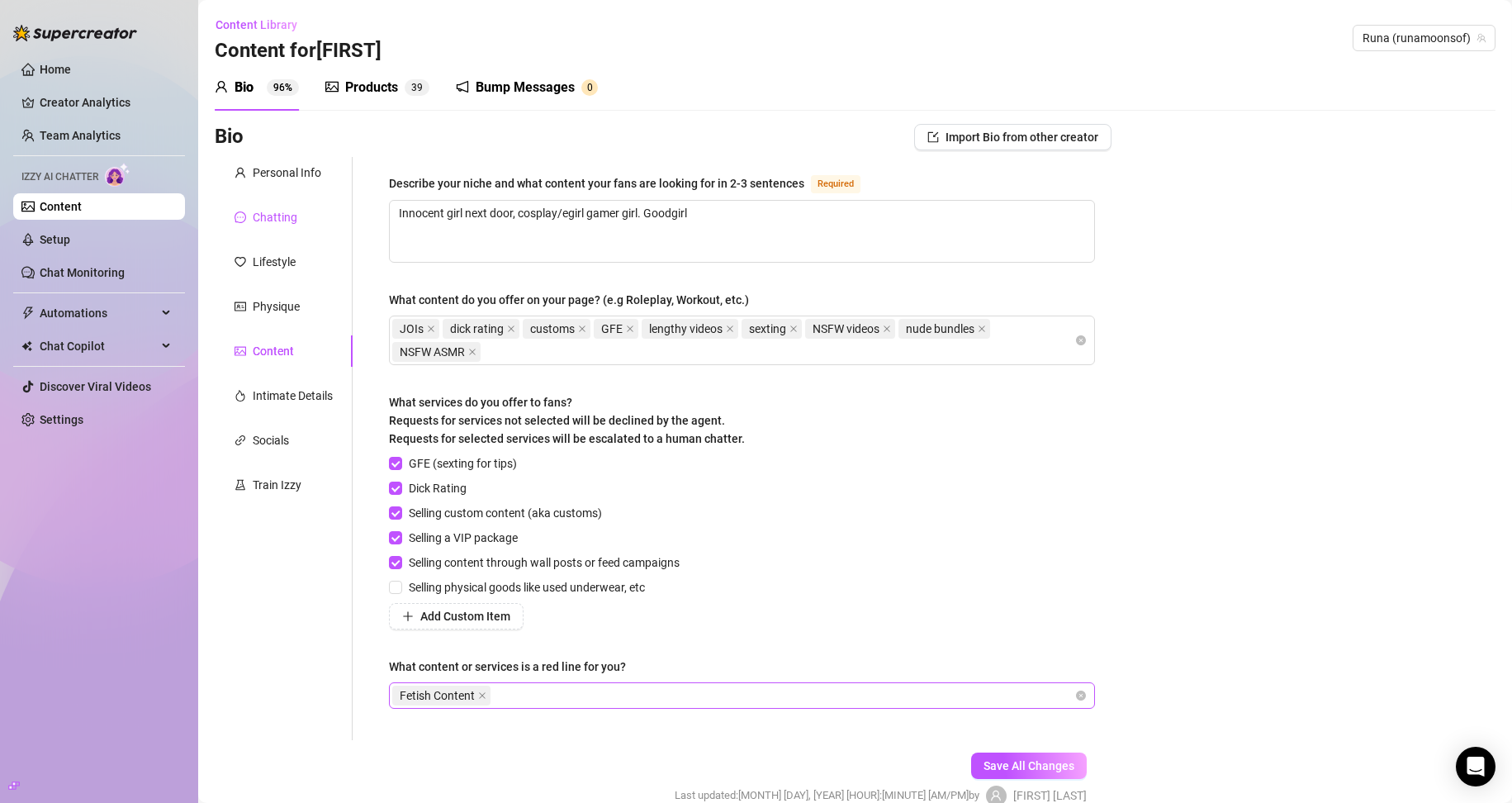 click on "Chatting" at bounding box center (275, 217) 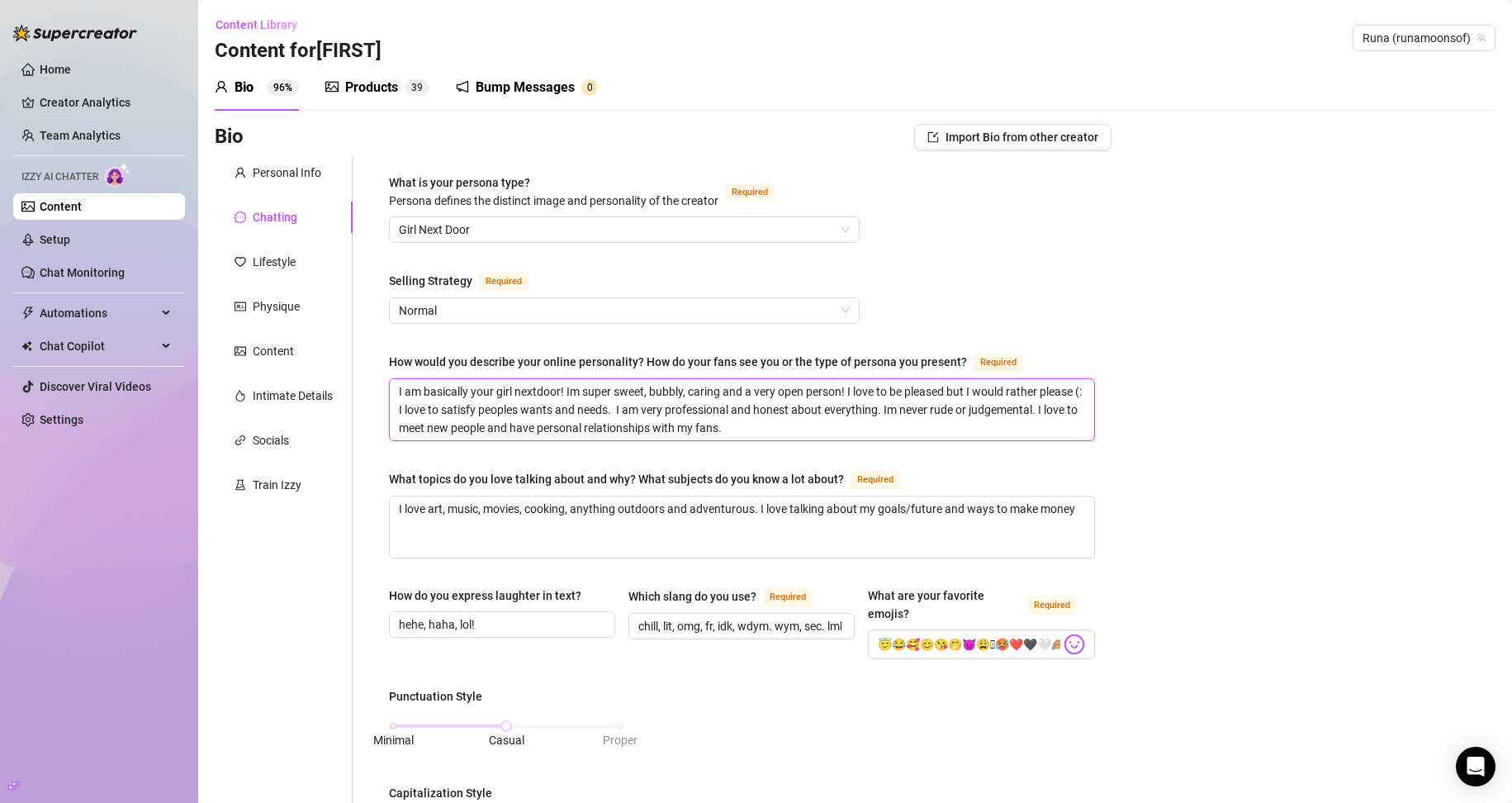click on "I am basically your girl nextdoor! Im super sweet, bubbly, caring and a very open person! I love to be pleased but I would rather please (: I love to satisfy peoples wants and needs.  I am very professional and honest about everything. Im never rude or judgemental. I love to meet new people and have personal relationships with my fans." at bounding box center (742, 410) 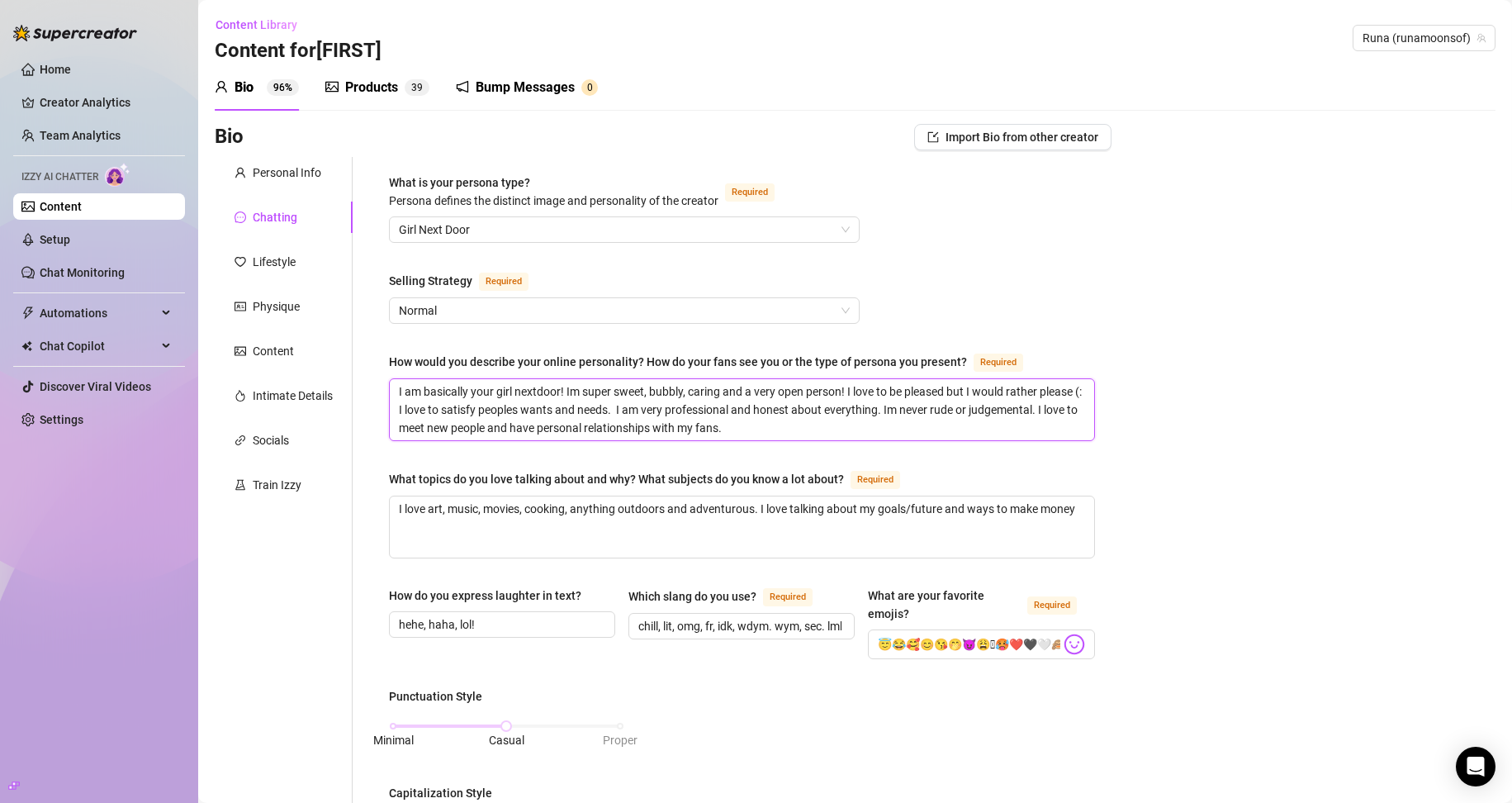 type 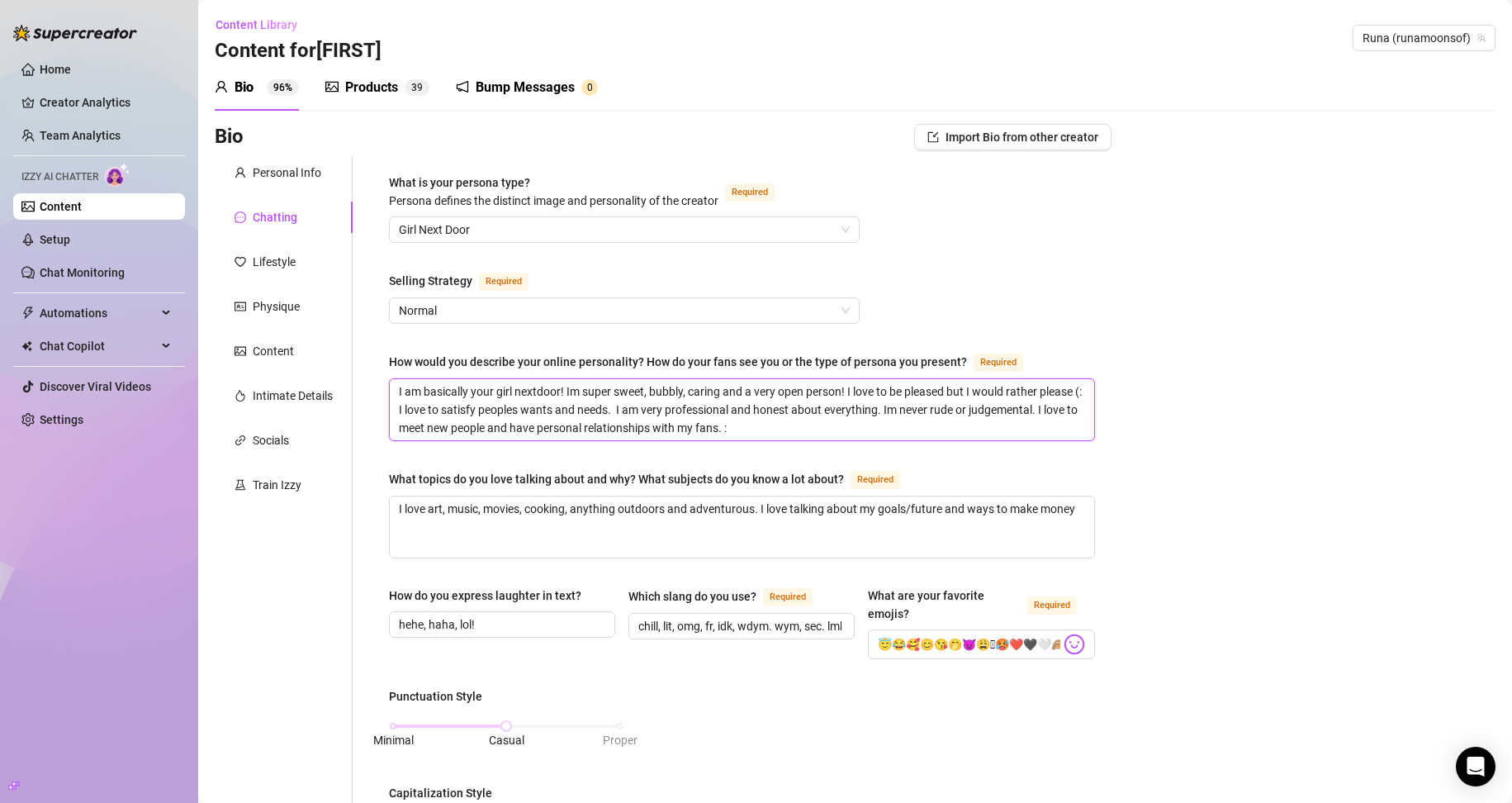 type 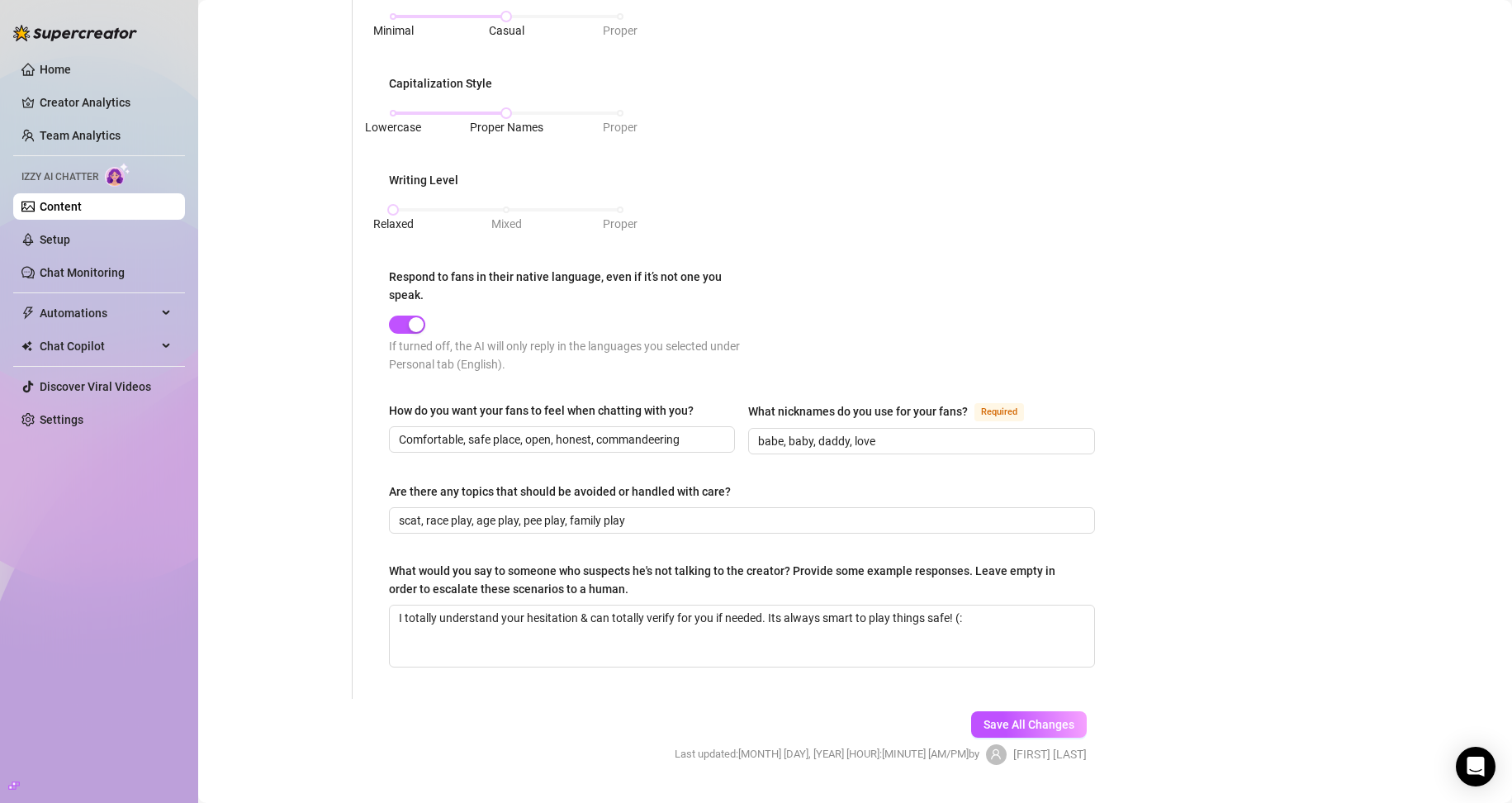 scroll, scrollTop: 747, scrollLeft: 0, axis: vertical 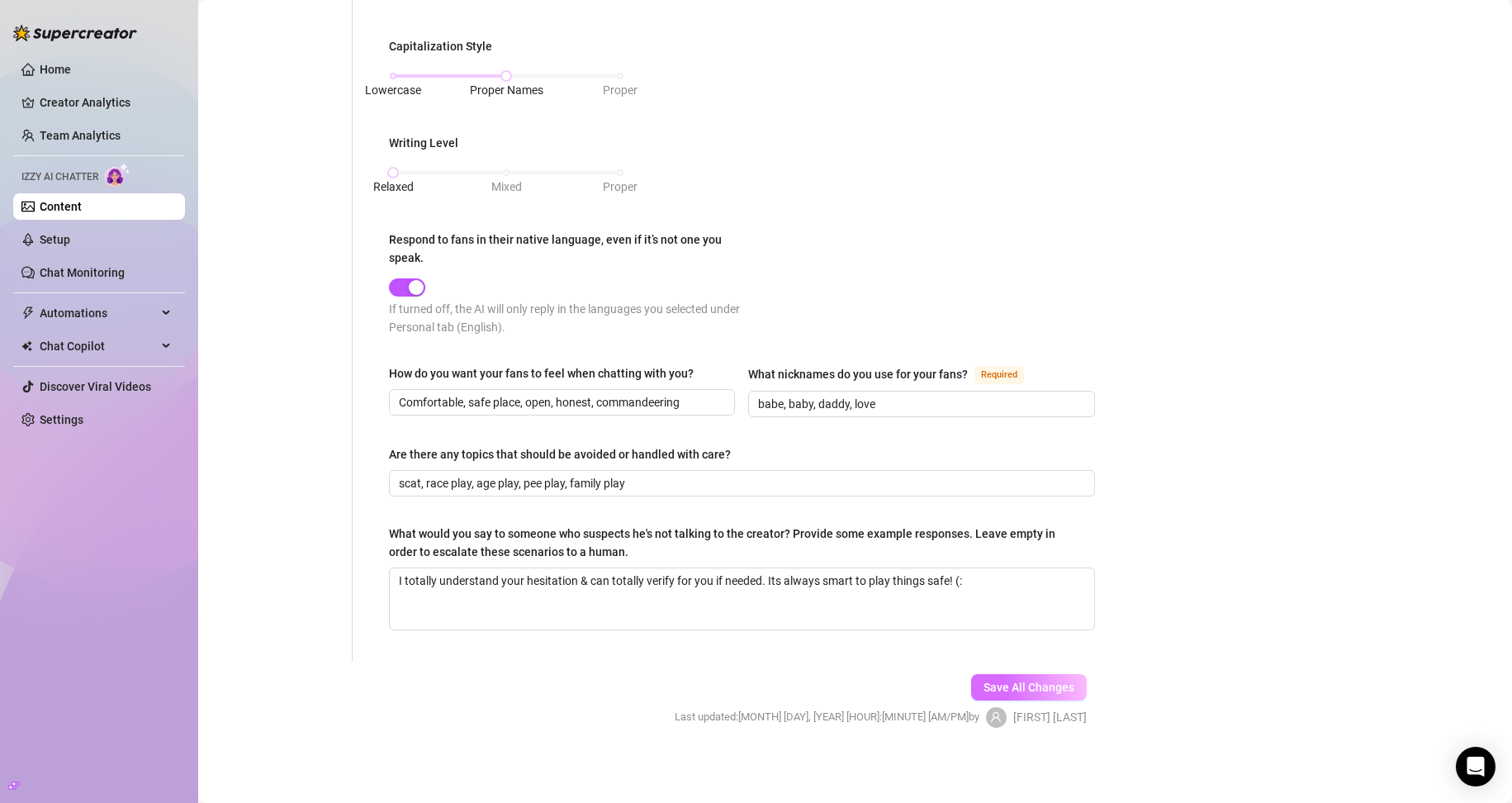type on "I am basically your girl nextdoor! Im super sweet, bubbly, caring and a very open person! I love to be pleased but I would rather please (: I love to satisfy peoples wants and needs.  I am very professional and honest about everything. Im never rude or judgemental. I love to meet new people and have personal relationships with my fans. :D" 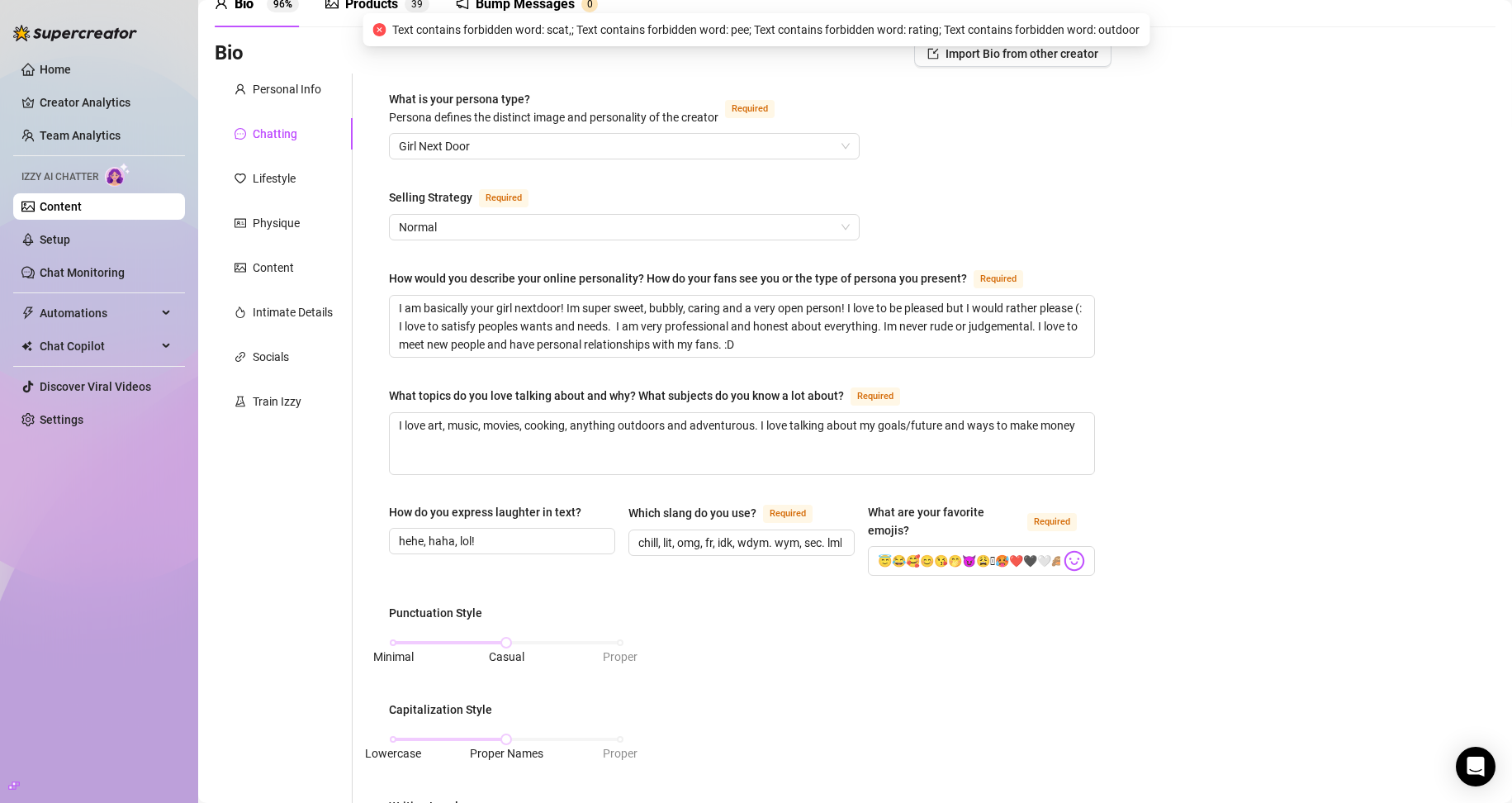 scroll, scrollTop: 0, scrollLeft: 0, axis: both 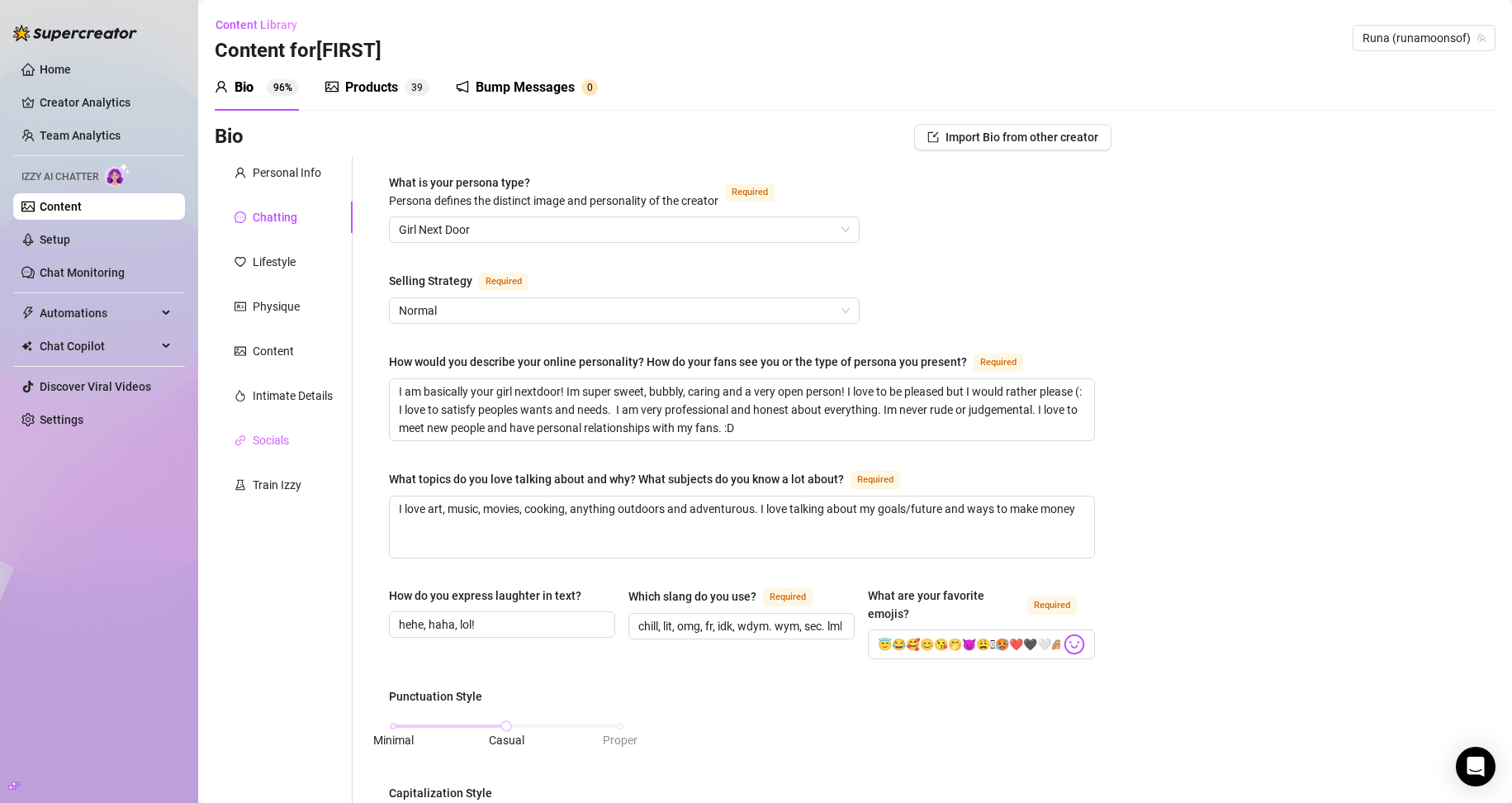 click on "Socials" at bounding box center (283, 440) 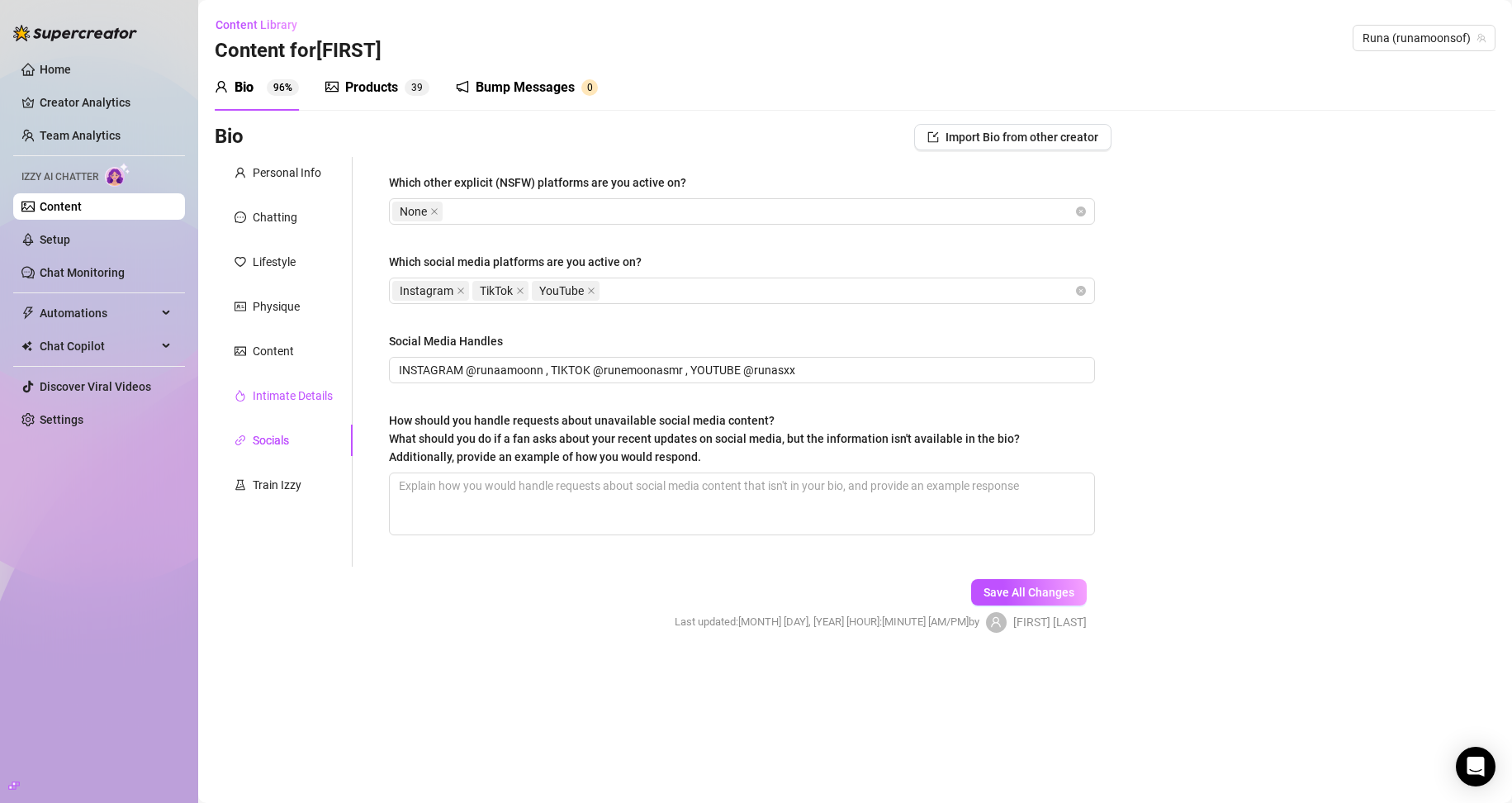 click on "Intimate Details" at bounding box center (292, 396) 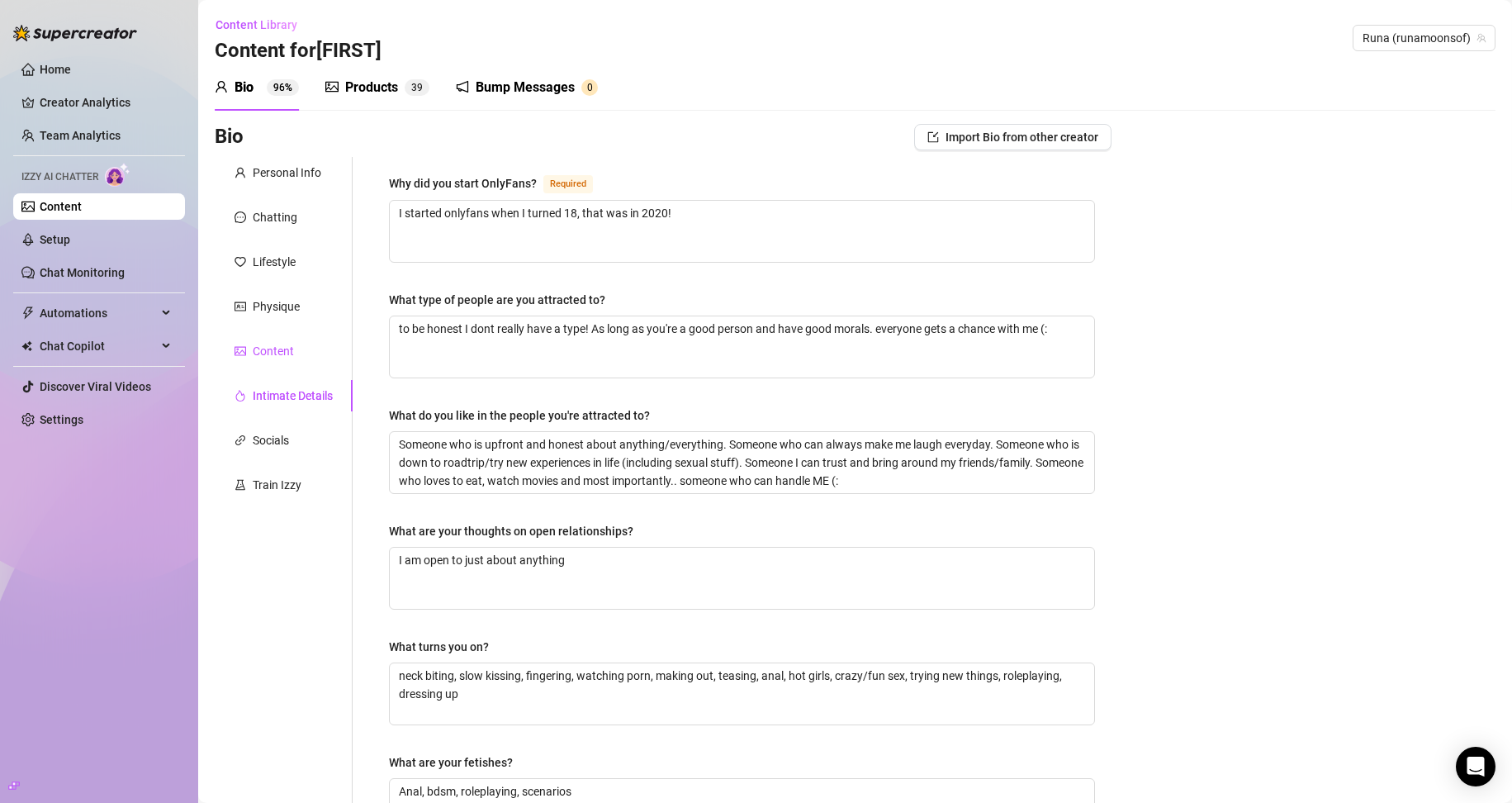 click on "Content" at bounding box center (273, 351) 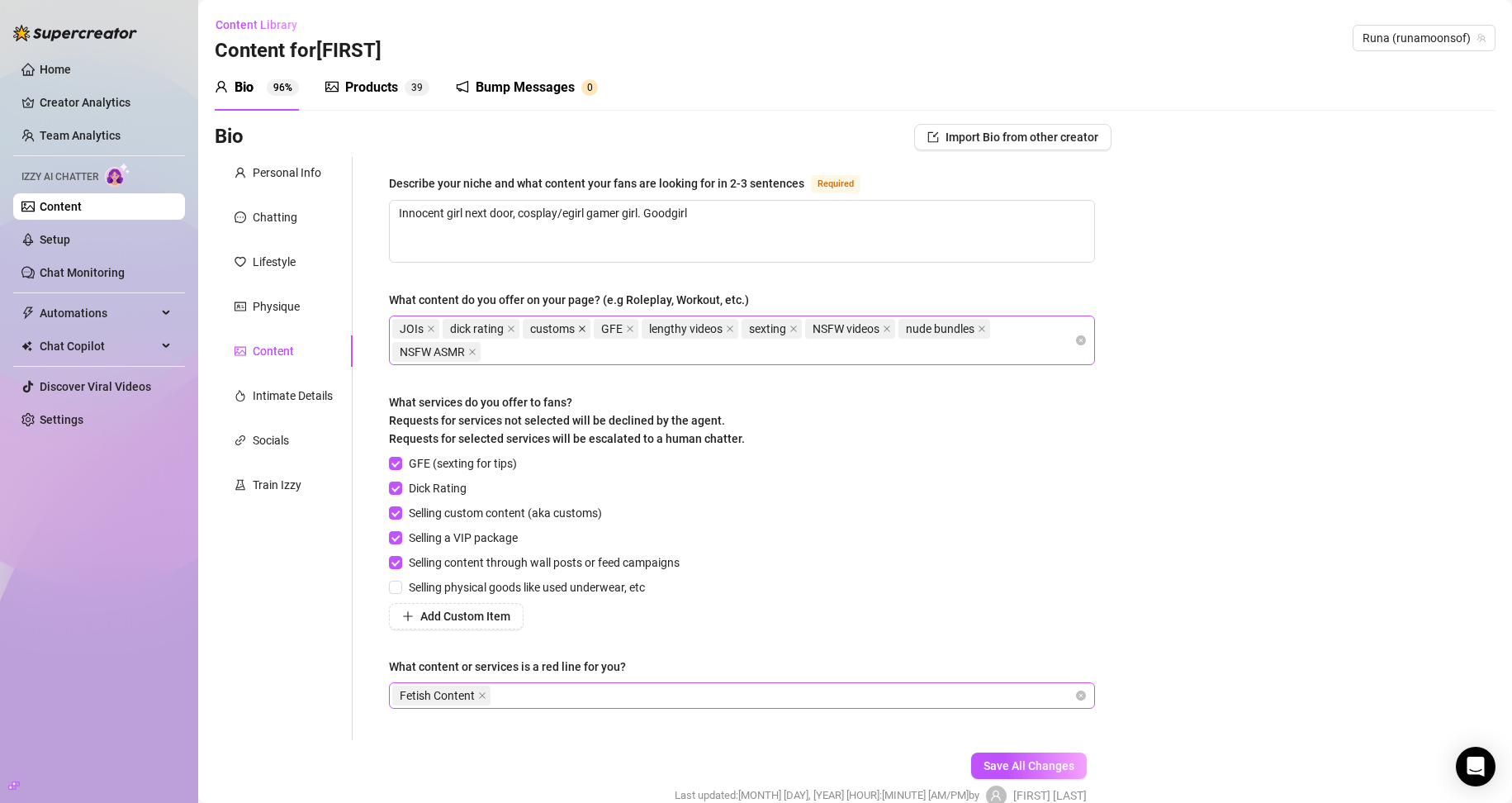 click 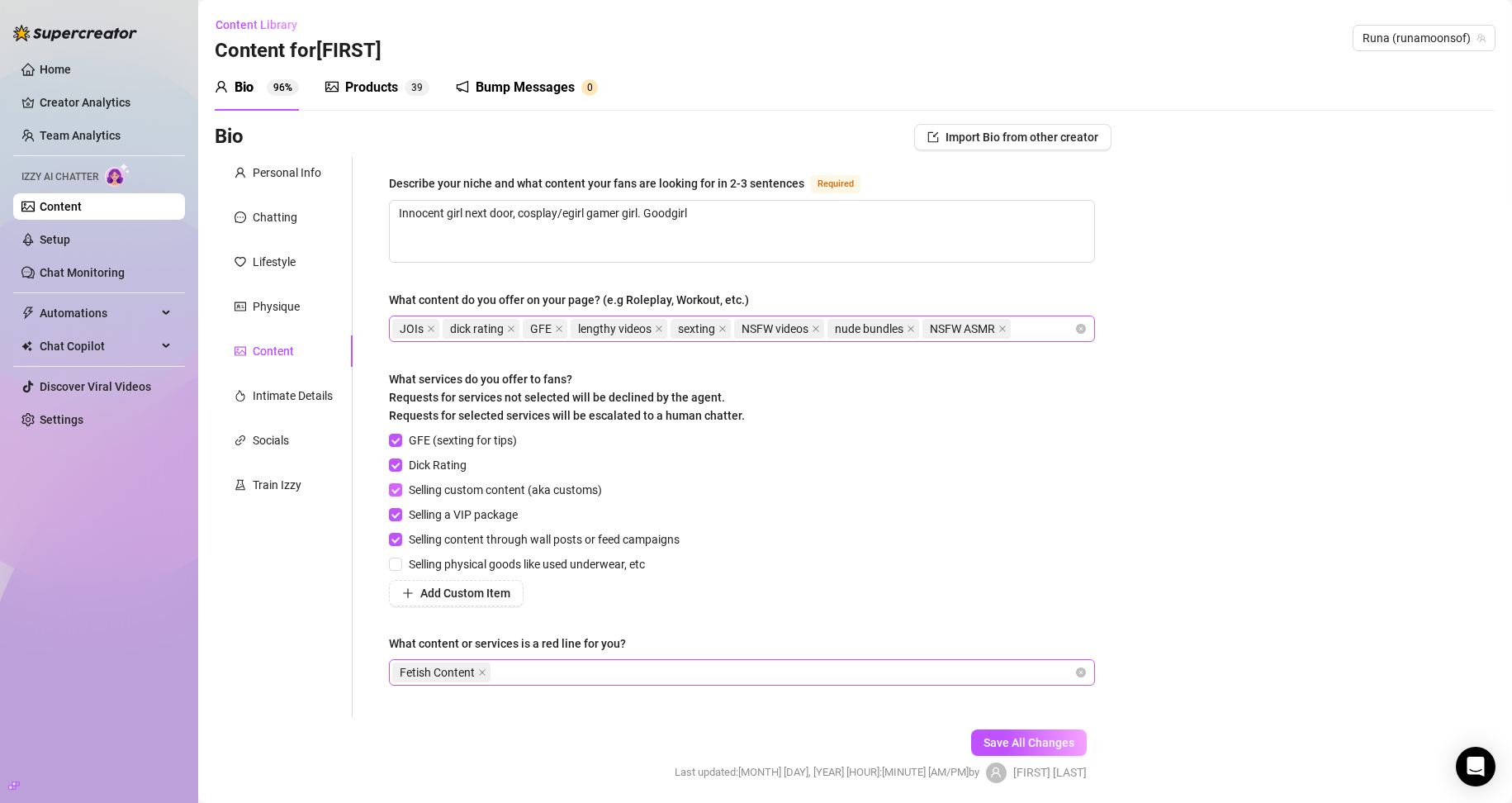 click on "Selling custom content (aka customs)" at bounding box center [395, 489] 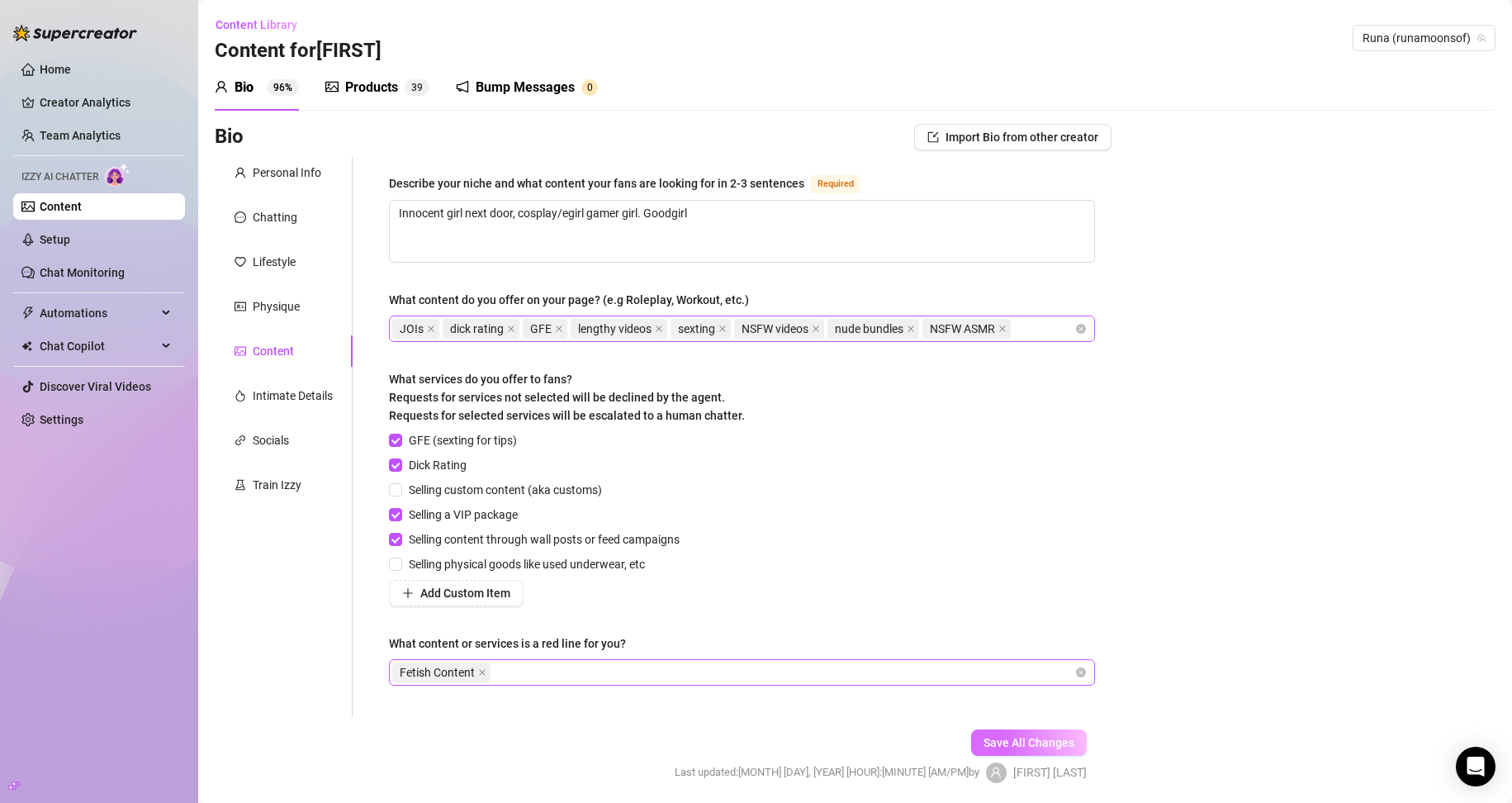 click on "Save All Changes" at bounding box center (1029, 743) 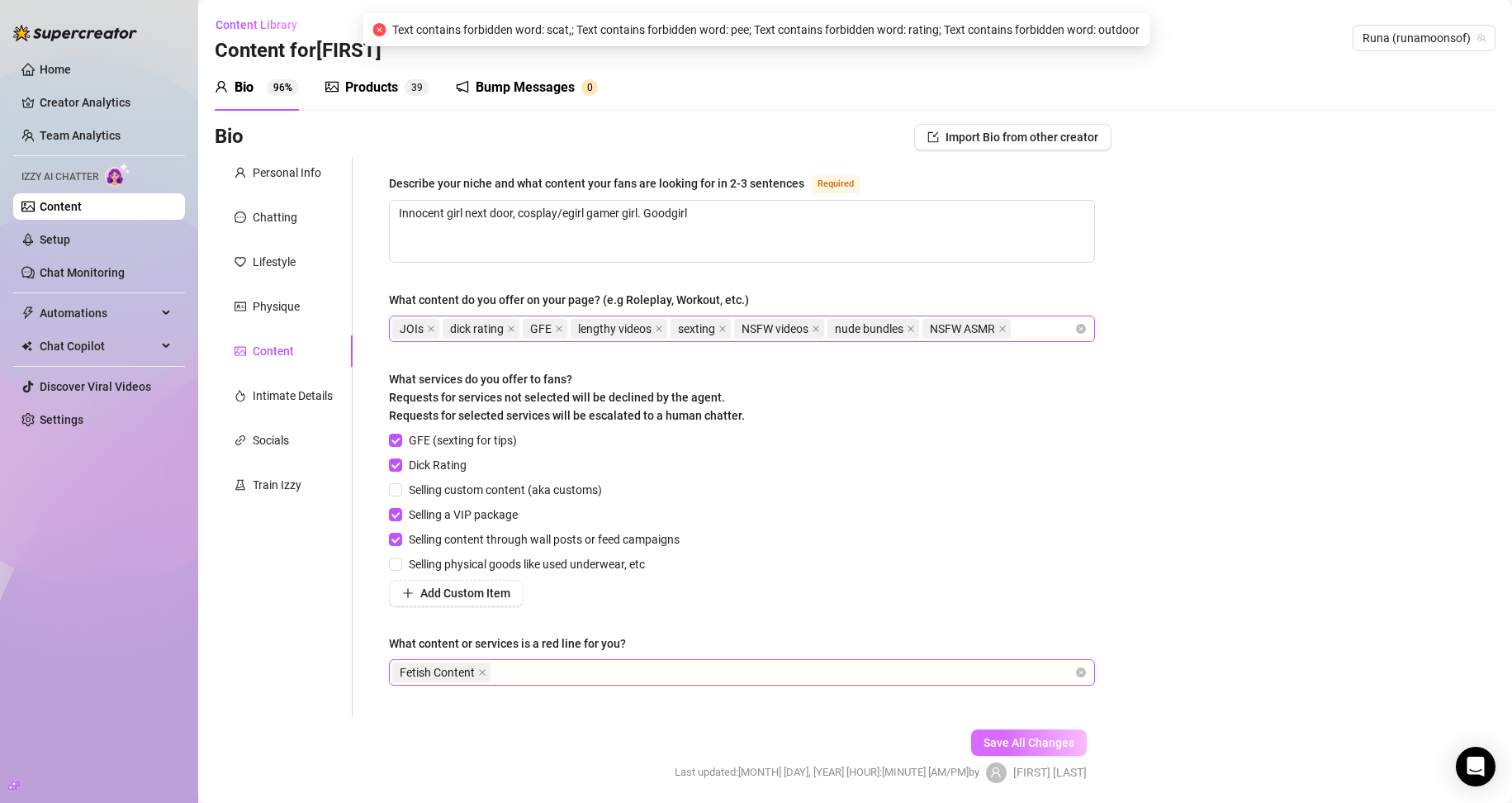 click on "Save All Changes" at bounding box center (1029, 743) 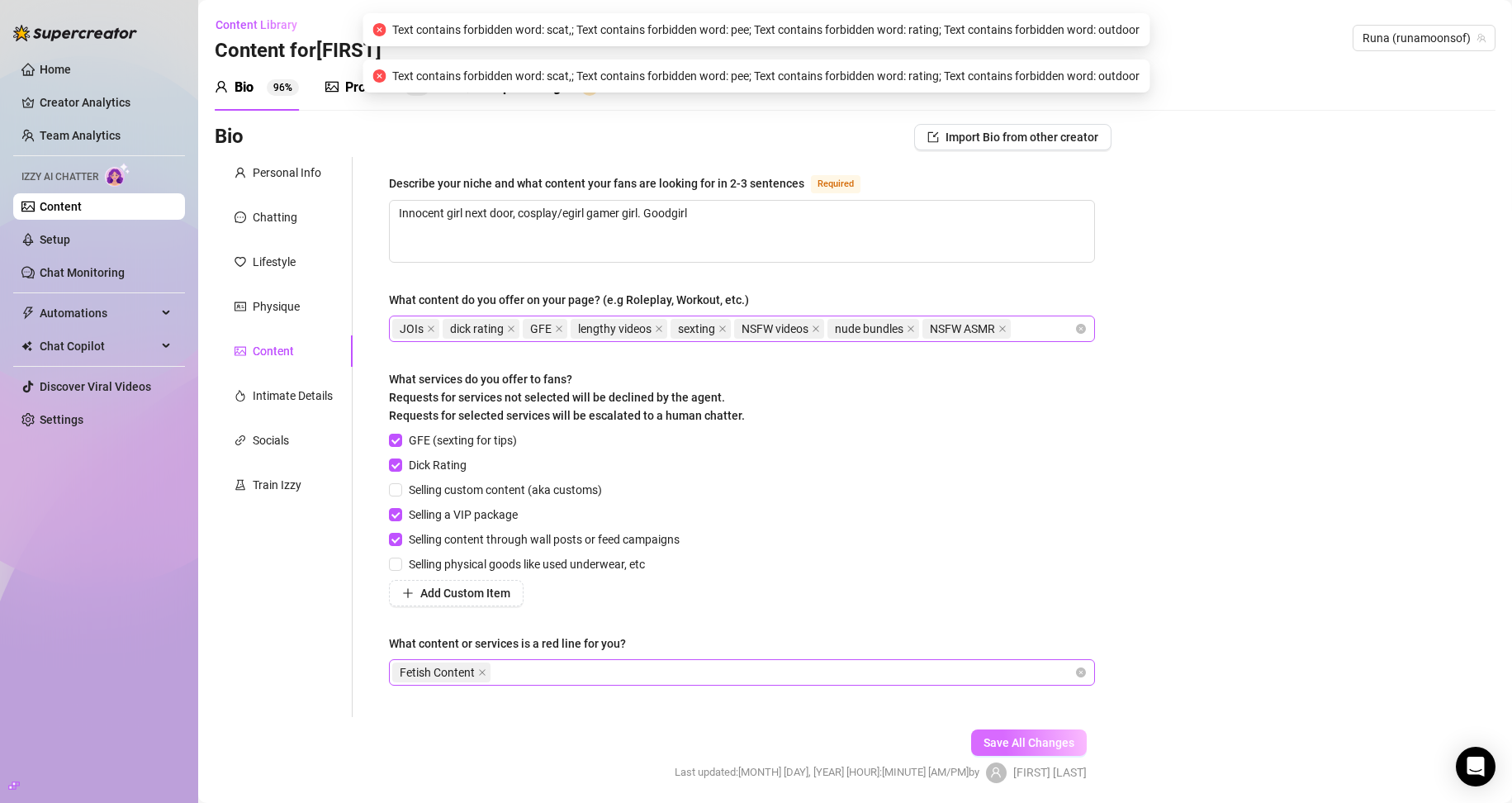 click on "Save All Changes" at bounding box center [1029, 743] 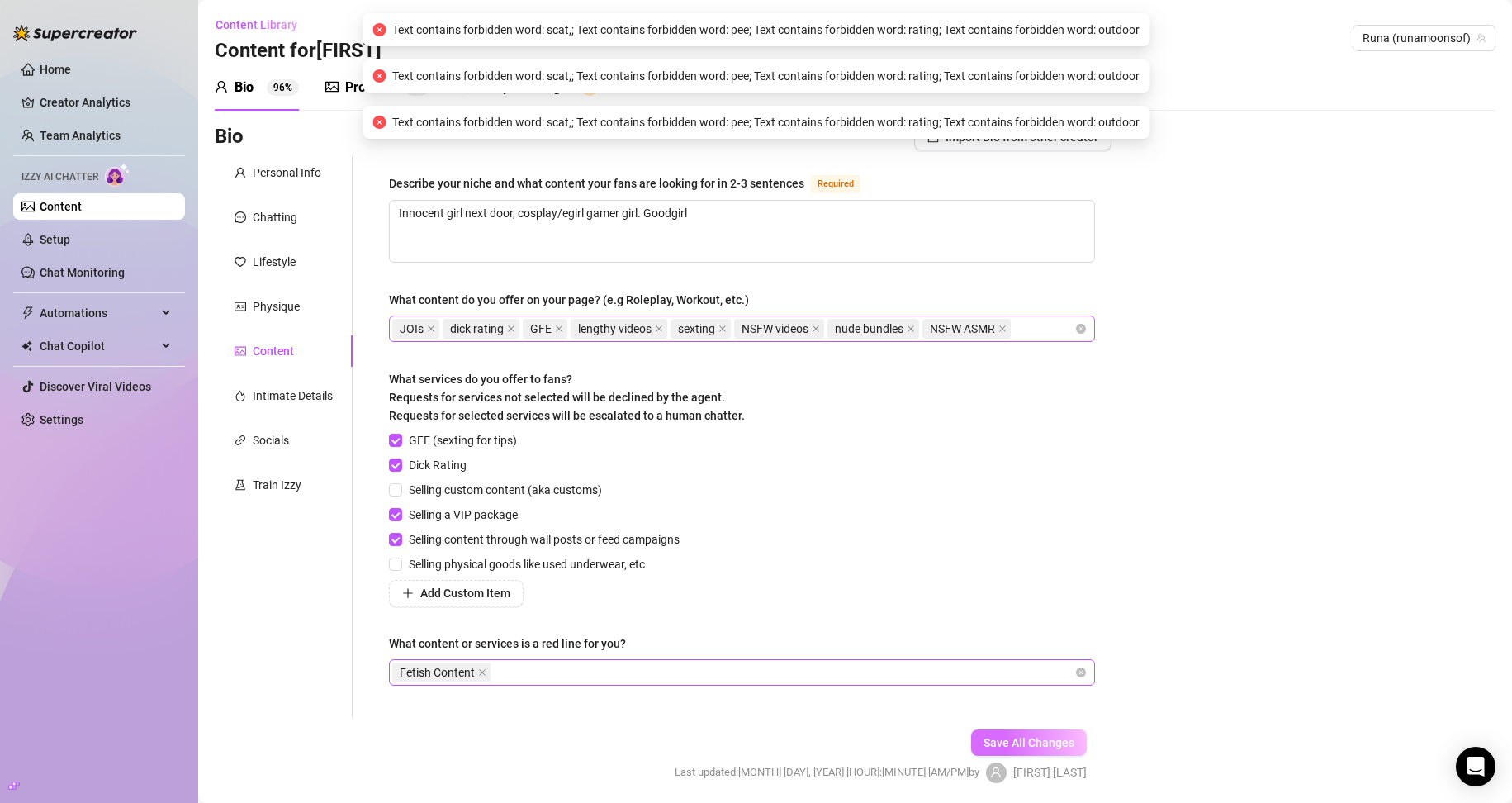 click on "Save All Changes" at bounding box center (1029, 743) 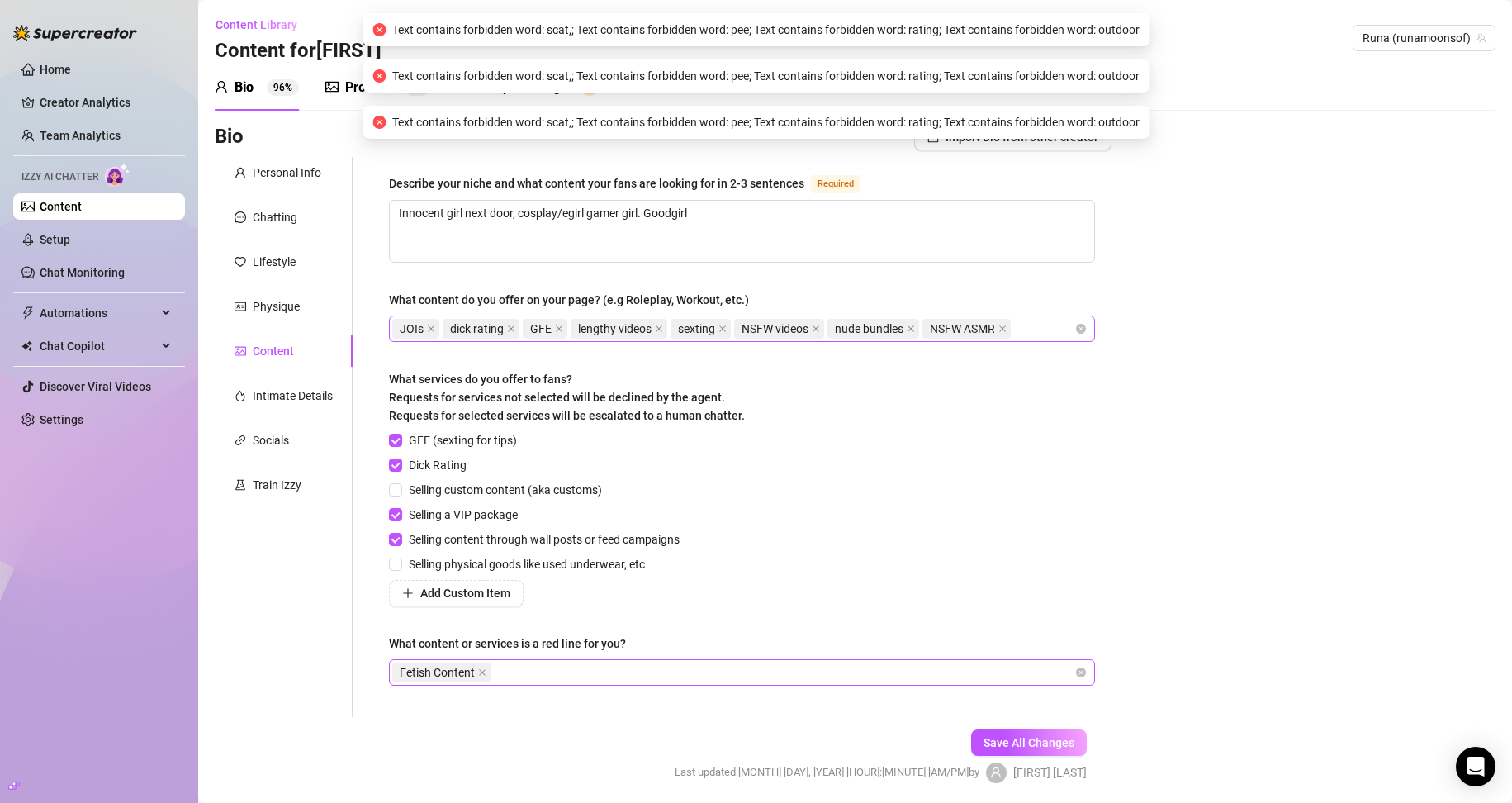 click on "Text contains forbidden word: scat,; Text contains forbidden word: pee; Text contains forbidden word: rating; Text contains forbidden word: outdoor" at bounding box center [765, 30] 